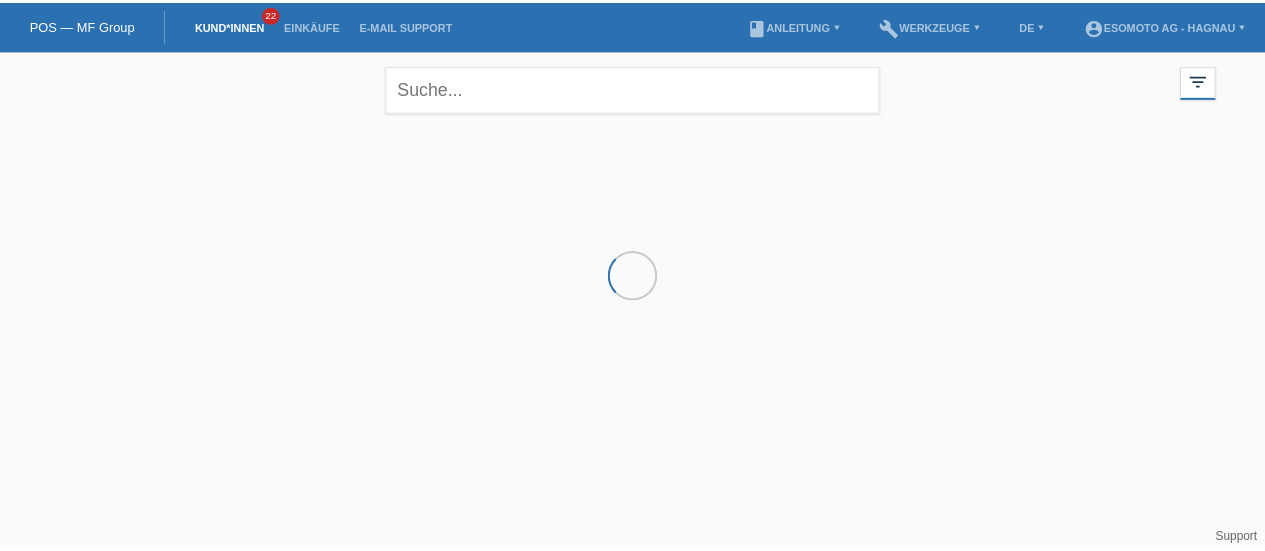 scroll, scrollTop: 0, scrollLeft: 0, axis: both 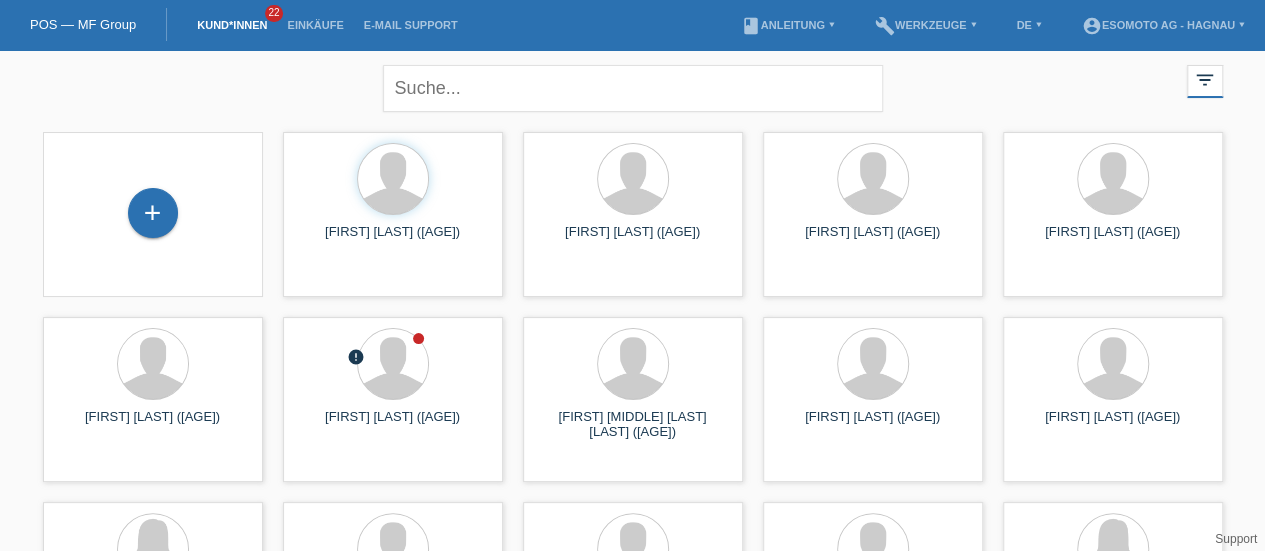 click on "+" at bounding box center (153, 213) 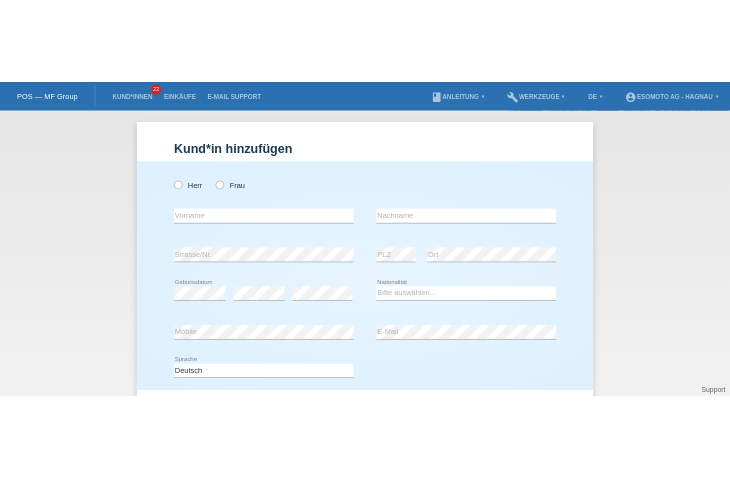 scroll, scrollTop: 0, scrollLeft: 0, axis: both 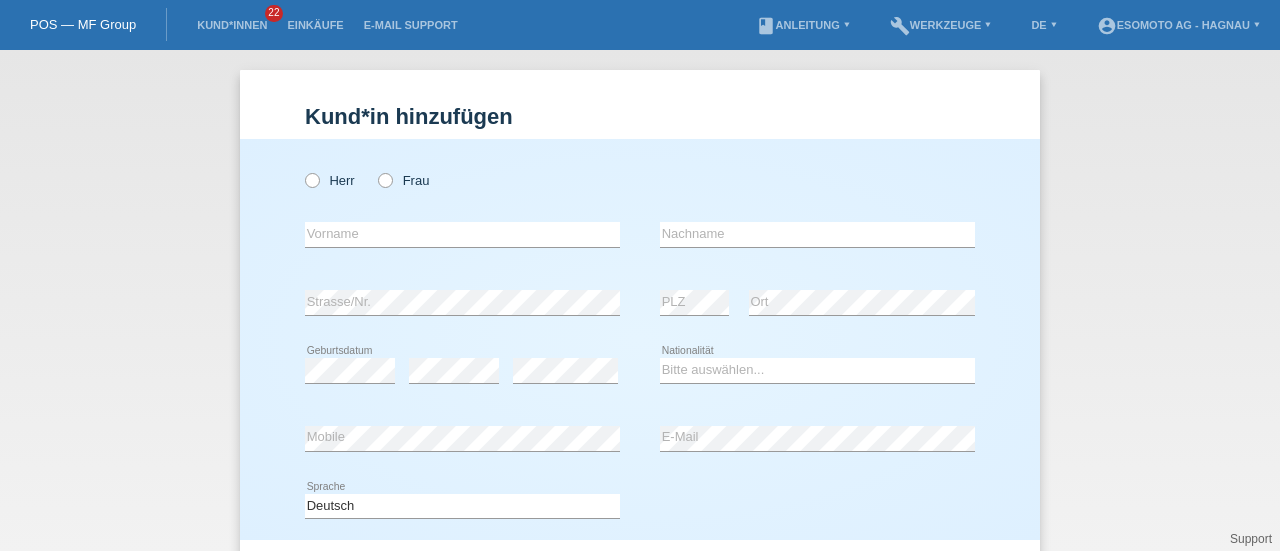 click at bounding box center (302, 170) 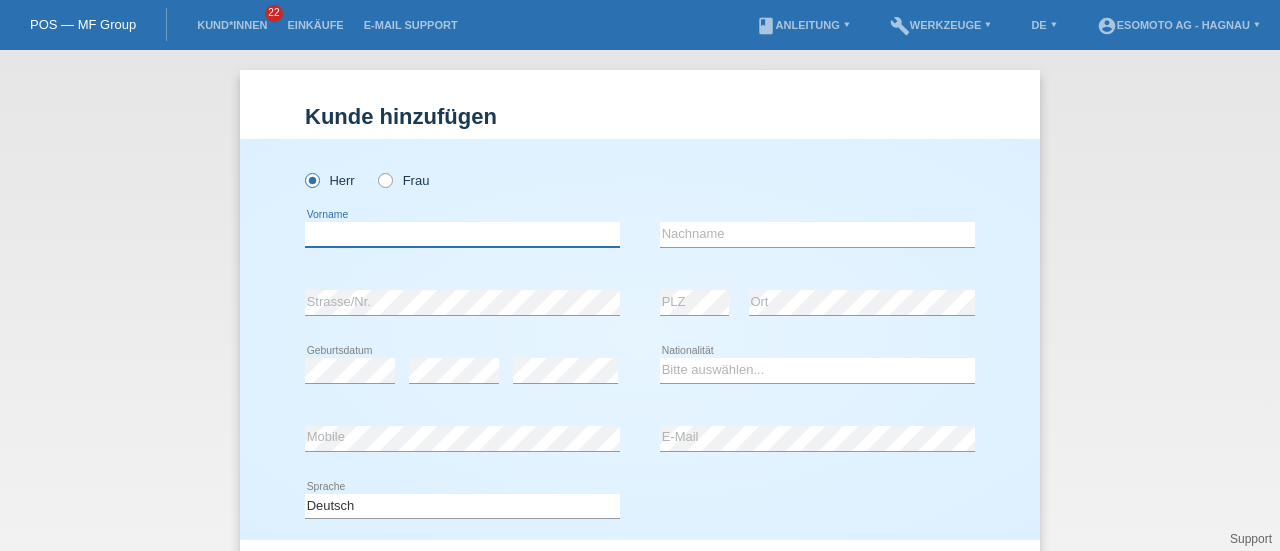 click at bounding box center [462, 234] 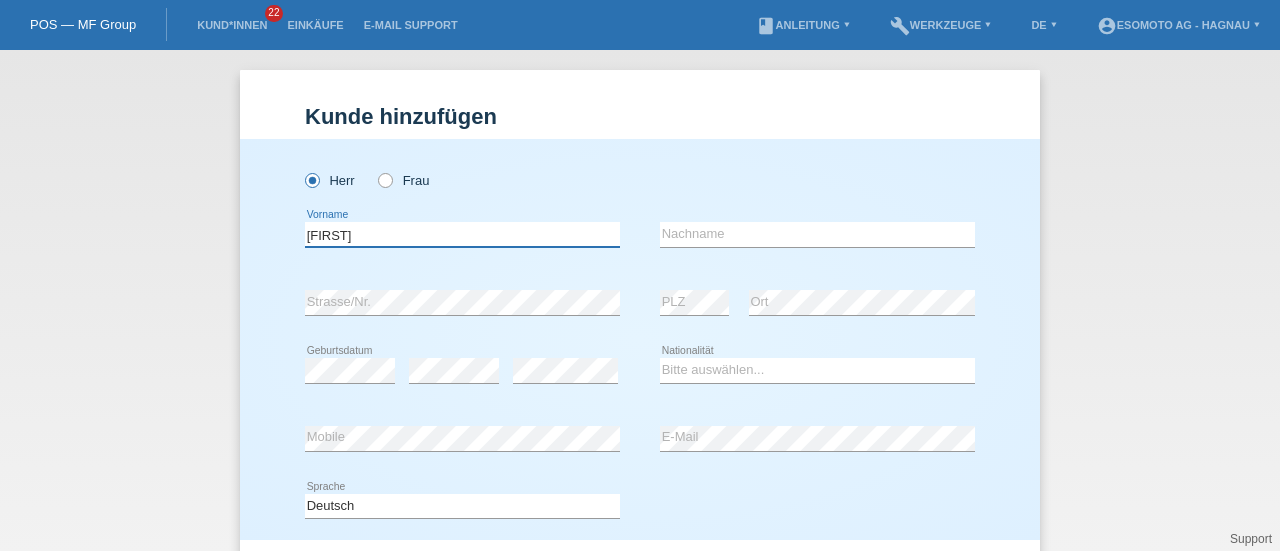 type on "[FIRST]" 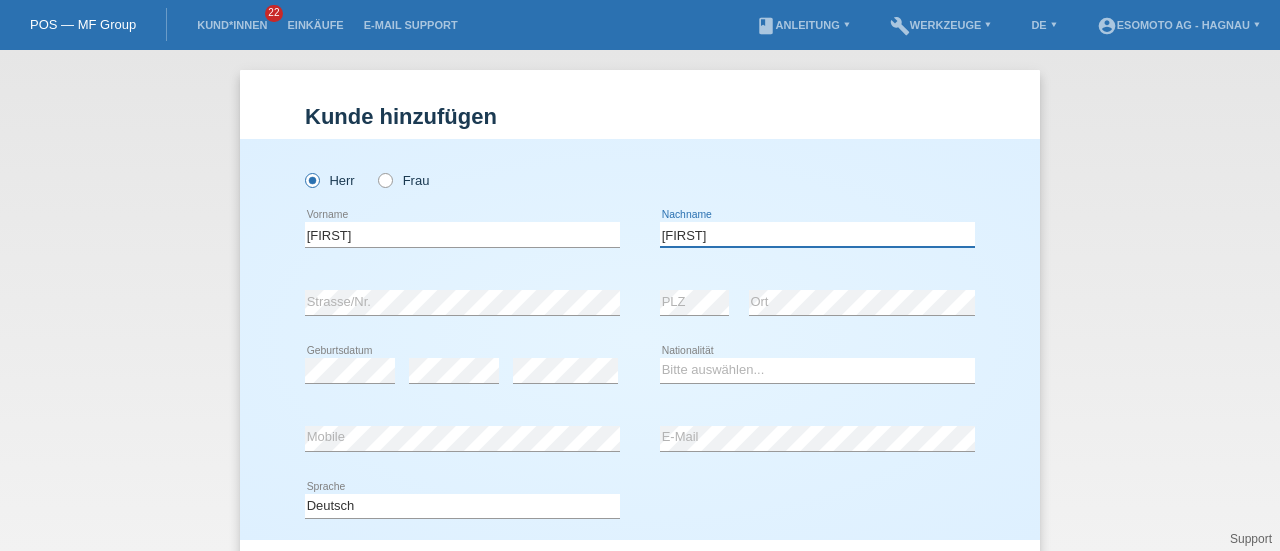 click on "Santiago" at bounding box center (817, 234) 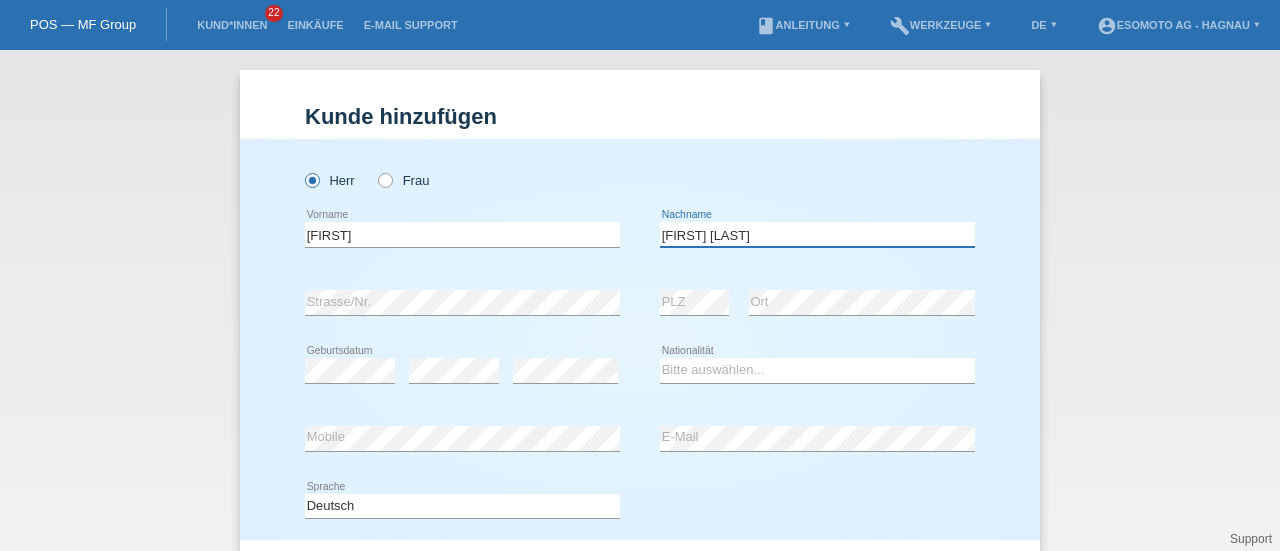 type on "Santiago Yanez" 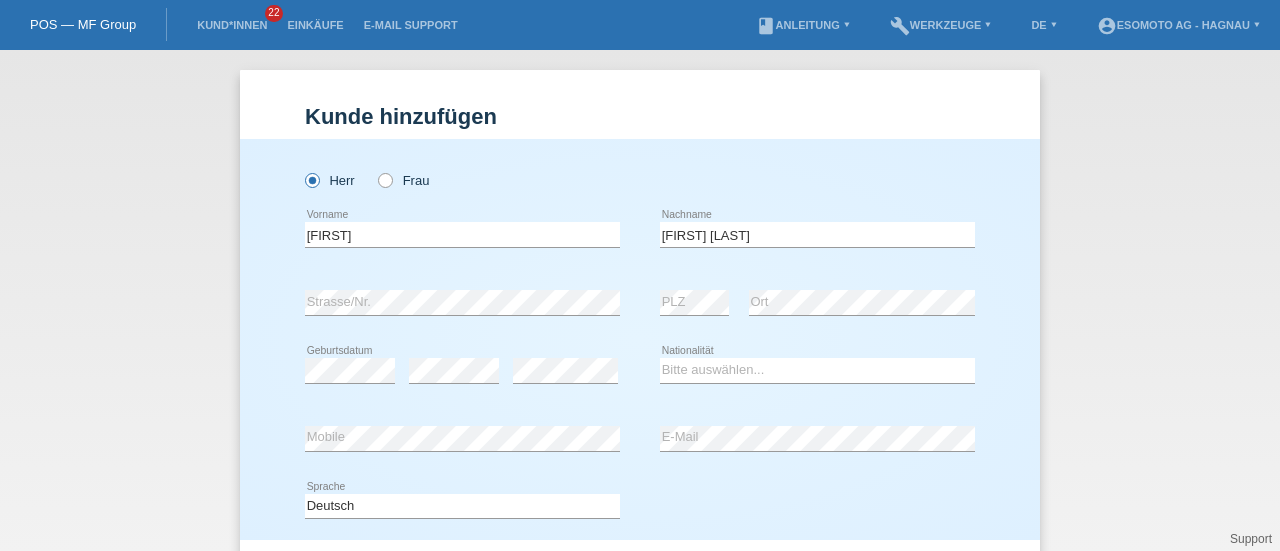 click on "error
Strasse/Nr." at bounding box center [462, 303] 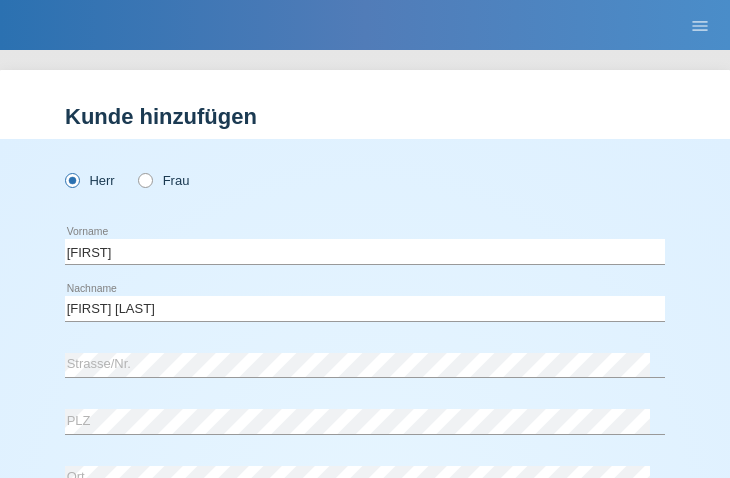 click on "POS — MF Group
Kund*innen
22
Einkäufe
E-Mail Support
menu
account_circle  Esomoto AG - Hagnau ▾" at bounding box center (365, 25) 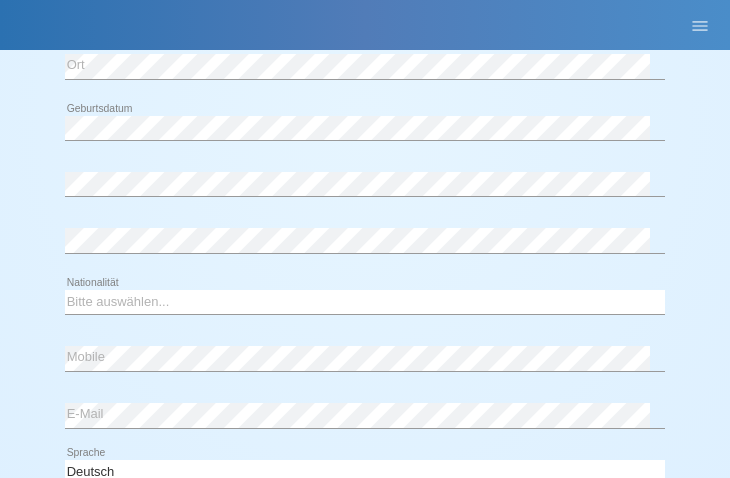 scroll, scrollTop: 413, scrollLeft: 0, axis: vertical 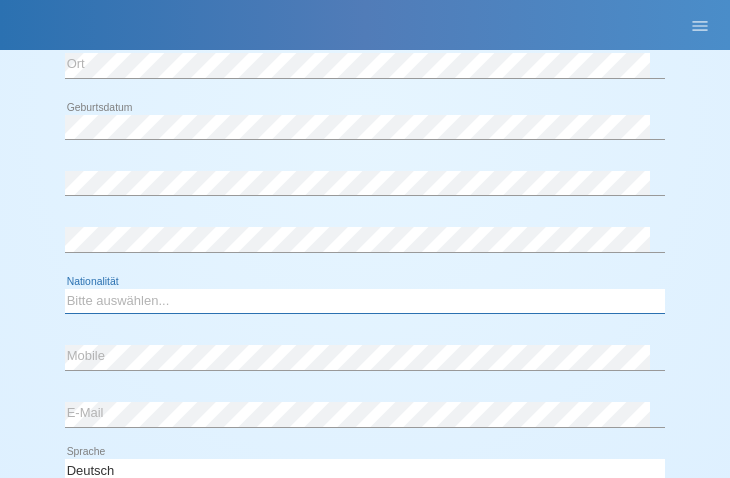 click on "Bitte auswählen...
Schweiz
Deutschland
Liechtenstein
Österreich
------------
Afghanistan
Ägypten
Åland
Albanien
Algerien" at bounding box center [365, 301] 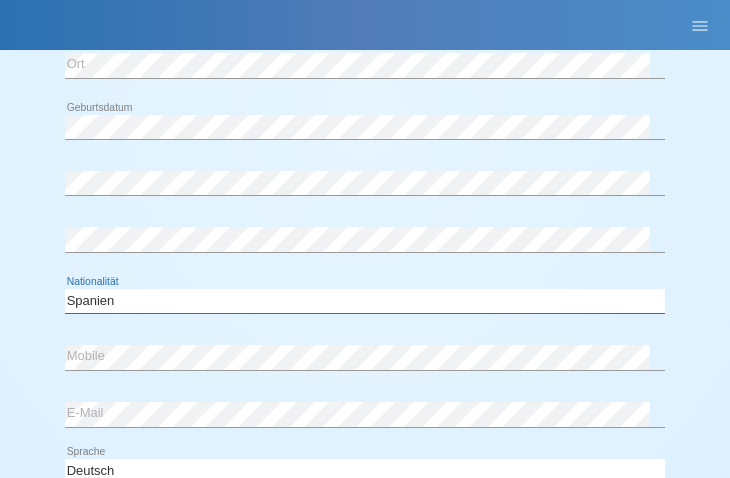click on "Bitte auswählen...
Schweiz
Deutschland
Liechtenstein
Österreich
------------
Afghanistan
Ägypten
Åland
Albanien
Algerien" at bounding box center (365, 301) 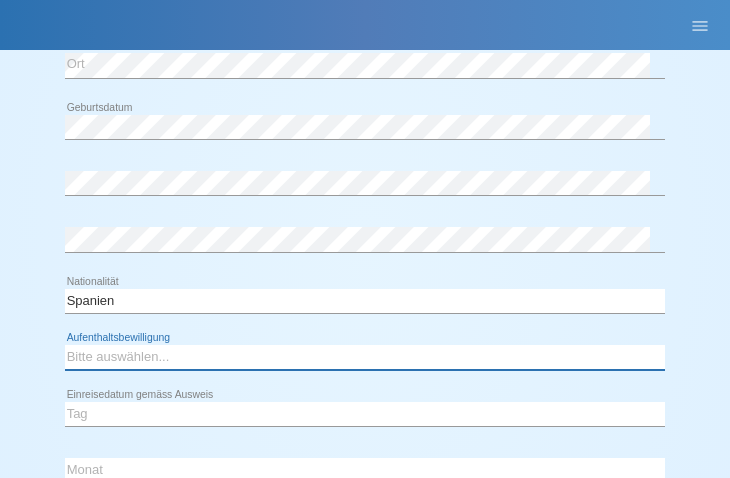 click on "Bitte auswählen...
C
B
B - Flüchtlingsstatus
Andere" at bounding box center [365, 357] 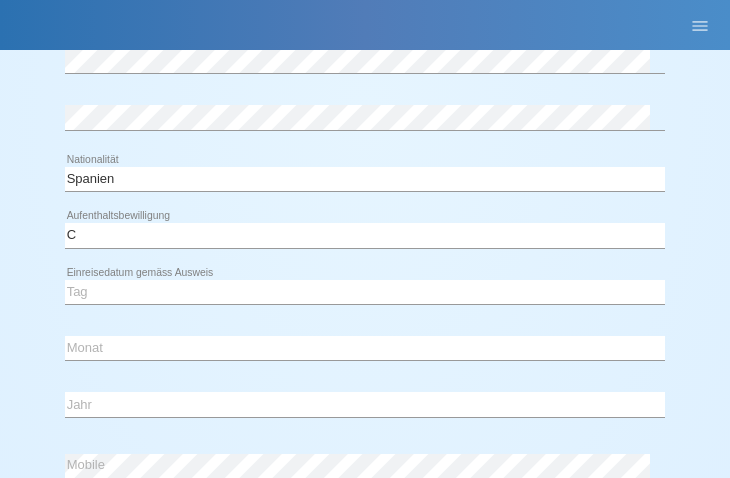scroll, scrollTop: 587, scrollLeft: 0, axis: vertical 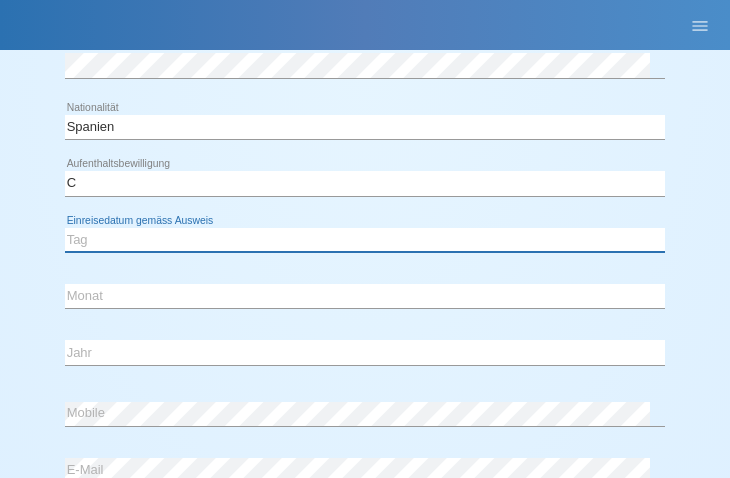click on "Tag
01
02
03
04
05
06
07
08
09
10 11" at bounding box center [365, 240] 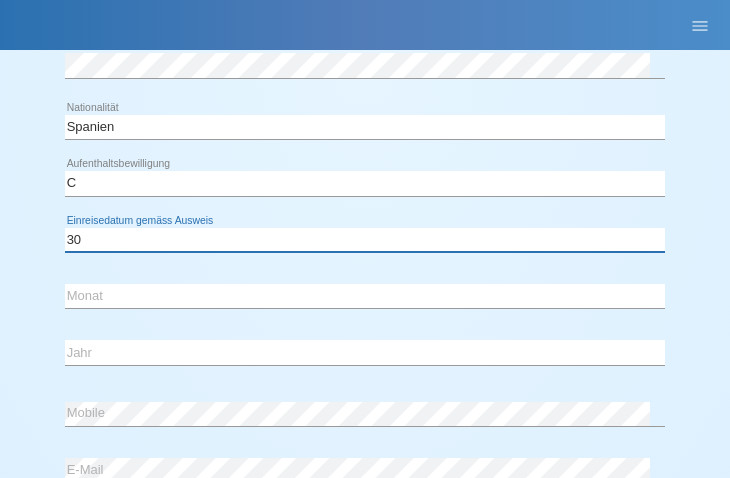 click on "Tag
01
02
03
04
05
06
07
08
09
10 11" at bounding box center (365, 240) 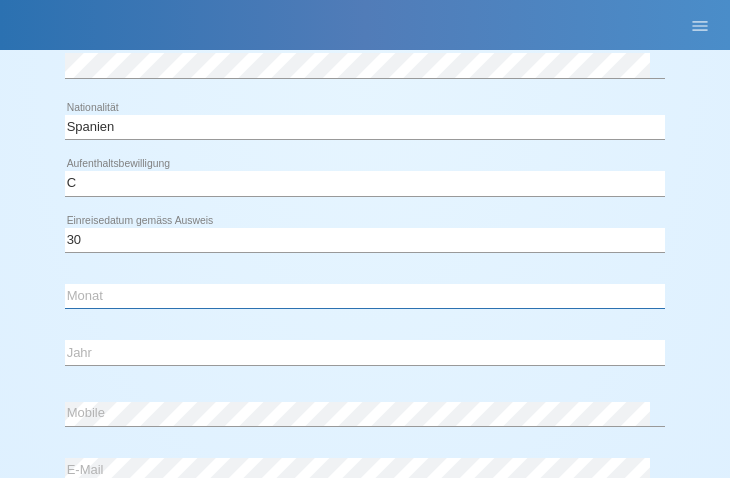 click on "Monat
01
02
03
04
05
06
07
08
09
10 11" at bounding box center [365, 296] 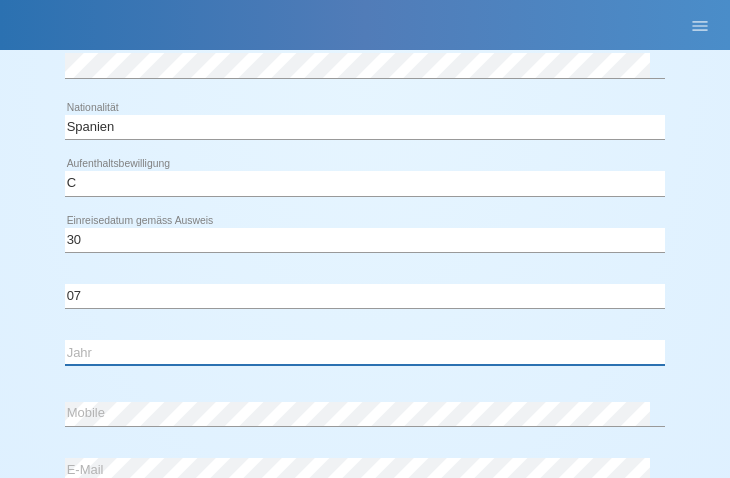 click on "Jahr
2025
2024
2023
2022
2021
2020
2019
2018
2017 2016 2015 2014 2013 2012 2011 2010 2009 2008 2007 2006 2005 2004 2003 2002 2001" at bounding box center [365, 352] 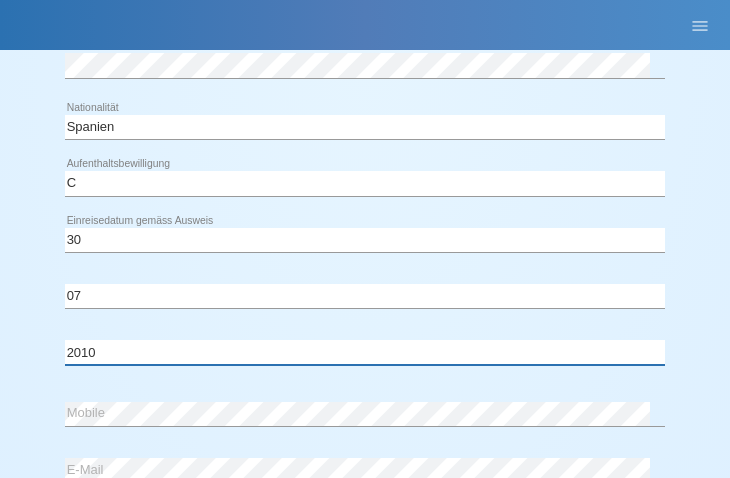 click on "Jahr
2025
2024
2023
2022
2021
2020
2019
2018
2017 2016 2015 2014 2013 2012 2011 2010 2009 2008 2007 2006 2005 2004 2003 2002 2001" at bounding box center (365, 352) 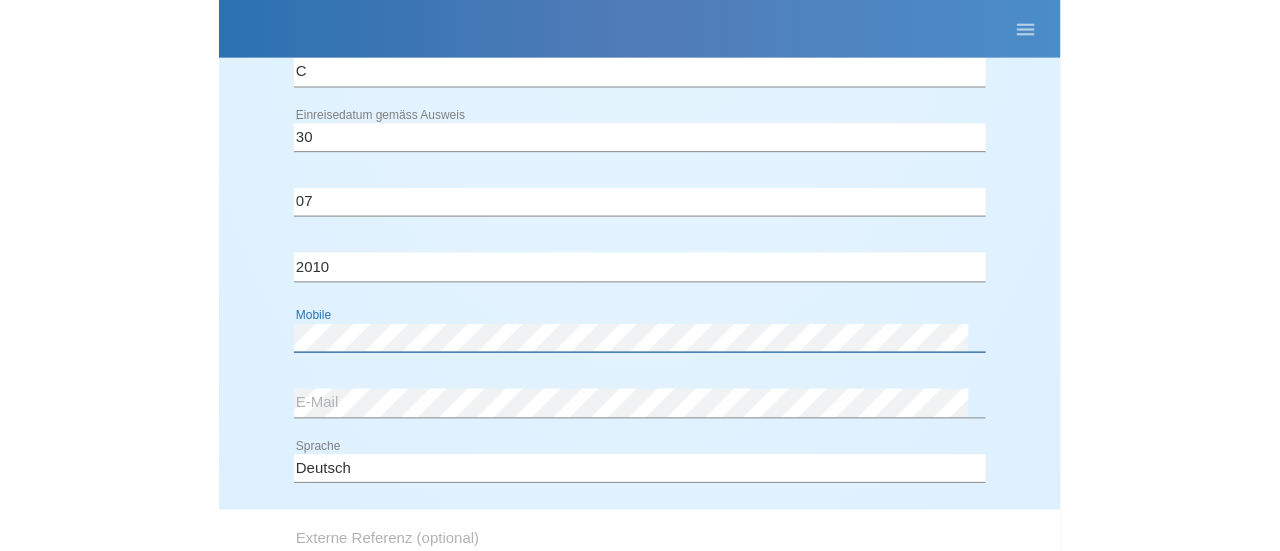 scroll, scrollTop: 710, scrollLeft: 0, axis: vertical 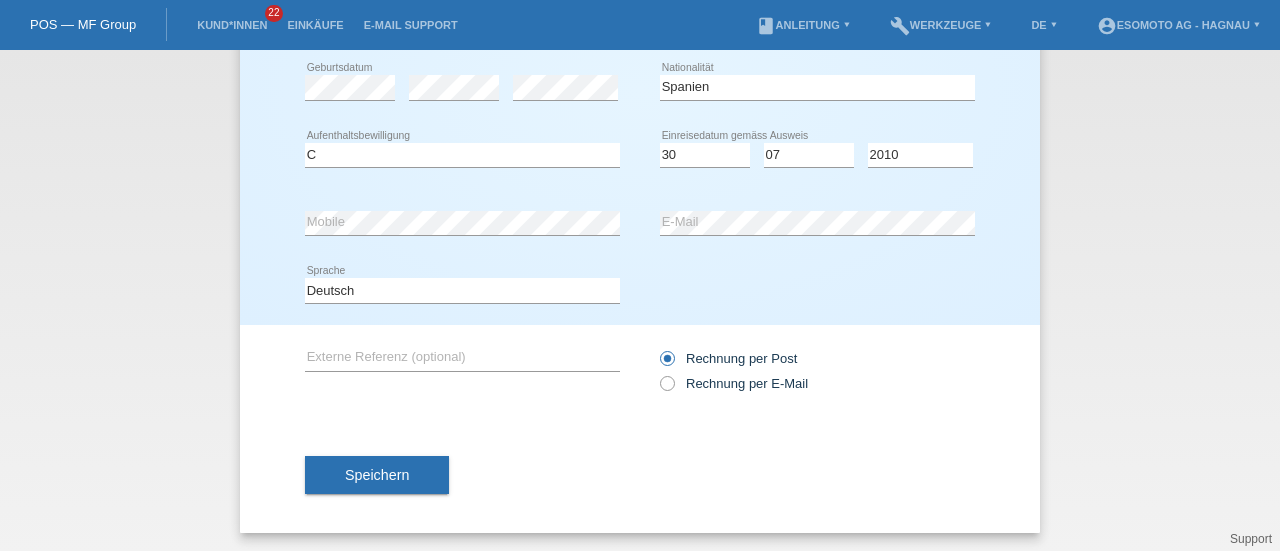 click on "Speichern" at bounding box center [377, 475] 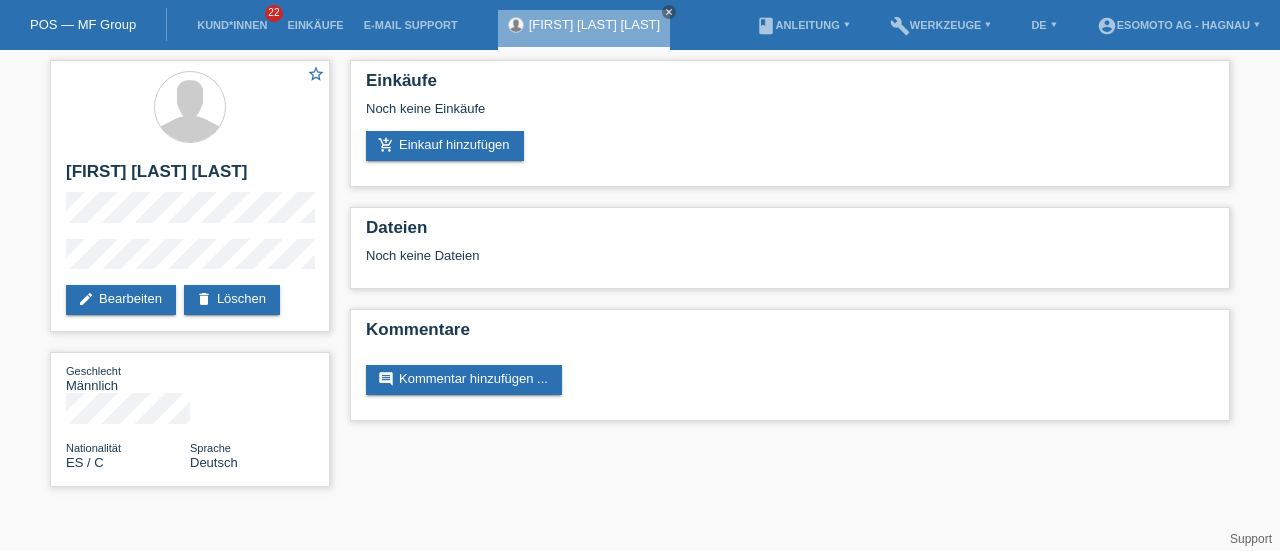scroll, scrollTop: 0, scrollLeft: 0, axis: both 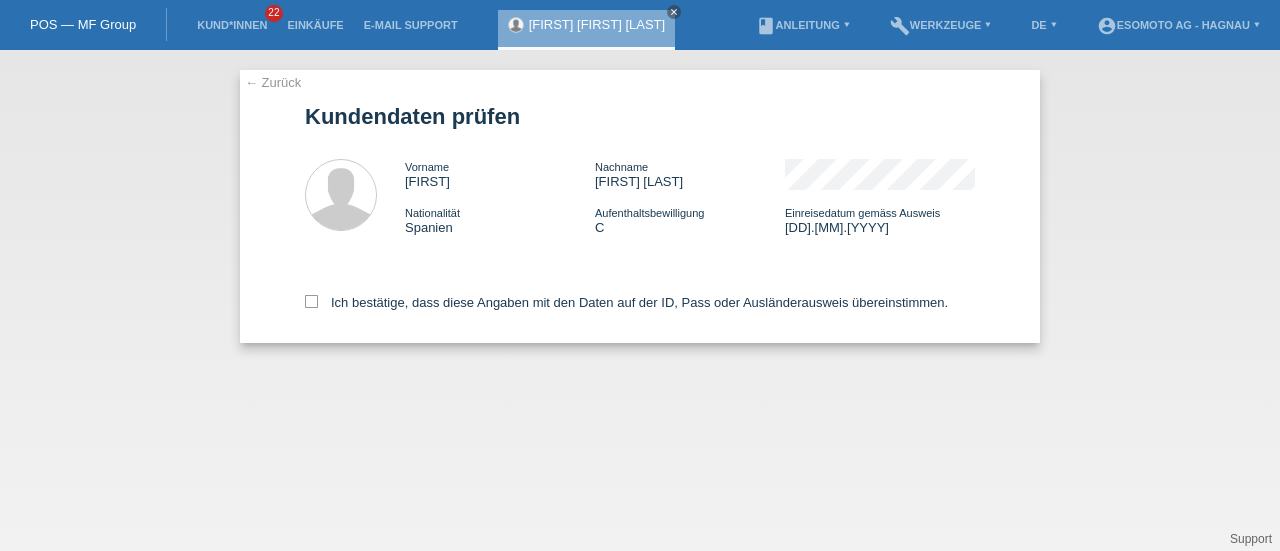 click at bounding box center [311, 301] 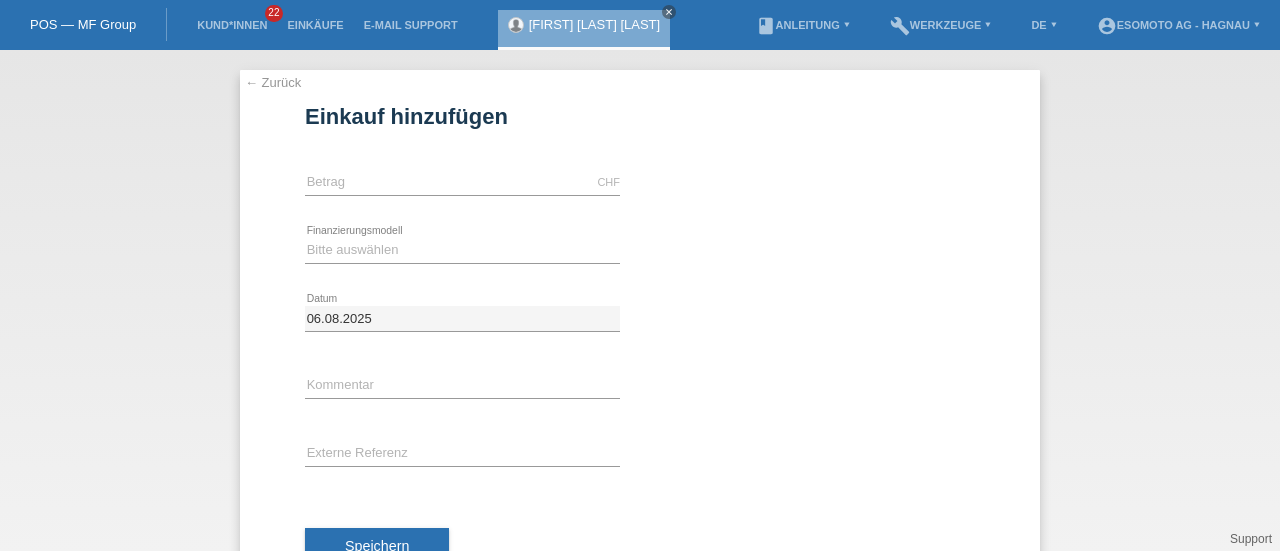scroll, scrollTop: 0, scrollLeft: 0, axis: both 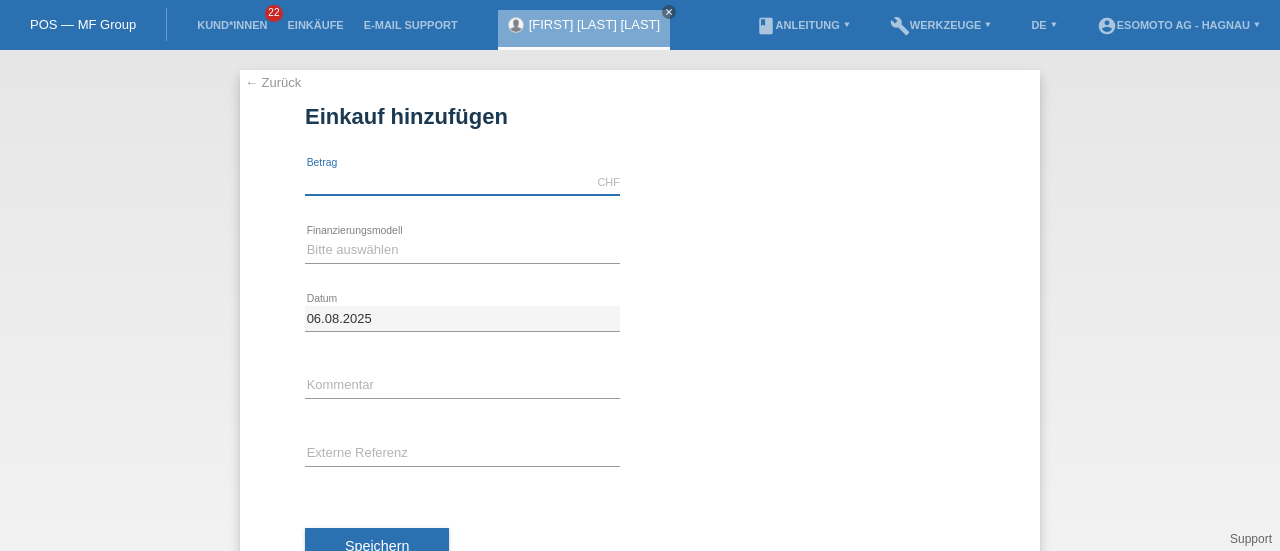 click at bounding box center (462, 182) 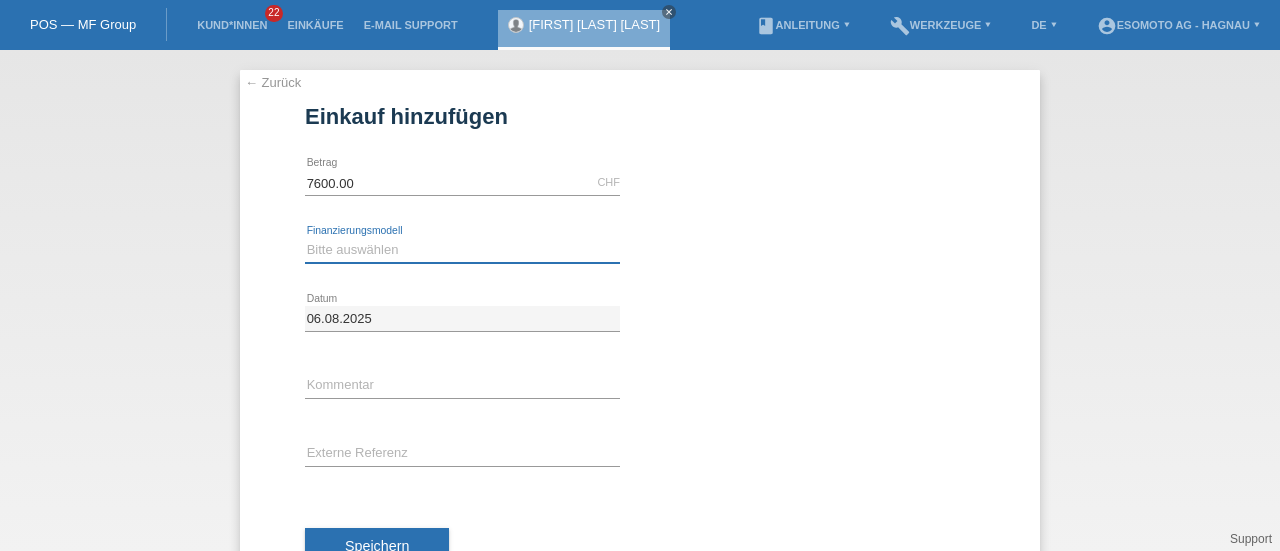 click on "Bitte auswählen
Fixe Raten
Kauf auf Rechnung mit Teilzahlungsoption" at bounding box center (462, 250) 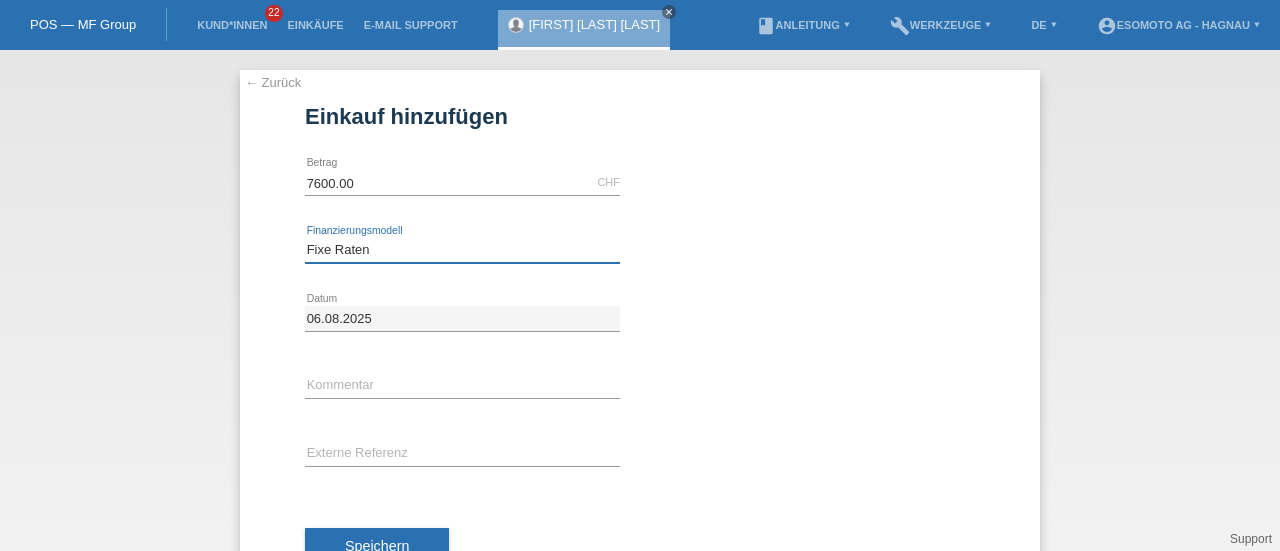 click on "Bitte auswählen
Fixe Raten
Kauf auf Rechnung mit Teilzahlungsoption" at bounding box center (462, 250) 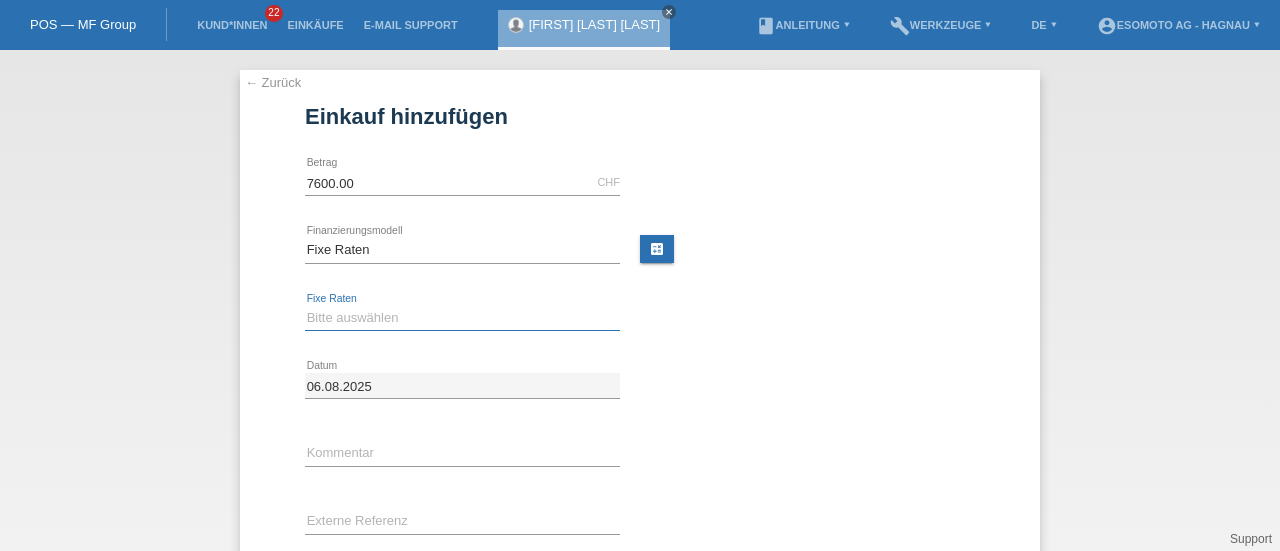click on "Bitte auswählen
12 Raten
24 Raten
36 Raten
48 Raten" at bounding box center [462, 318] 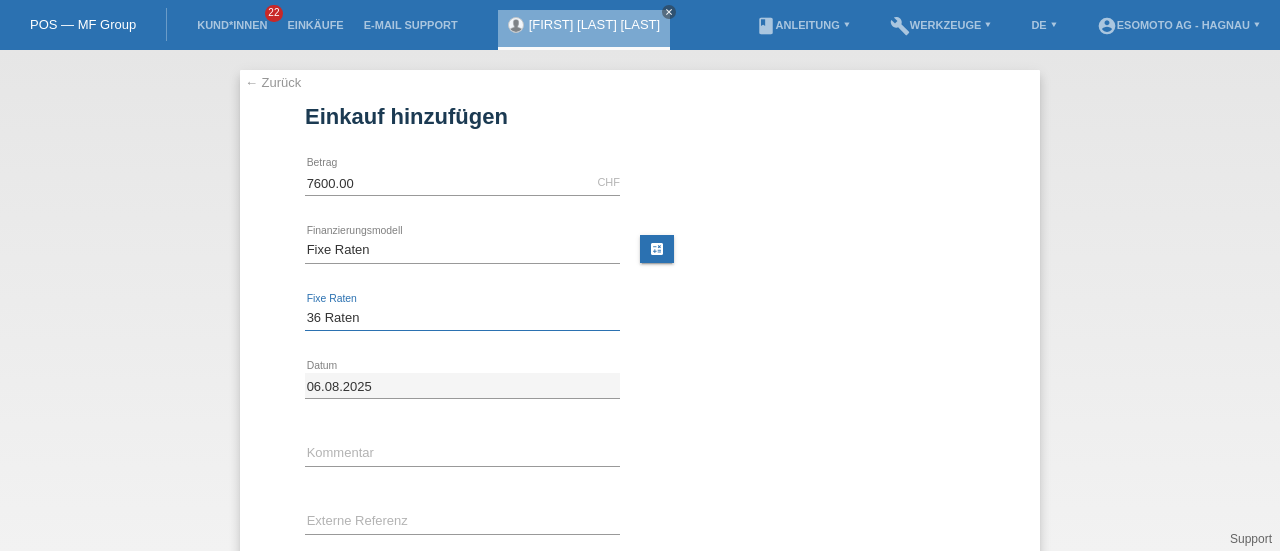 click on "Bitte auswählen
12 Raten
24 Raten
36 Raten
48 Raten" at bounding box center [462, 318] 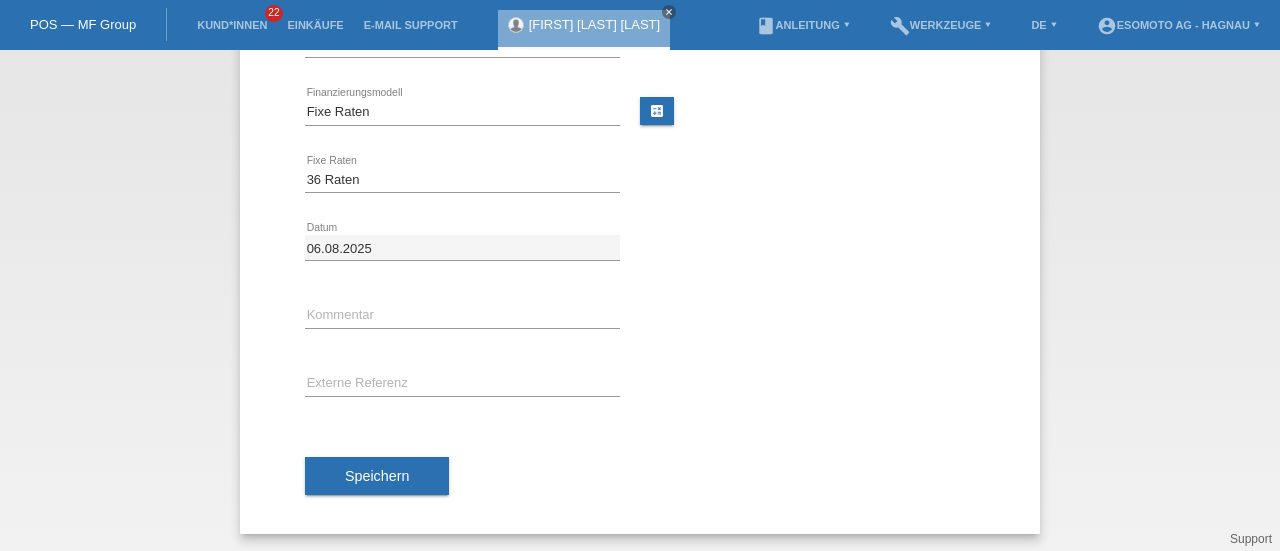 click on "Speichern" at bounding box center (377, 476) 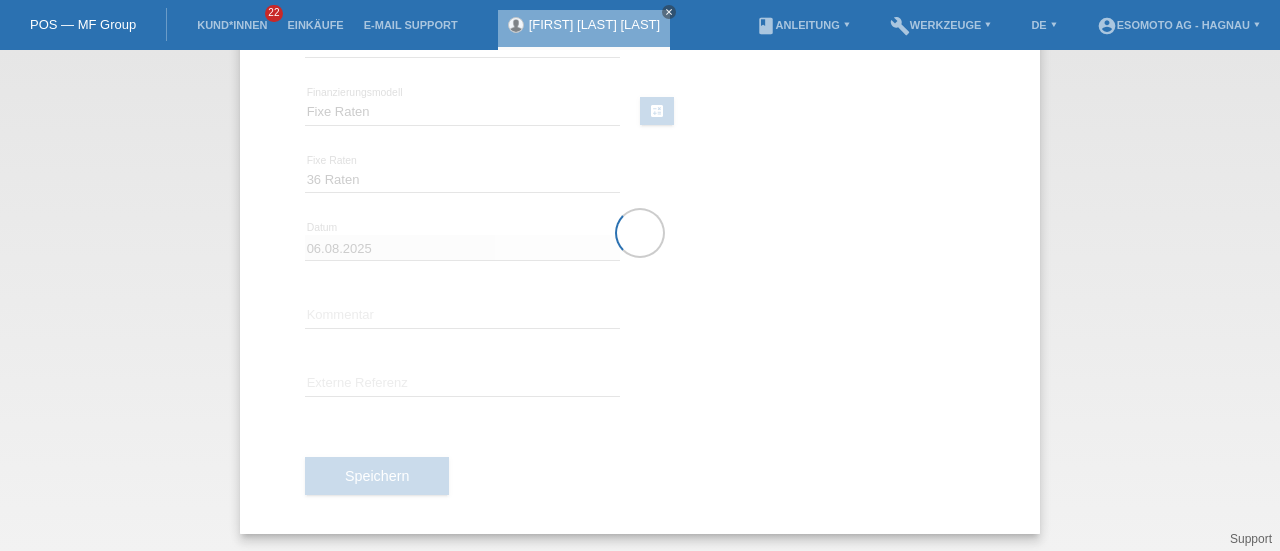 scroll, scrollTop: 0, scrollLeft: 0, axis: both 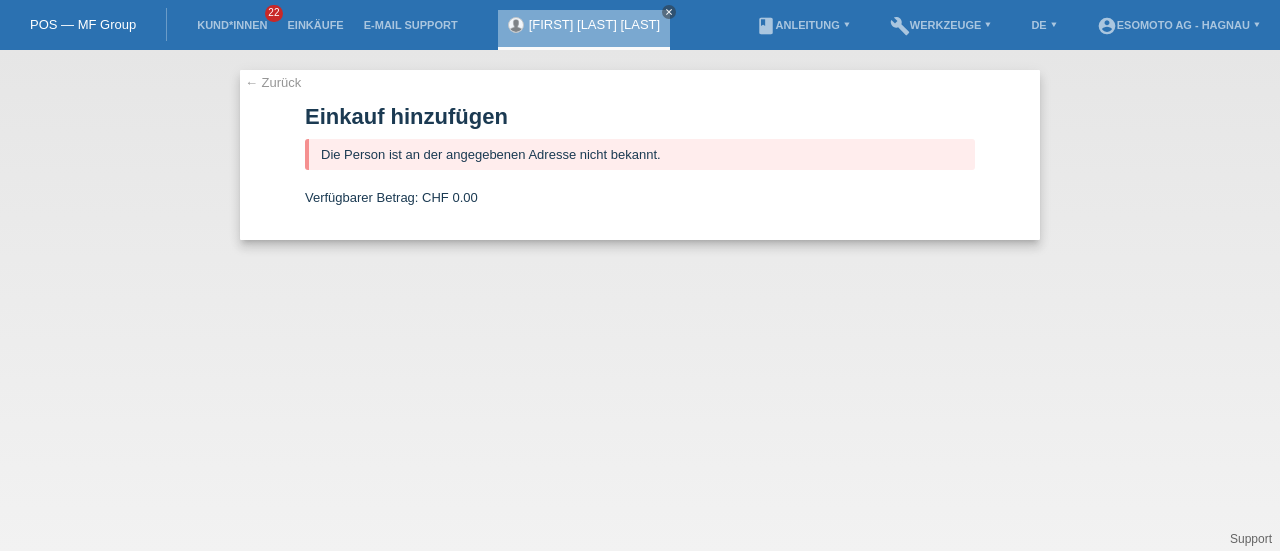 click on "← Zurück" at bounding box center (273, 82) 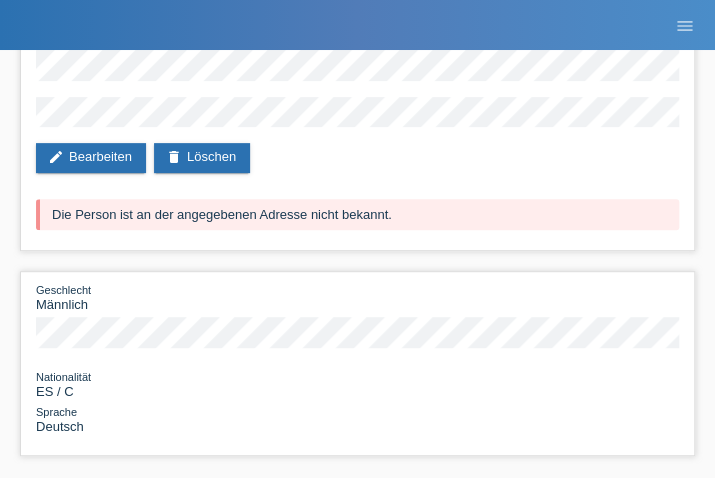 scroll, scrollTop: 148, scrollLeft: 0, axis: vertical 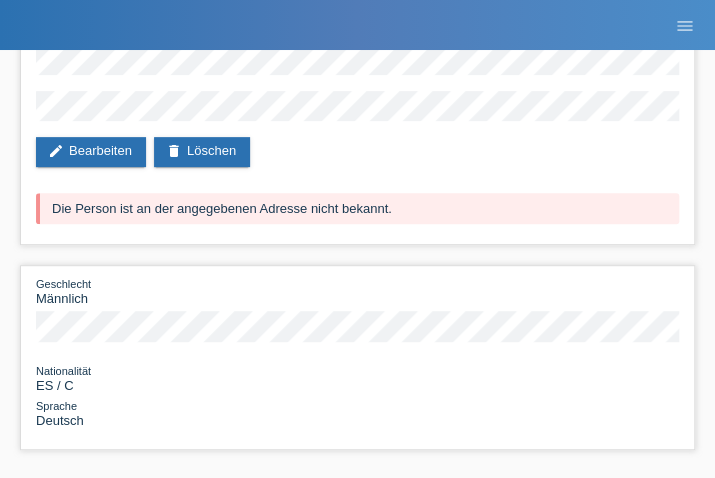 click on "POS — MF Group
Kund*innen
22
Einkäufe
E-Mail Support
[FIRST] [LAST] [LAST]
close" at bounding box center [357, 25] 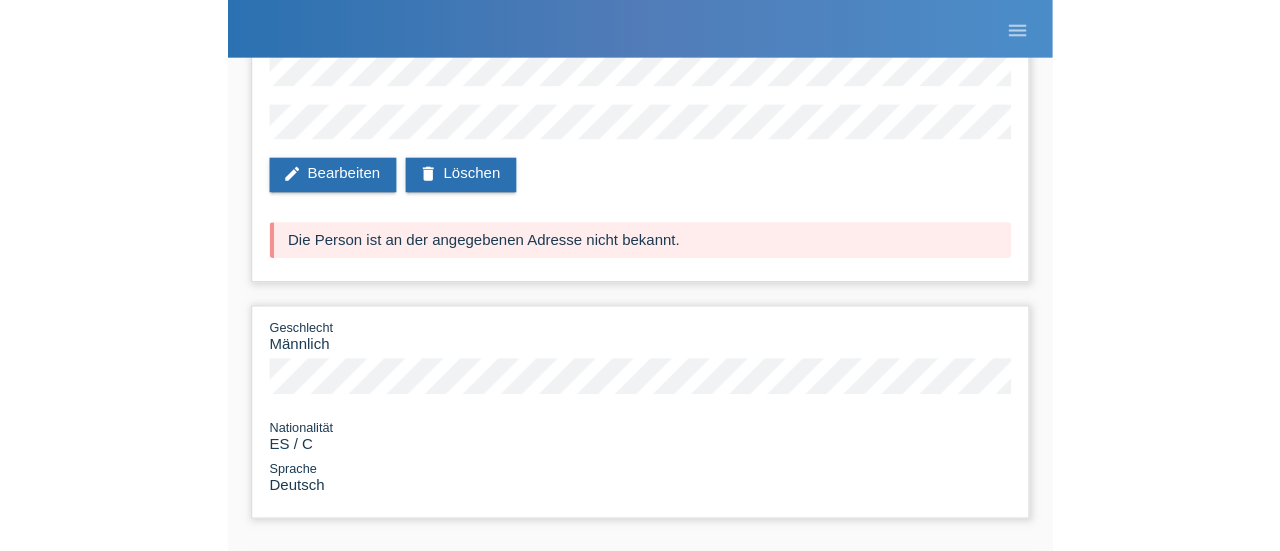 scroll, scrollTop: 0, scrollLeft: 0, axis: both 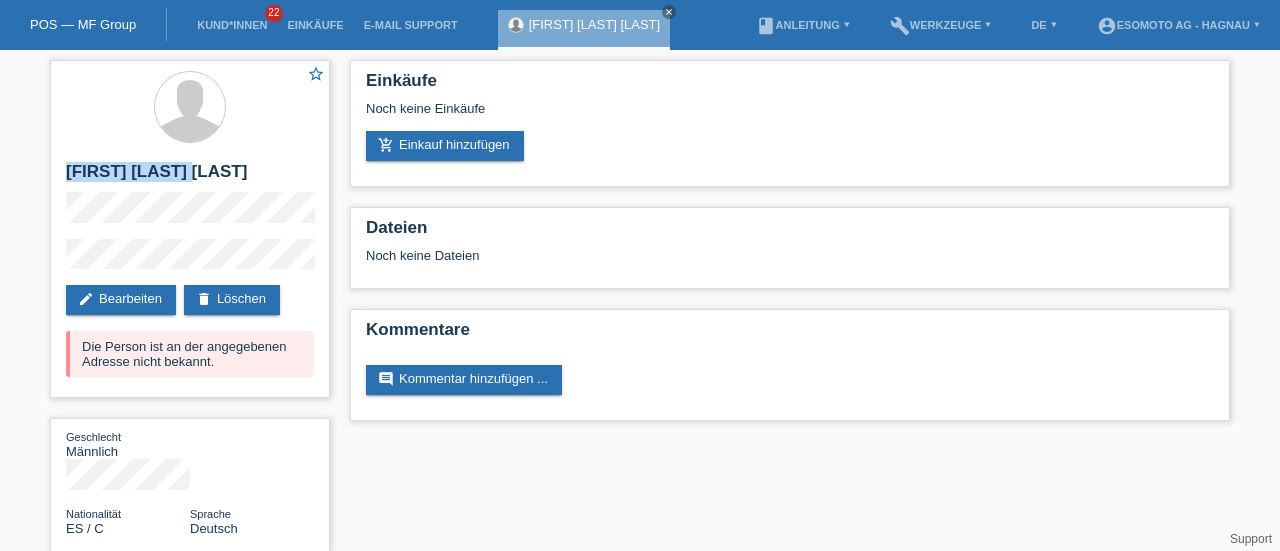 drag, startPoint x: 192, startPoint y: 170, endPoint x: 70, endPoint y: 159, distance: 122.494896 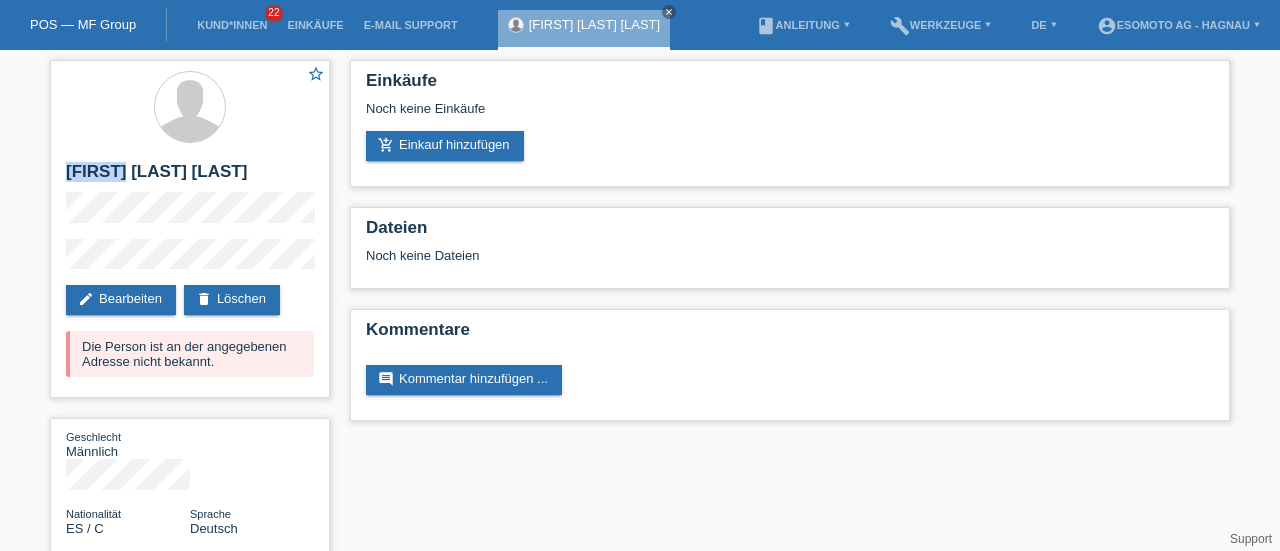 click on "Rafael Santiago Yanez" at bounding box center [190, 177] 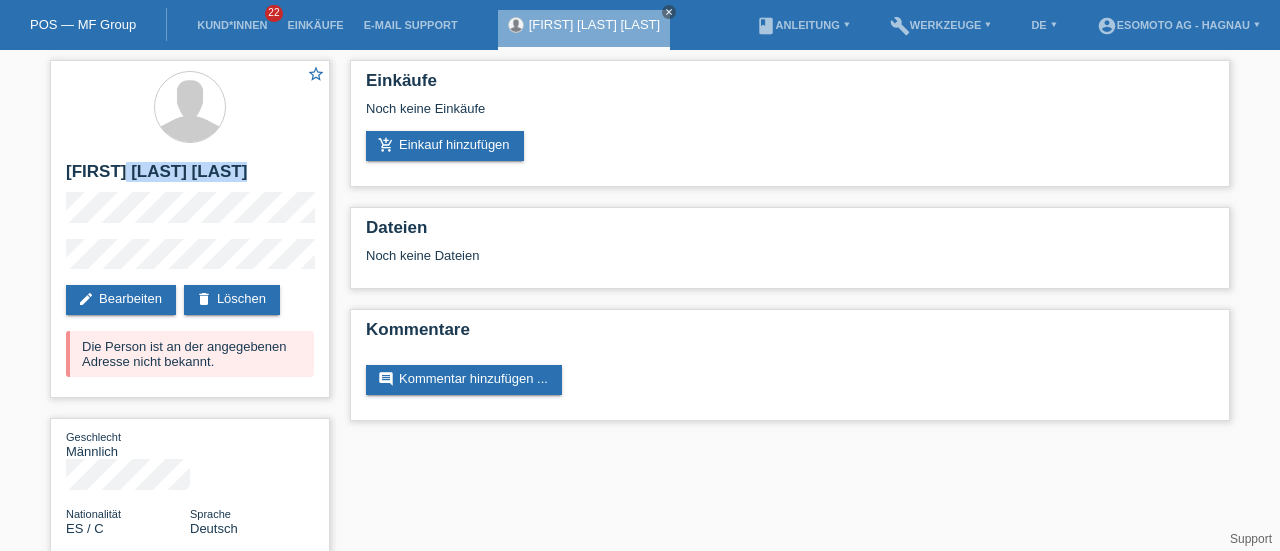 drag, startPoint x: 124, startPoint y: 174, endPoint x: 285, endPoint y: 161, distance: 161.52399 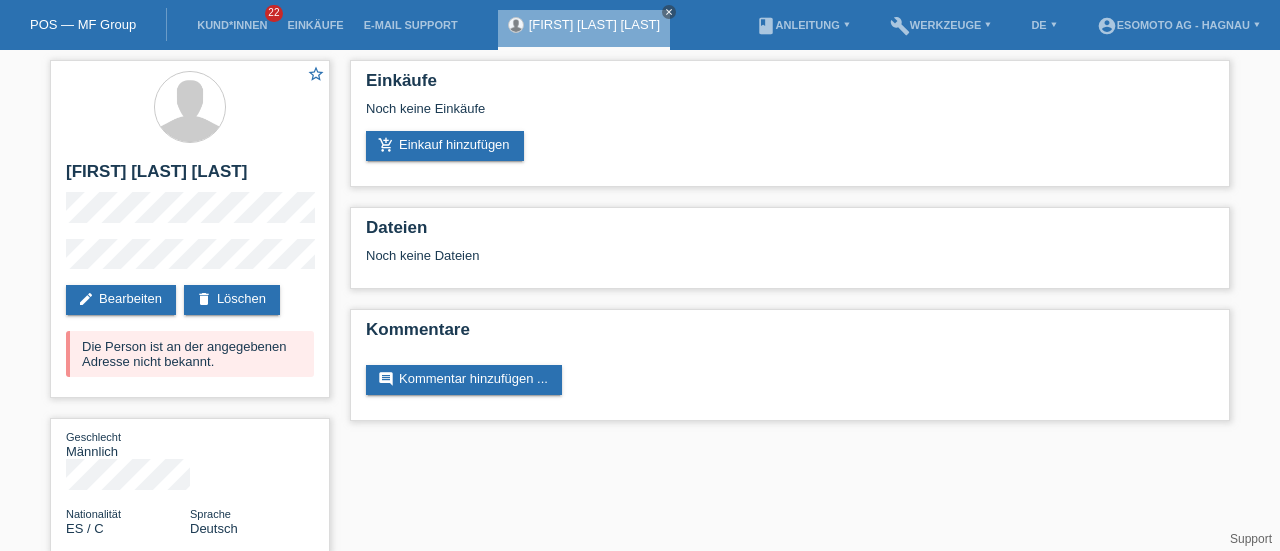 click on "delete  Löschen" at bounding box center [232, 300] 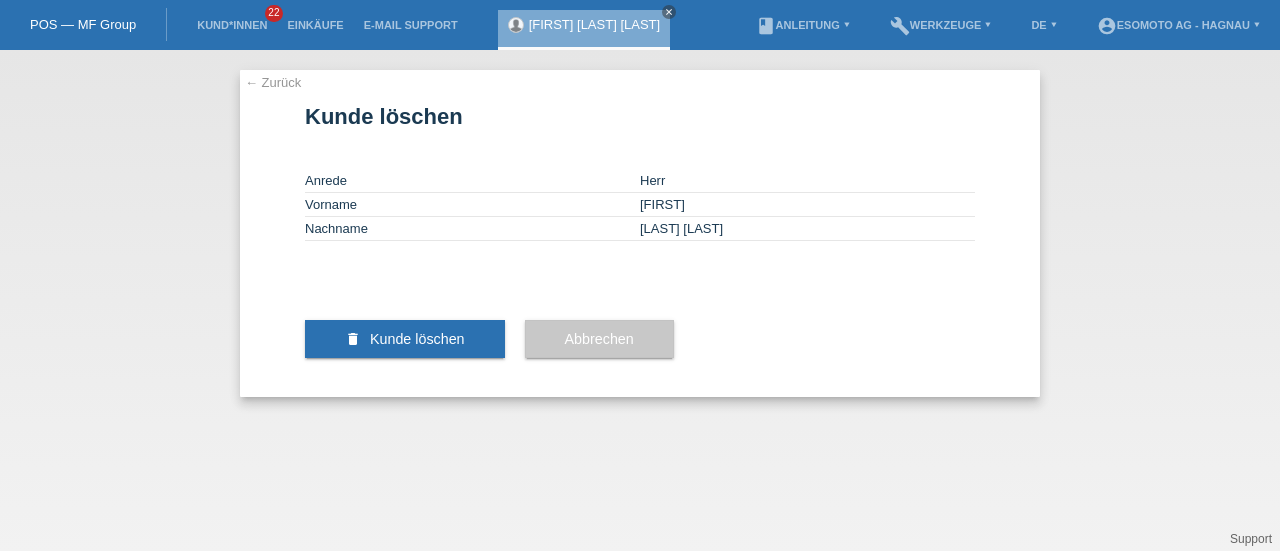 scroll, scrollTop: 0, scrollLeft: 0, axis: both 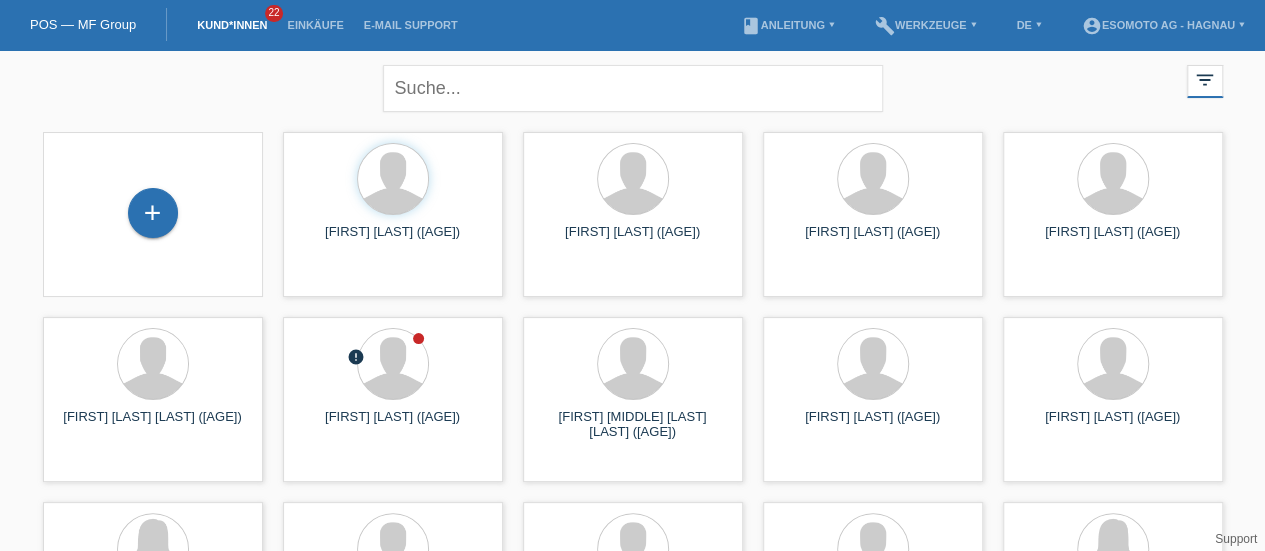 click on "+" at bounding box center [153, 213] 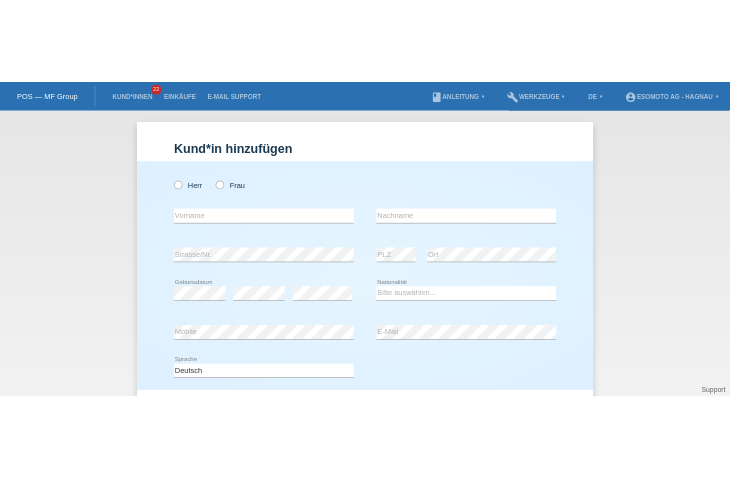 scroll, scrollTop: 0, scrollLeft: 0, axis: both 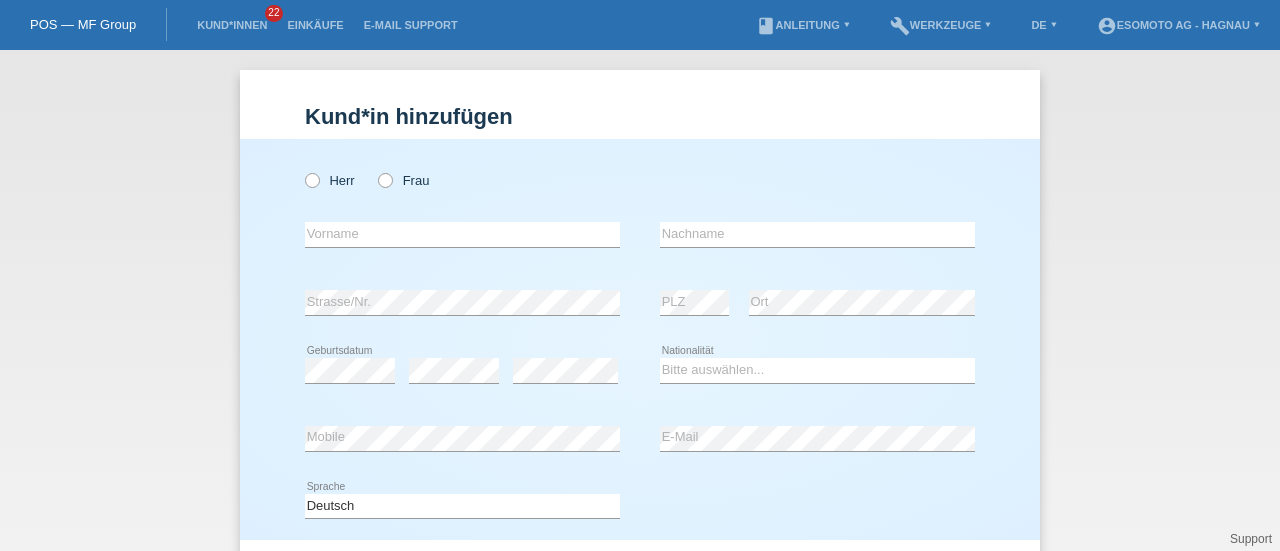 click on "Herr" at bounding box center (330, 180) 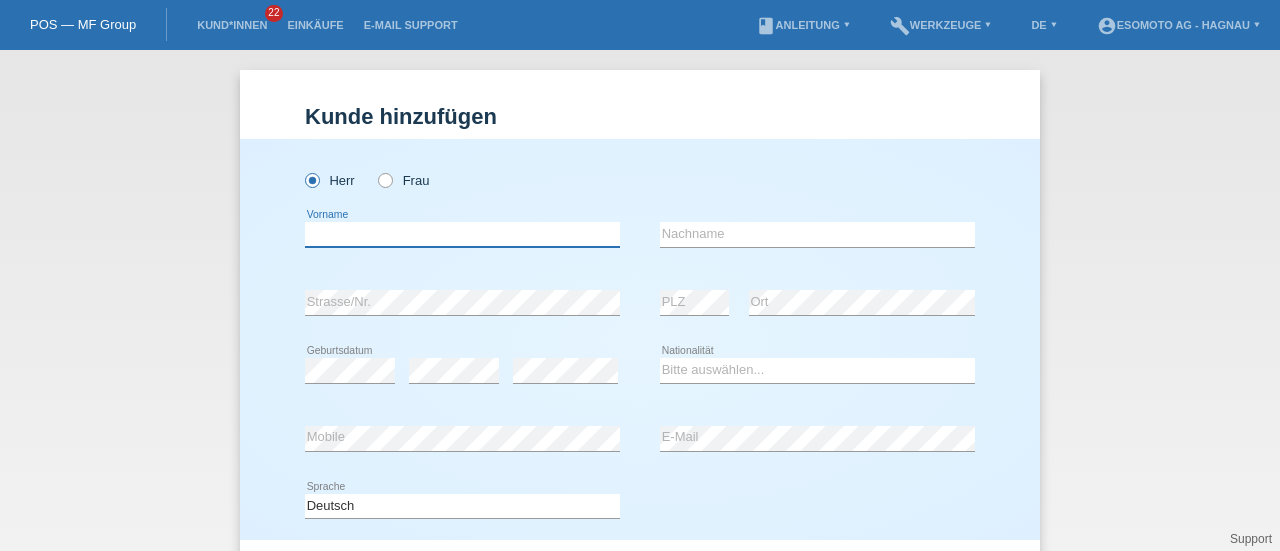 click at bounding box center [462, 234] 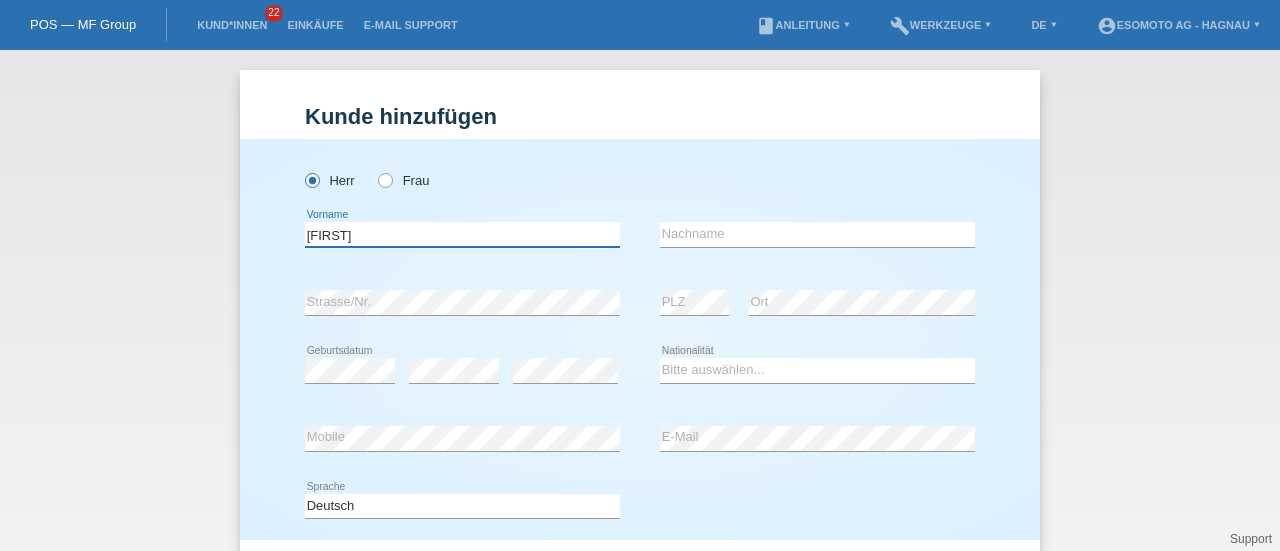 type on "[FIRST]" 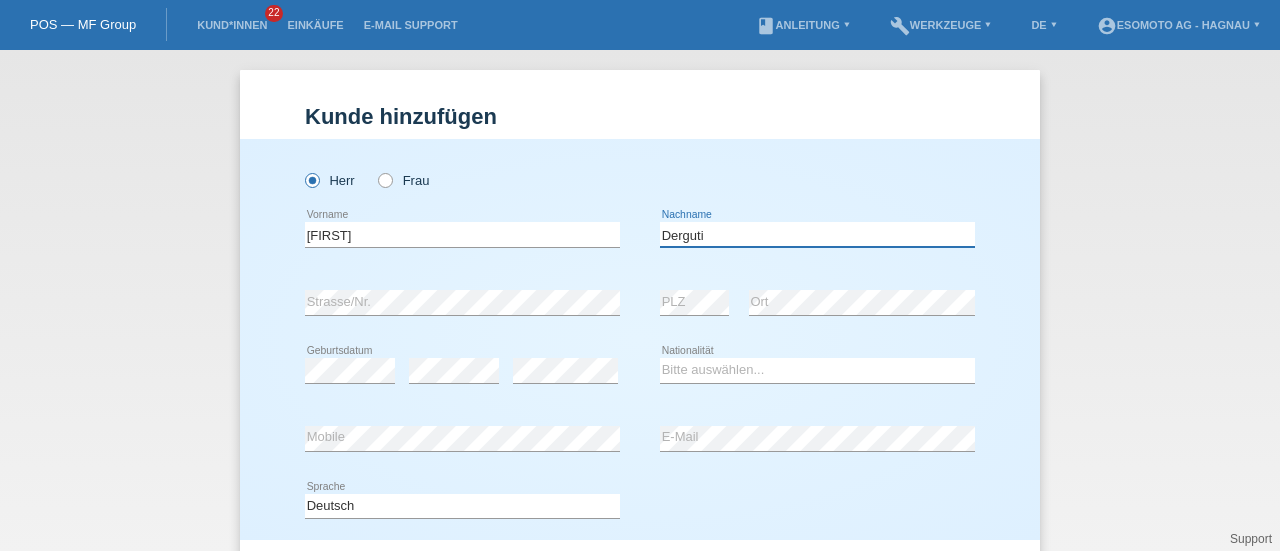 type on "Derguti" 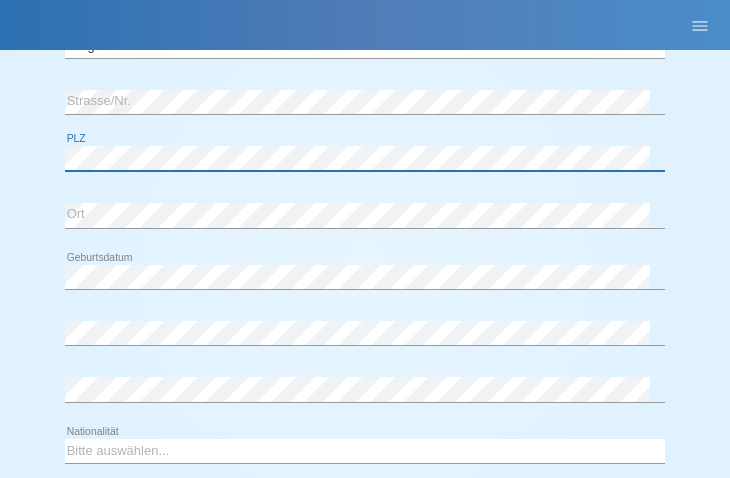 scroll, scrollTop: 264, scrollLeft: 0, axis: vertical 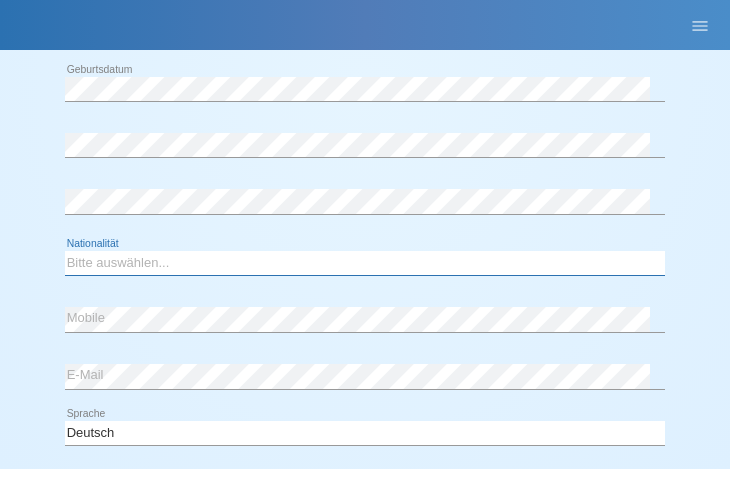 click on "Bitte auswählen...
Schweiz
Deutschland
Liechtenstein
Österreich
------------
Afghanistan
Ägypten
Åland
Albanien
Algerien" at bounding box center [365, 263] 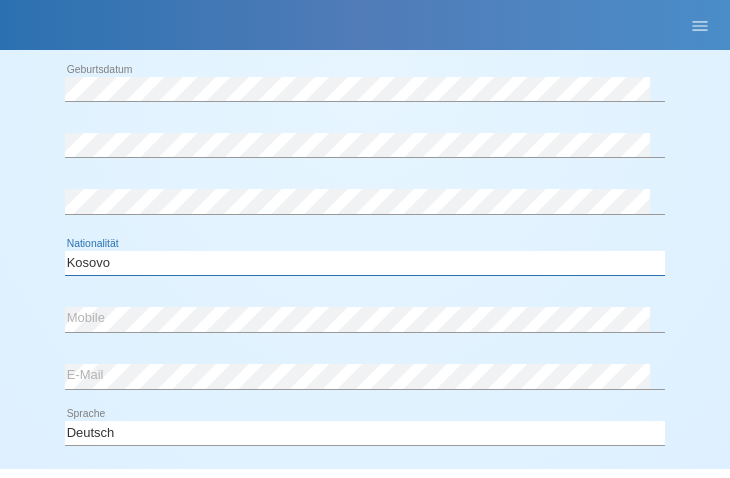 click on "Bitte auswählen...
Schweiz
Deutschland
Liechtenstein
Österreich
------------
Afghanistan
Ägypten
Åland
Albanien
Algerien" at bounding box center [365, 263] 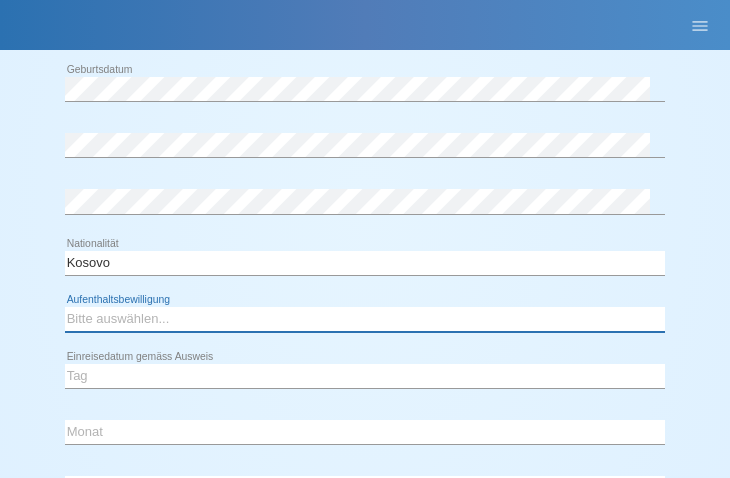 click on "Bitte auswählen...
C
B
B - Flüchtlingsstatus
Andere" at bounding box center (365, 319) 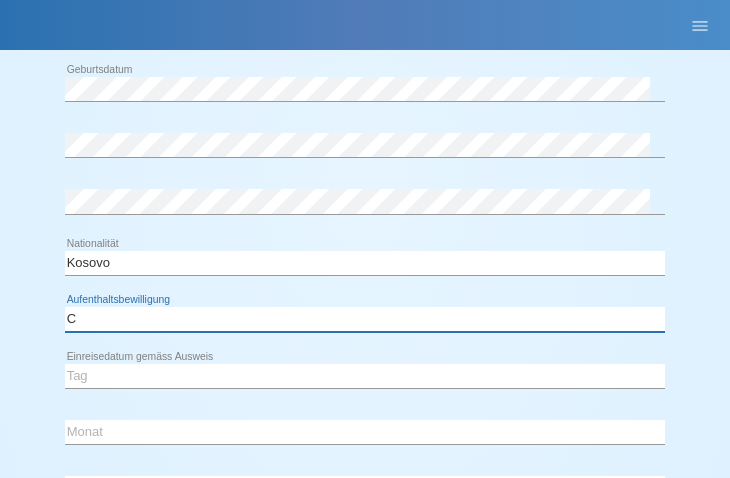 click on "Bitte auswählen...
C
B
B - Flüchtlingsstatus
Andere" at bounding box center [365, 319] 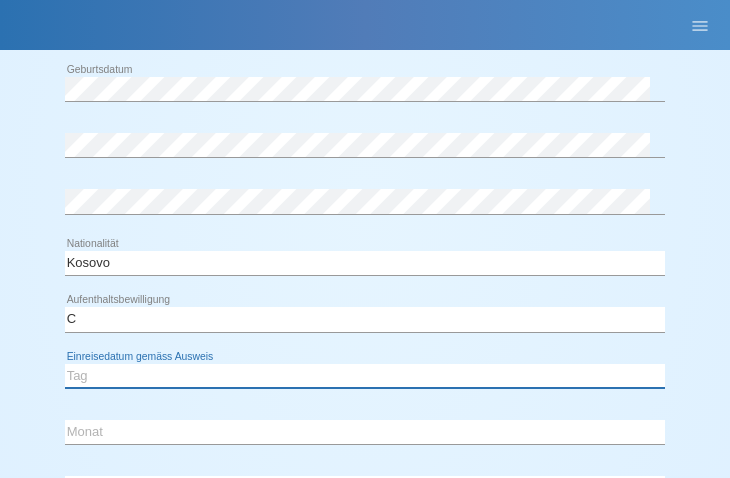 click on "Tag
01
02
03
04
05
06
07
08
09
10 11" at bounding box center [365, 376] 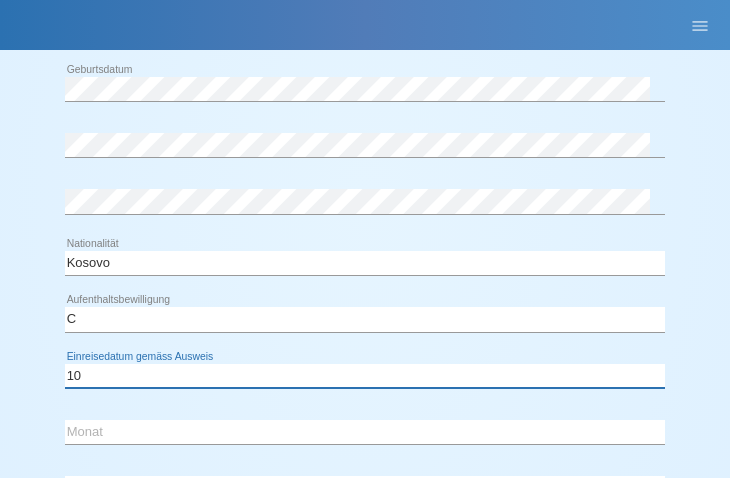 click on "Tag
01
02
03
04
05
06
07
08
09
10 11" at bounding box center (365, 376) 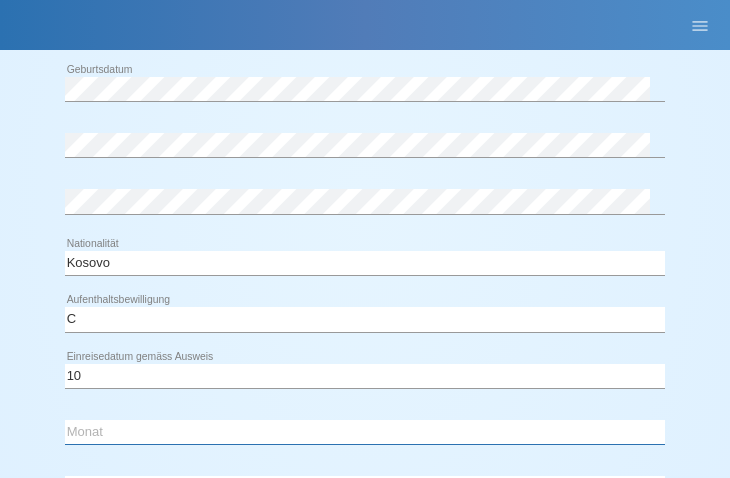 click on "Monat
01
02
03
04
05
06
07
08
09
10 11" at bounding box center [365, 432] 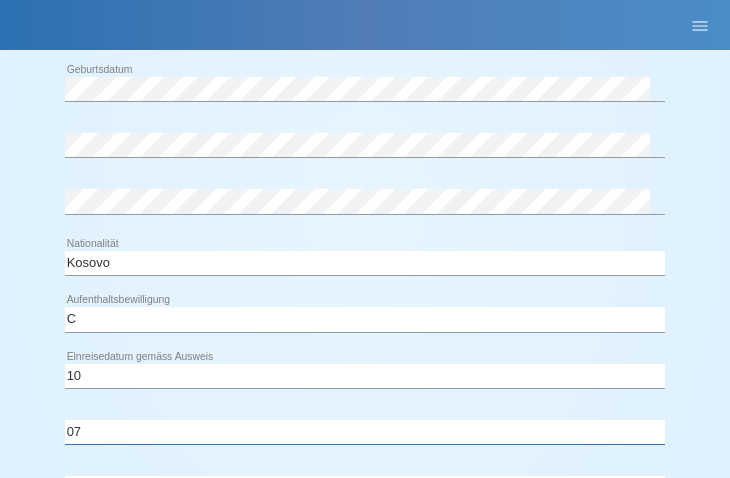 click on "Monat
01
02
03
04
05
06
07
08
09
10 11" at bounding box center [365, 432] 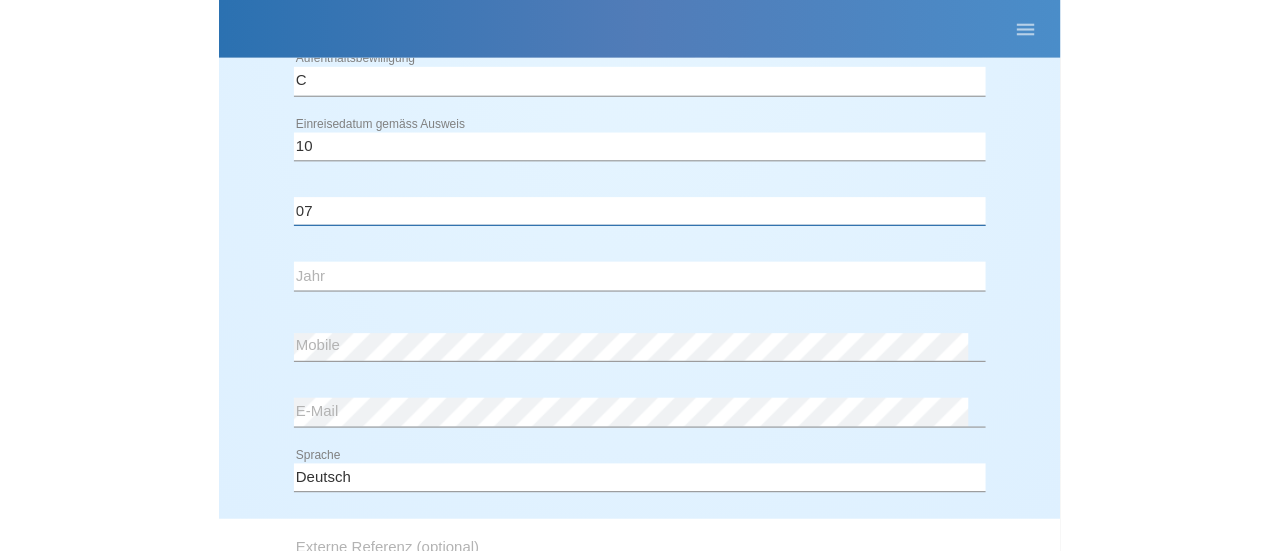 scroll, scrollTop: 717, scrollLeft: 0, axis: vertical 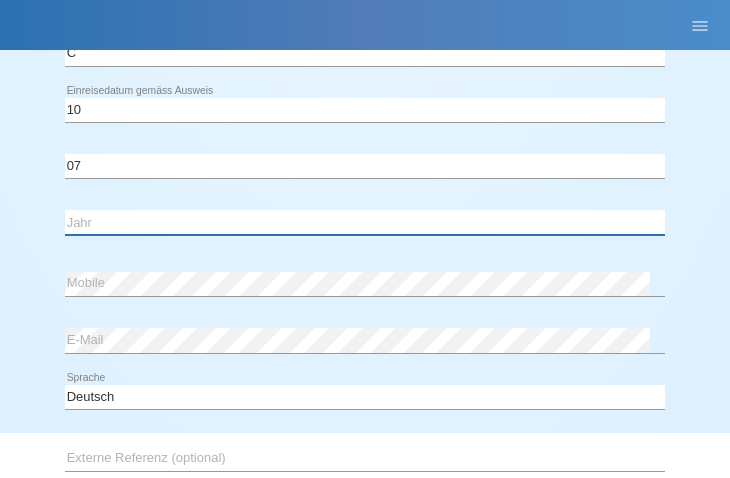 click on "Jahr
2025
2024
2023
2022
2021
2020
2019
2018
2017 2016 2015 2014 2013 2012 2011 2010 2009 2008 2007 2006 2005 2004 2003 2002 2001" at bounding box center [365, 222] 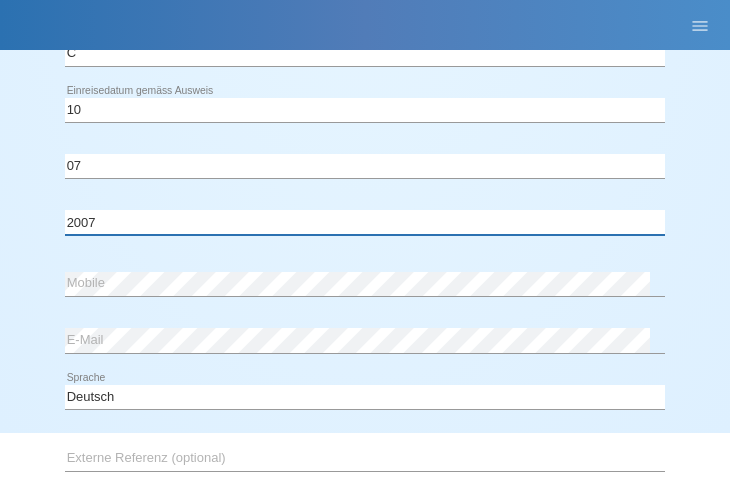click on "Jahr
2025
2024
2023
2022
2021
2020
2019
2018
2017 2016 2015 2014 2013 2012 2011 2010 2009 2008 2007 2006 2005 2004 2003 2002 2001" at bounding box center (365, 222) 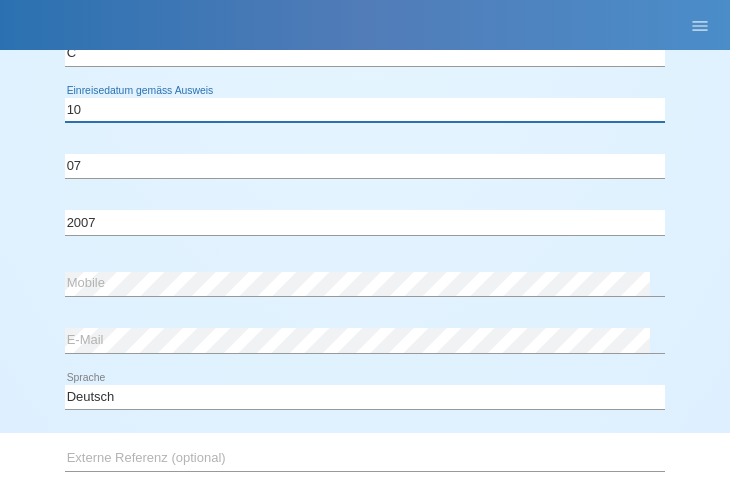 click on "Tag
01
02
03
04
05
06
07
08
09
10 11" at bounding box center [365, 110] 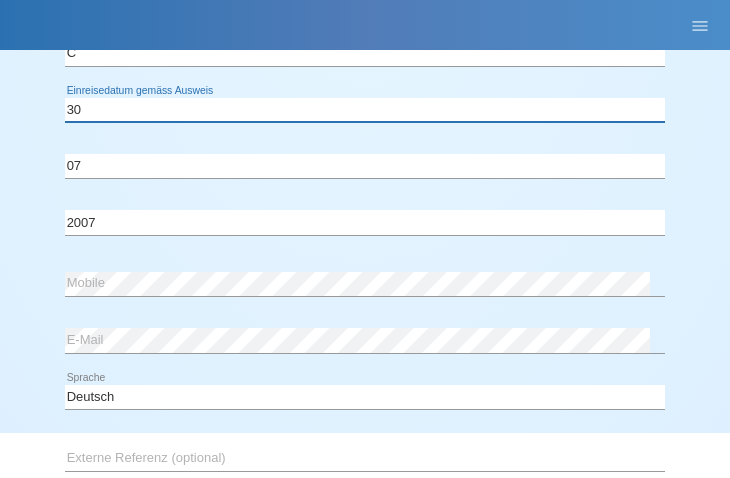 click on "Tag
01
02
03
04
05
06
07
08
09
10 11" at bounding box center (365, 110) 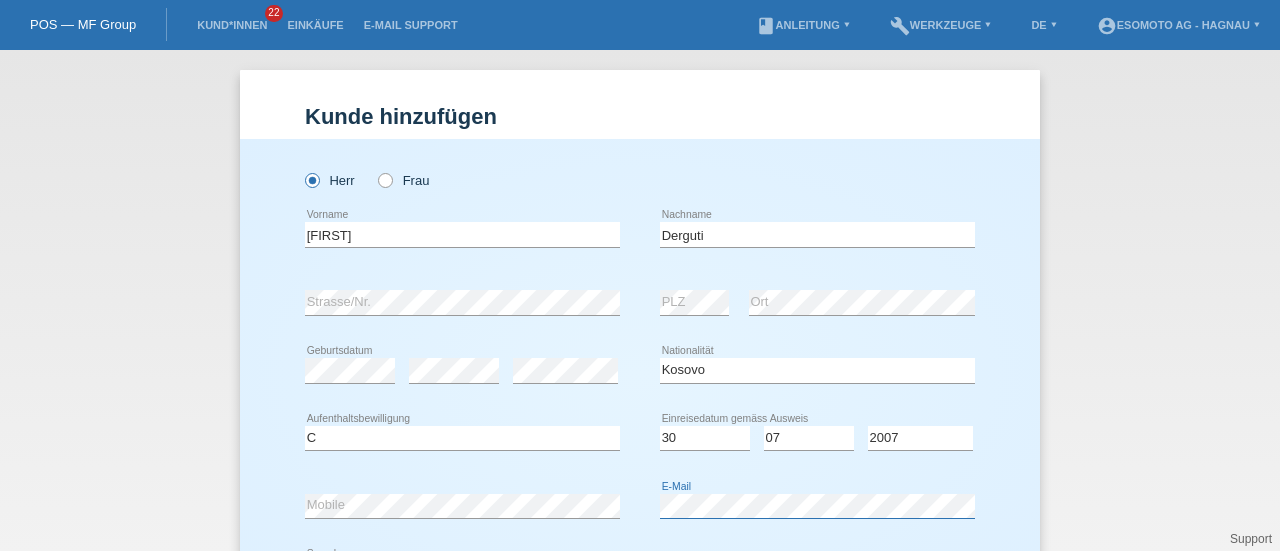 scroll, scrollTop: 283, scrollLeft: 0, axis: vertical 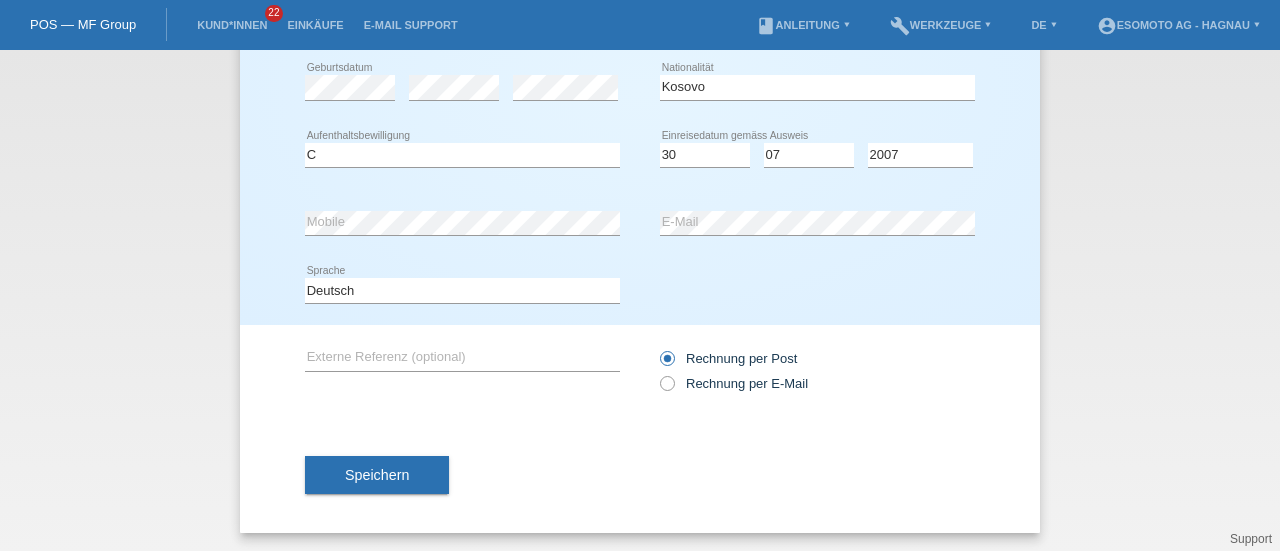 click on "Speichern" at bounding box center [377, 475] 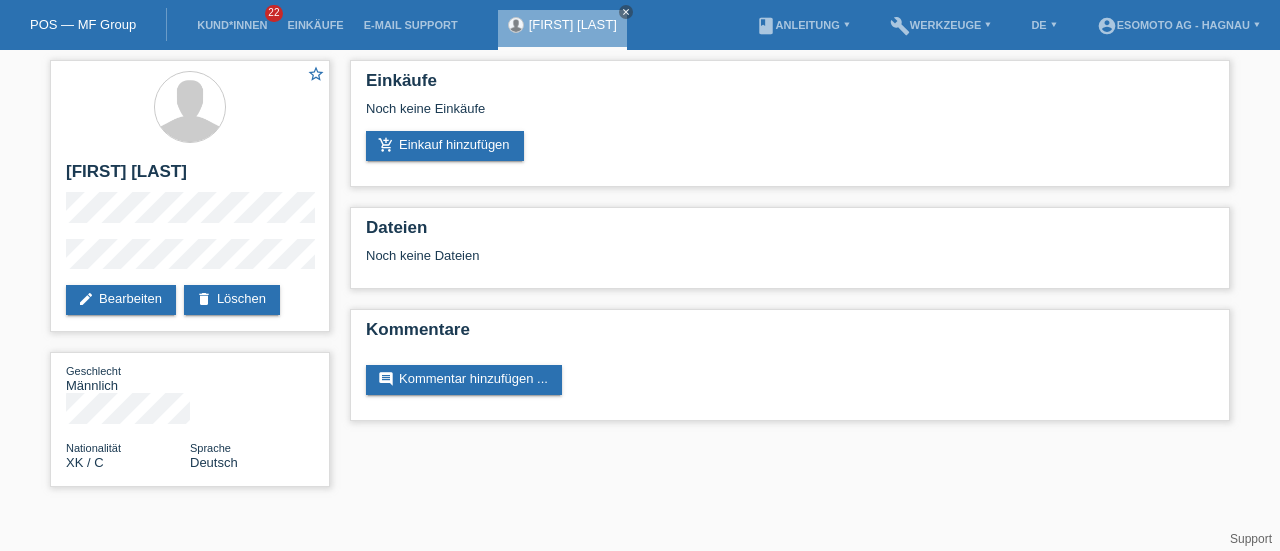 scroll, scrollTop: 0, scrollLeft: 0, axis: both 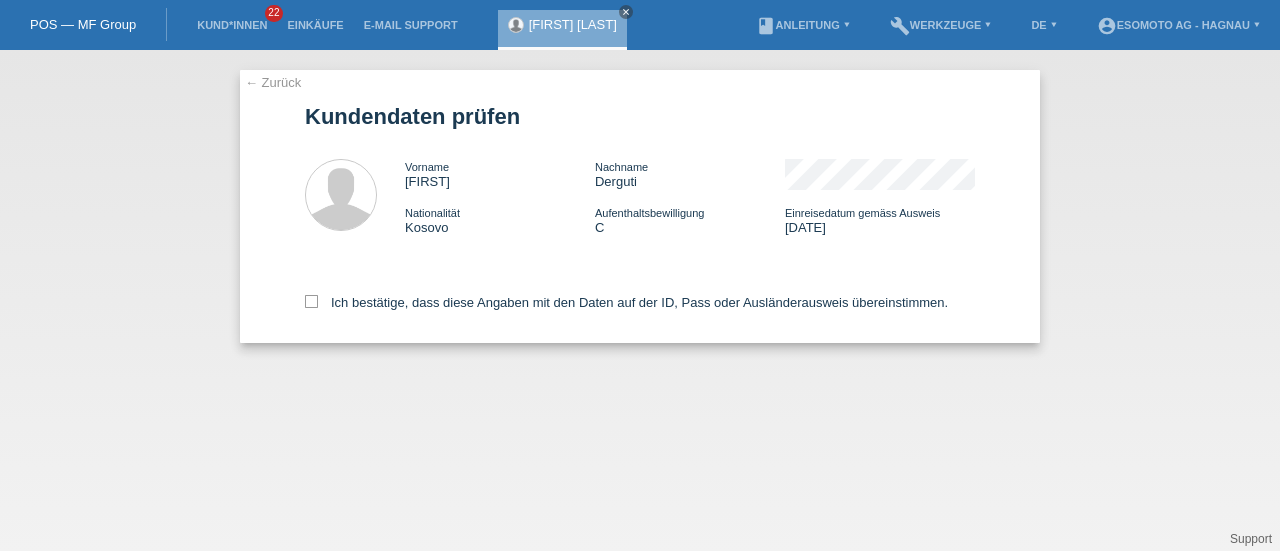 click at bounding box center (311, 301) 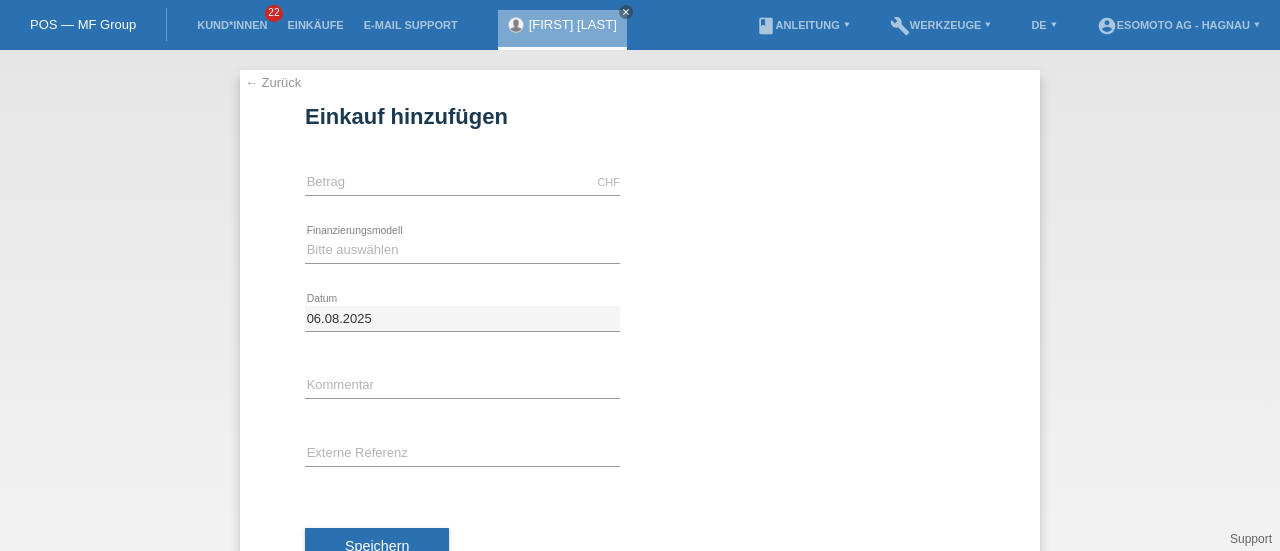 scroll, scrollTop: 0, scrollLeft: 0, axis: both 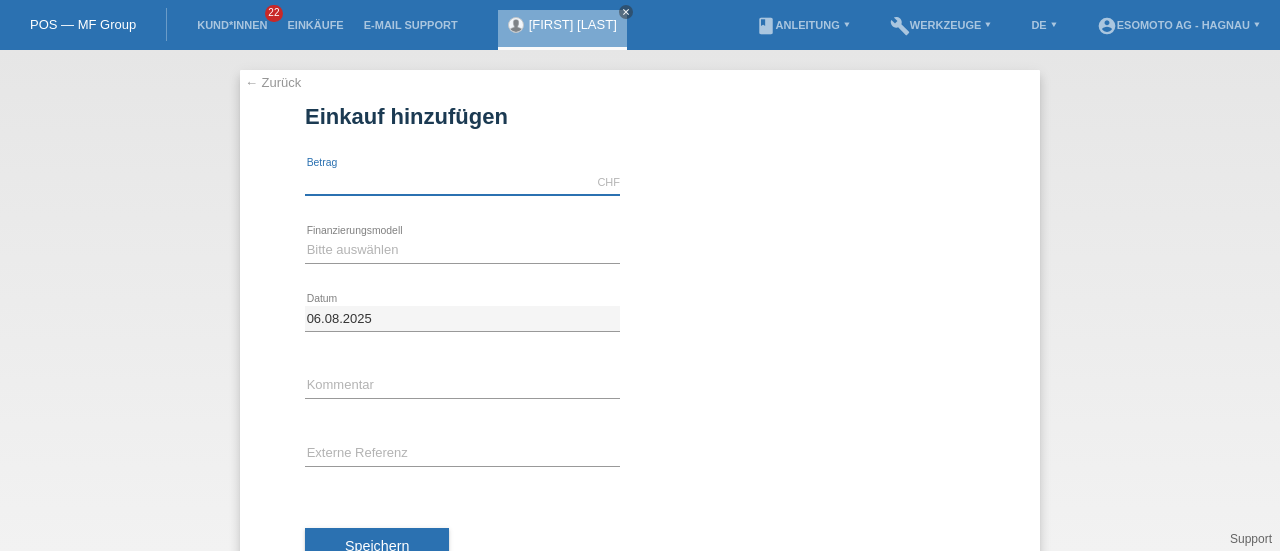 click at bounding box center [462, 182] 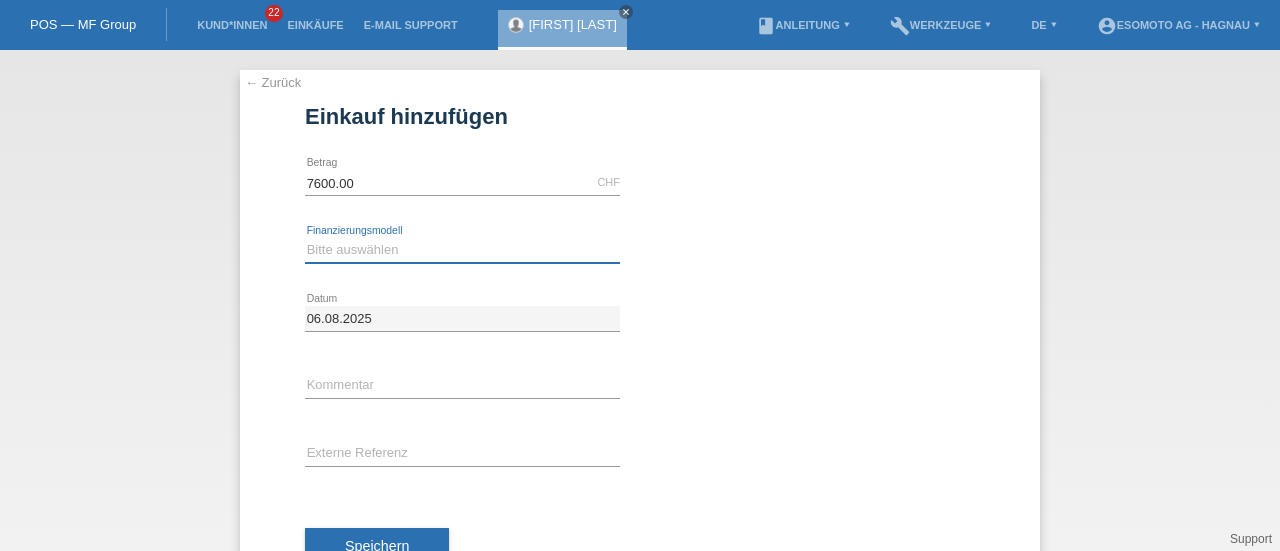 click on "Bitte auswählen
Fixe Raten
Kauf auf Rechnung mit Teilzahlungsoption" at bounding box center [462, 250] 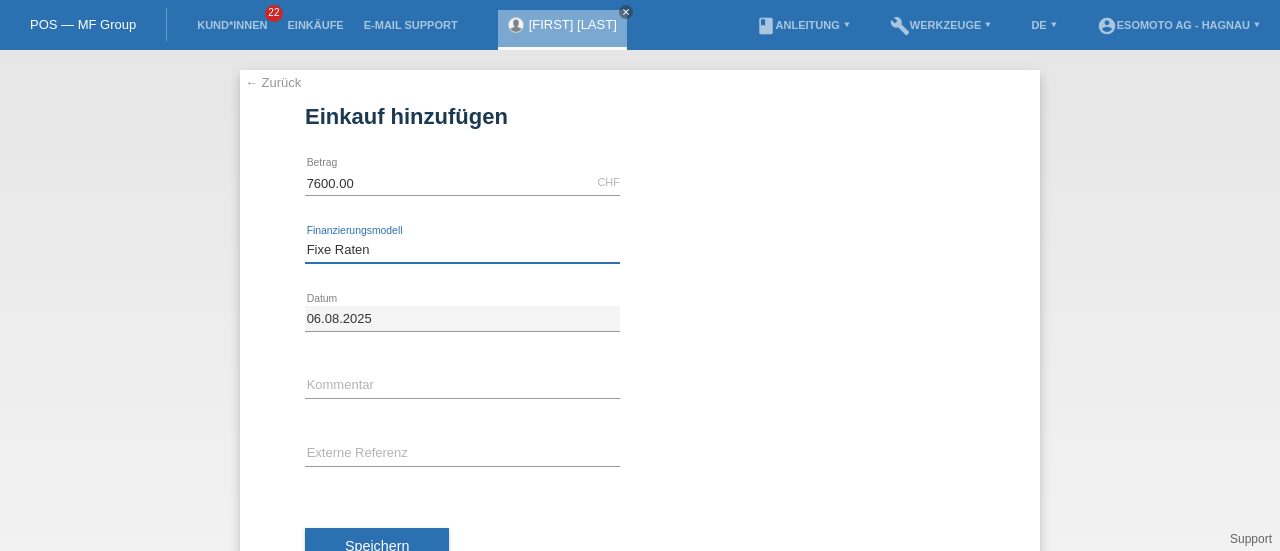 click on "Bitte auswählen
Fixe Raten
Kauf auf Rechnung mit Teilzahlungsoption" at bounding box center [462, 250] 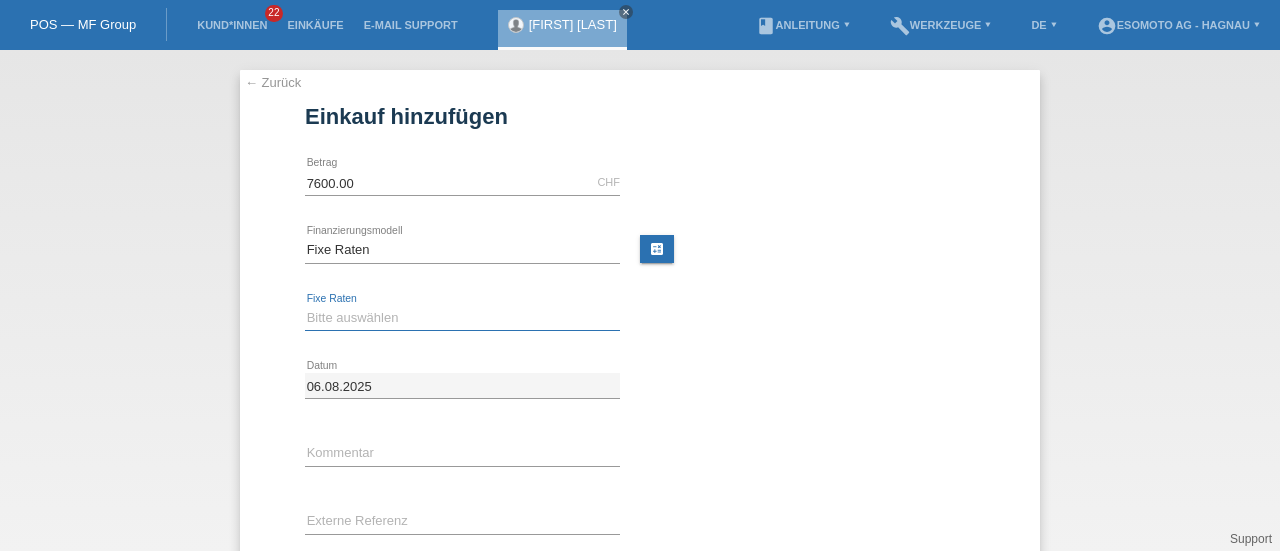 click on "Bitte auswählen
12 Raten
24 Raten
36 Raten
48 Raten" at bounding box center [462, 318] 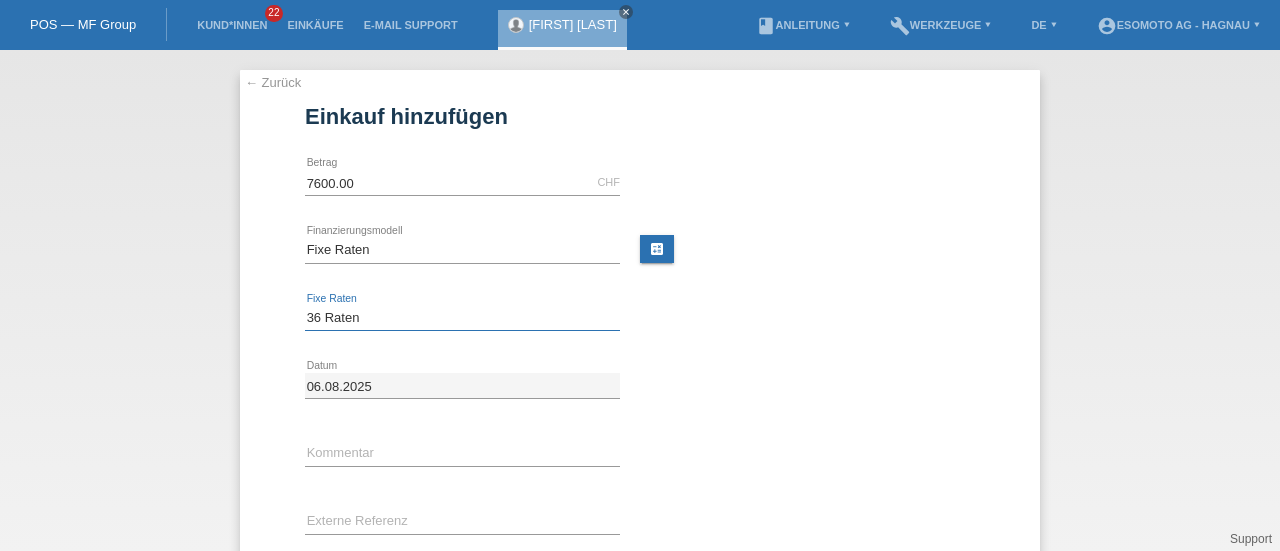 click on "Bitte auswählen
12 Raten
24 Raten
36 Raten
48 Raten" at bounding box center (462, 318) 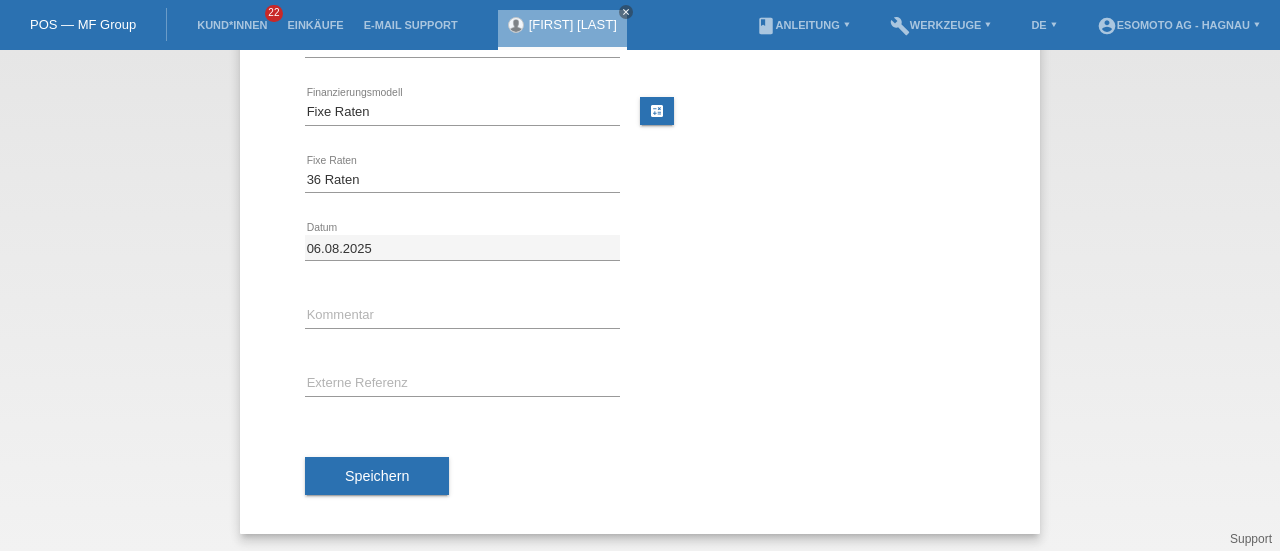 click on "Speichern" at bounding box center [377, 476] 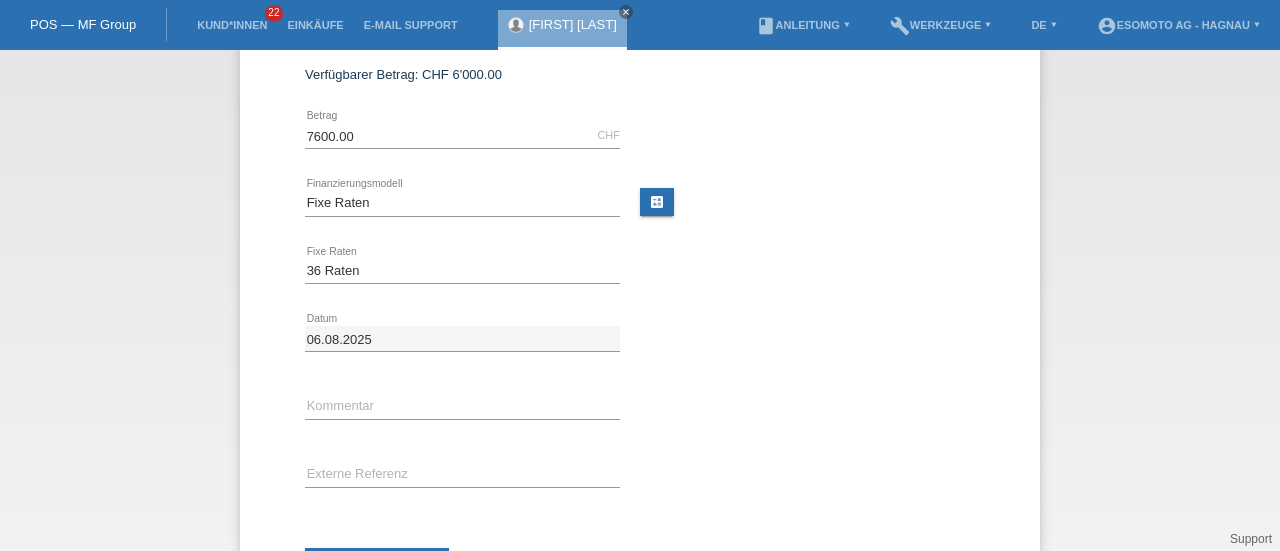 scroll, scrollTop: 0, scrollLeft: 0, axis: both 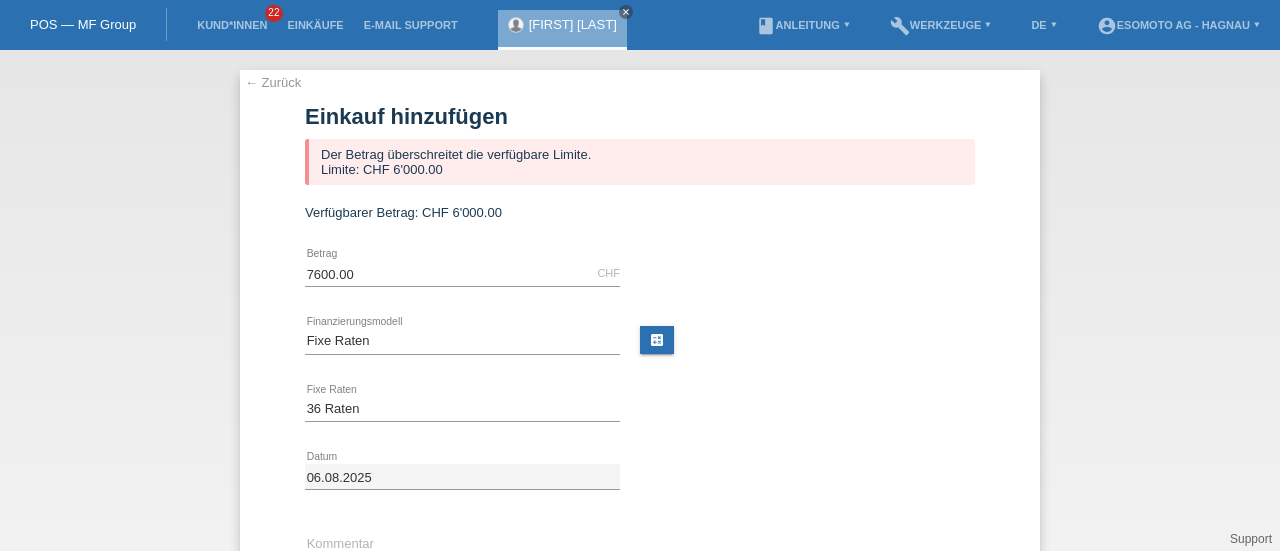 click on "← Zurück" at bounding box center (273, 82) 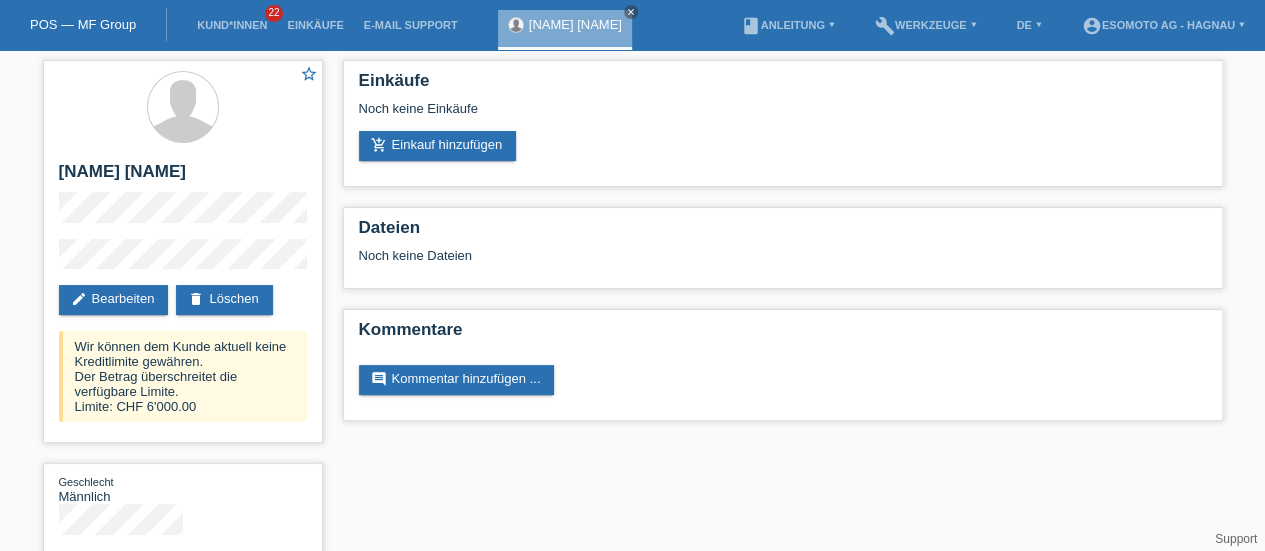 scroll, scrollTop: 38, scrollLeft: 0, axis: vertical 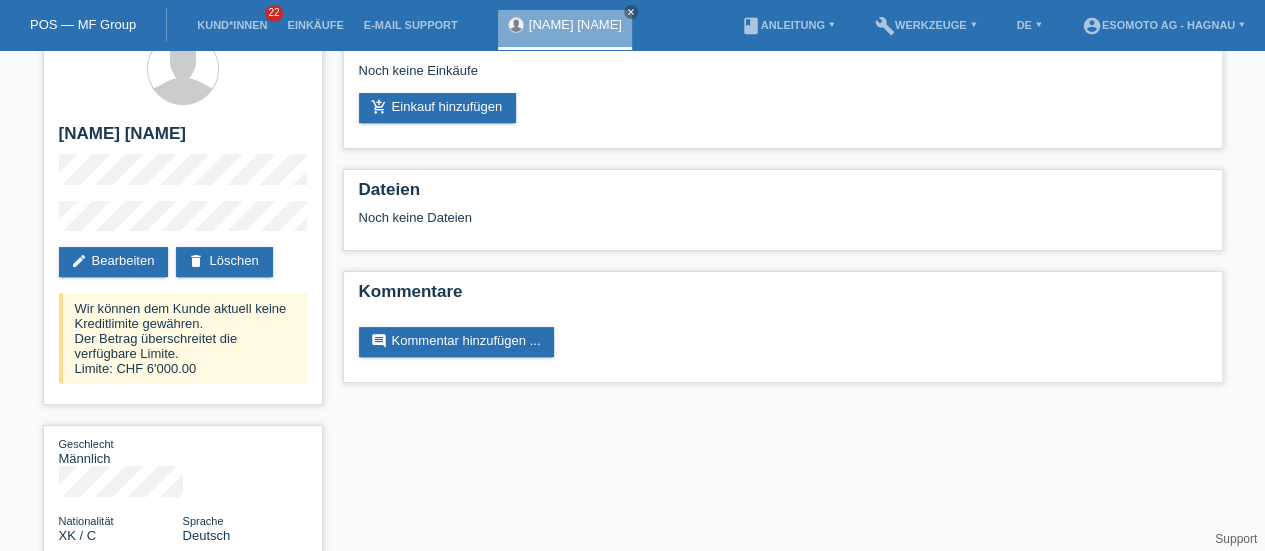 click on "delete  Löschen" at bounding box center [224, 262] 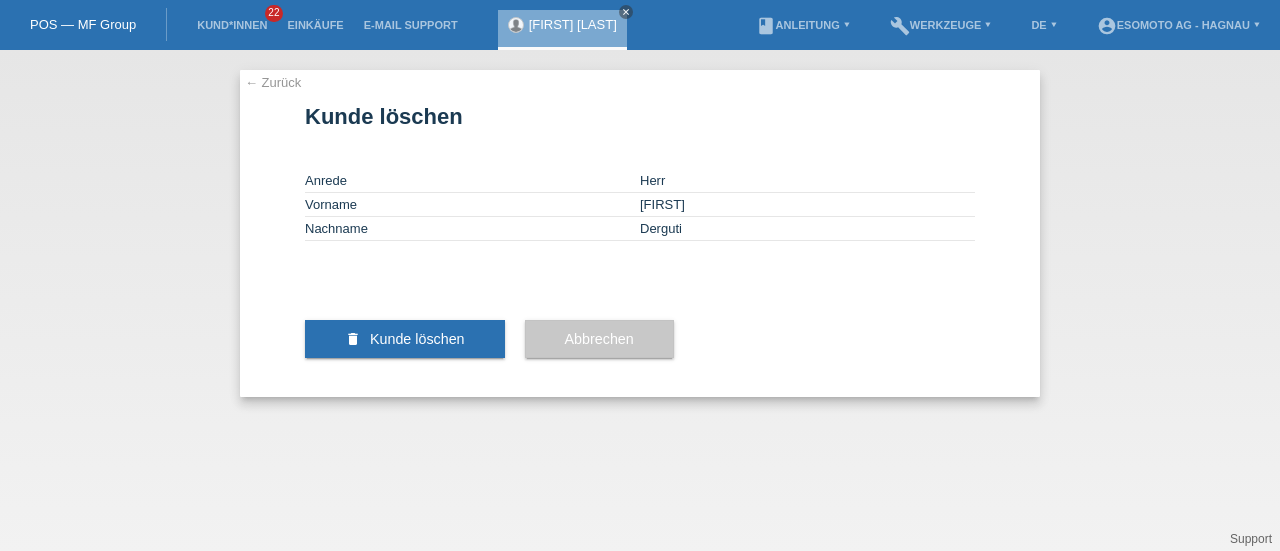 scroll, scrollTop: 0, scrollLeft: 0, axis: both 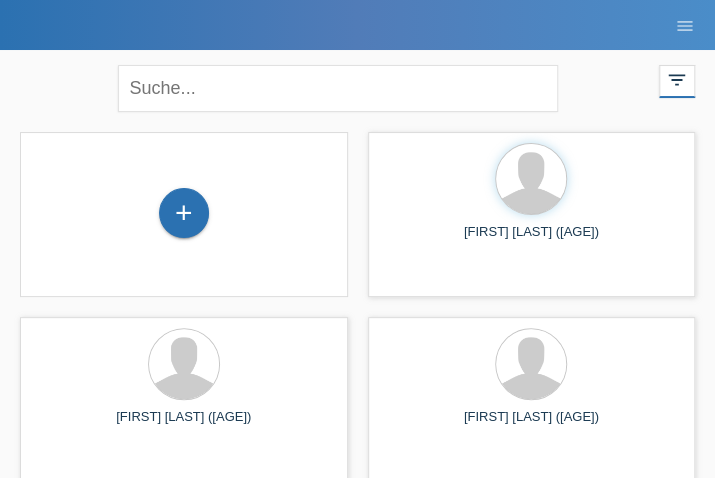 click on "close" at bounding box center [358, 86] 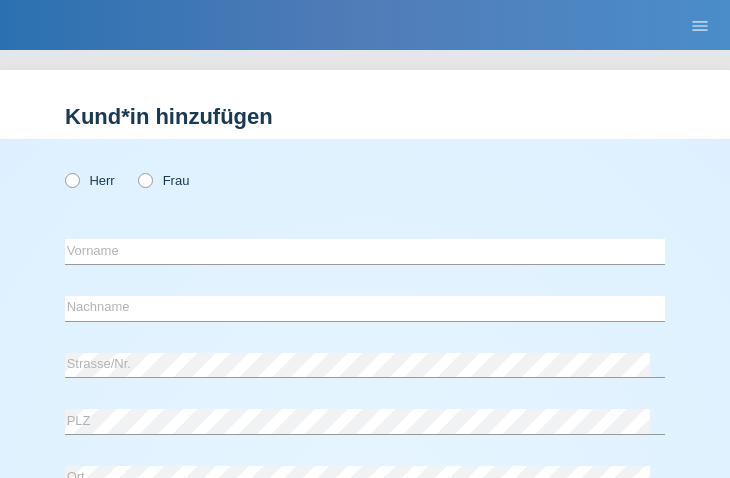 scroll, scrollTop: 0, scrollLeft: 0, axis: both 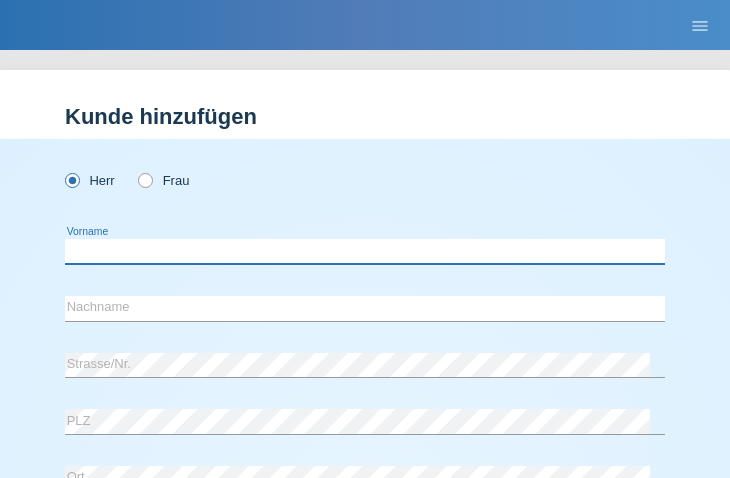 click at bounding box center [365, 251] 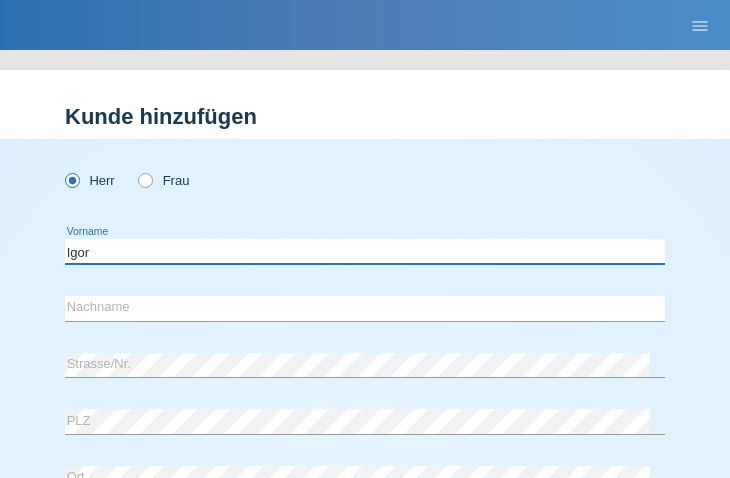type on "Igor" 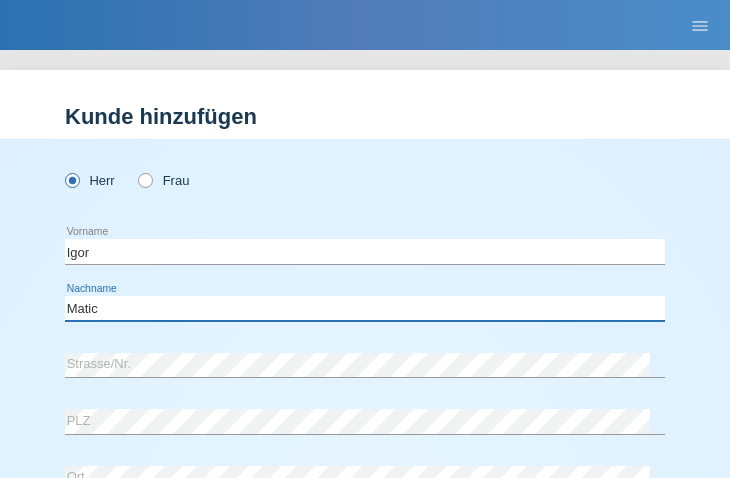 type on "Matic" 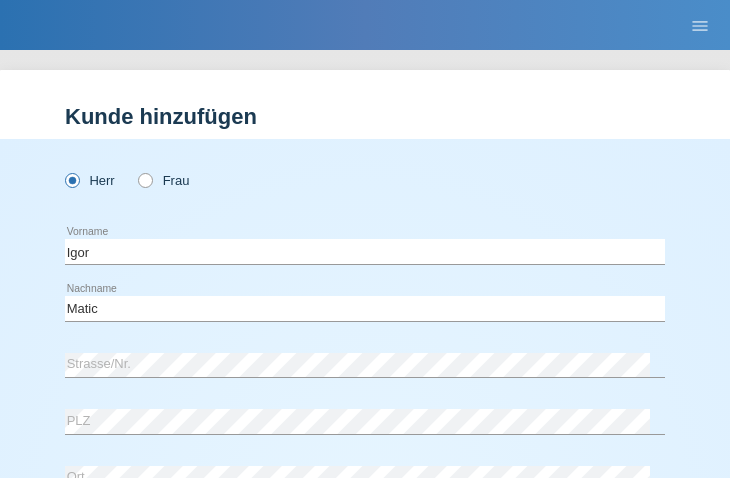 click on "POS — MF Group
Kund*innen
22
Einkäufe
E-Mail Support
menu
account_circle  Esomoto AG - Hagnau ▾" at bounding box center (365, 25) 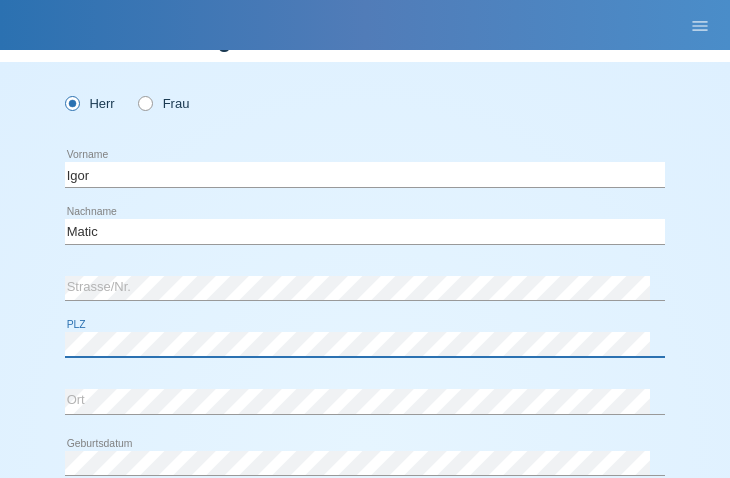 scroll, scrollTop: 78, scrollLeft: 0, axis: vertical 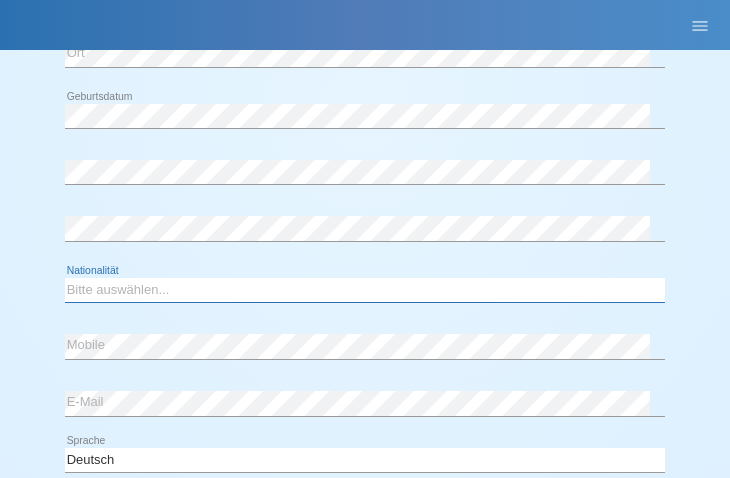 click on "Bitte auswählen...
Schweiz
Deutschland
Liechtenstein
Österreich
------------
Afghanistan
Ägypten
Åland
Albanien
Algerien" at bounding box center [365, 290] 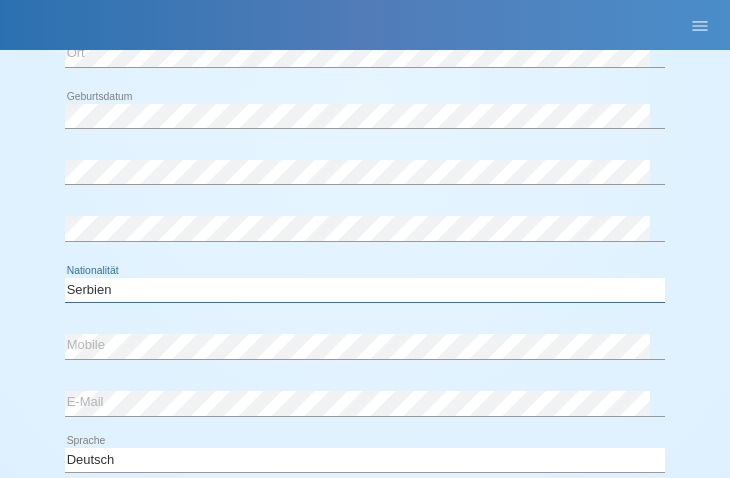 click on "Bitte auswählen...
Schweiz
Deutschland
Liechtenstein
Österreich
------------
Afghanistan
Ägypten
Åland
Albanien
Algerien" at bounding box center [365, 290] 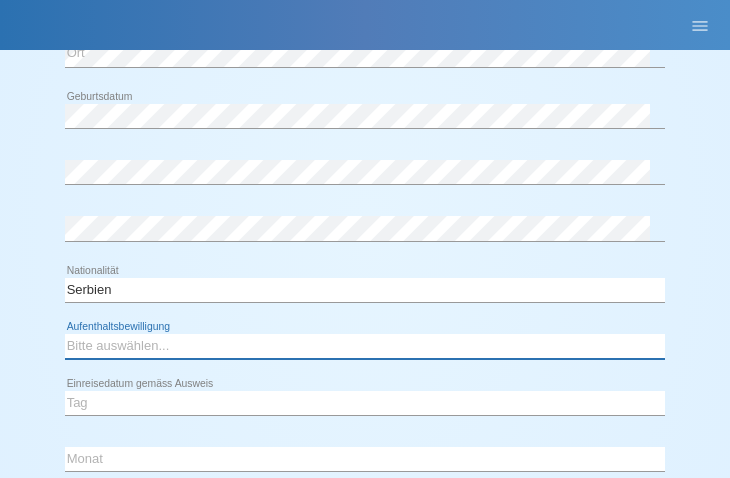 click on "Bitte auswählen...
C
B
B - Flüchtlingsstatus
Andere" at bounding box center [365, 346] 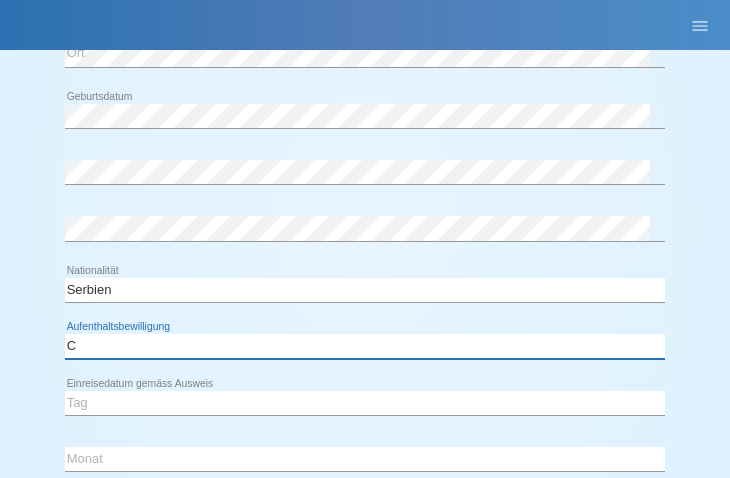 click on "Bitte auswählen...
C
B
B - Flüchtlingsstatus
Andere" at bounding box center [365, 346] 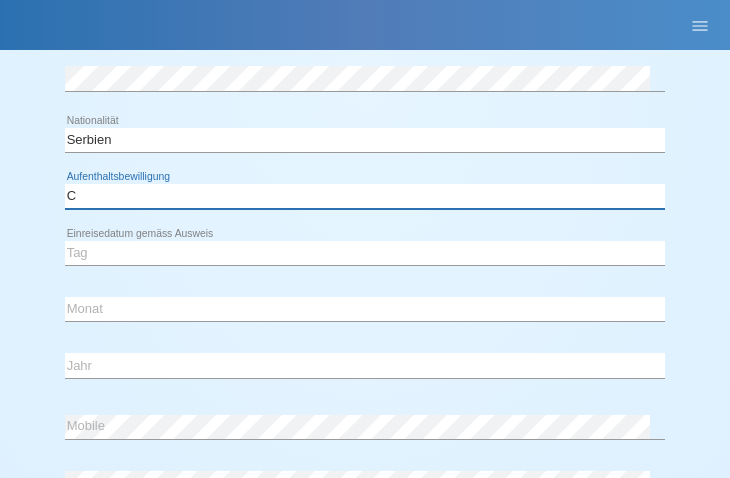 scroll, scrollTop: 579, scrollLeft: 0, axis: vertical 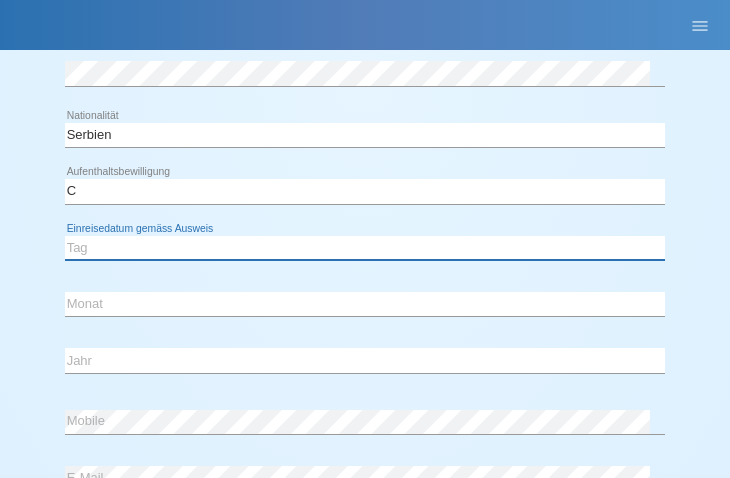 click on "Tag
01
02
03
04
05
06
07
08
09
10 11" at bounding box center [365, 248] 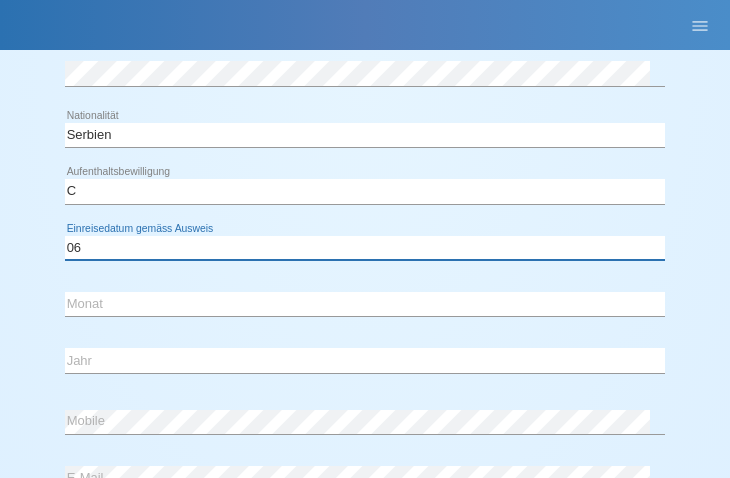 click on "Tag
01
02
03
04
05
06
07
08
09
10 11" at bounding box center (365, 248) 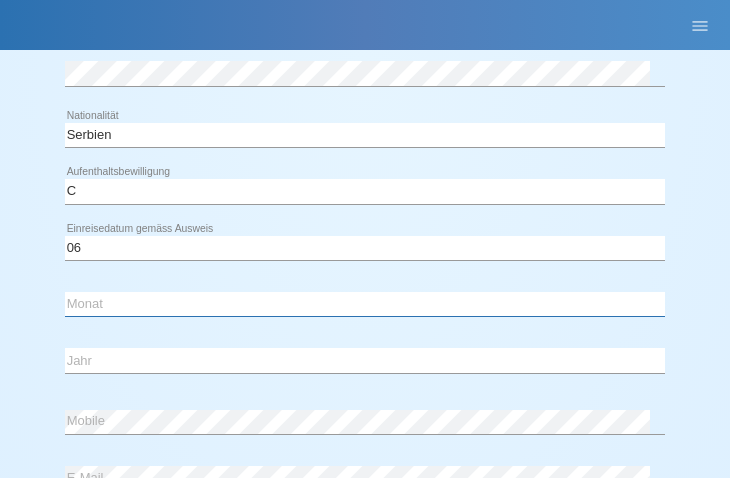 click on "Monat
01
02
03
04
05
06
07
08
09
10 11" at bounding box center [365, 304] 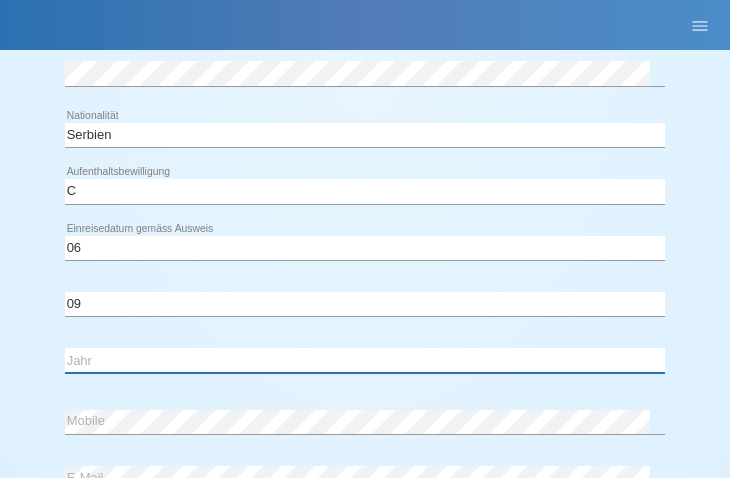 click on "Jahr
2025
2024
2023
2022
2021
2020
2019
2018
2017 2016 2015 2014 2013 2012 2011 2010 2009 2008 2007 2006 2005 2004 2003 2002 2001" at bounding box center (365, 360) 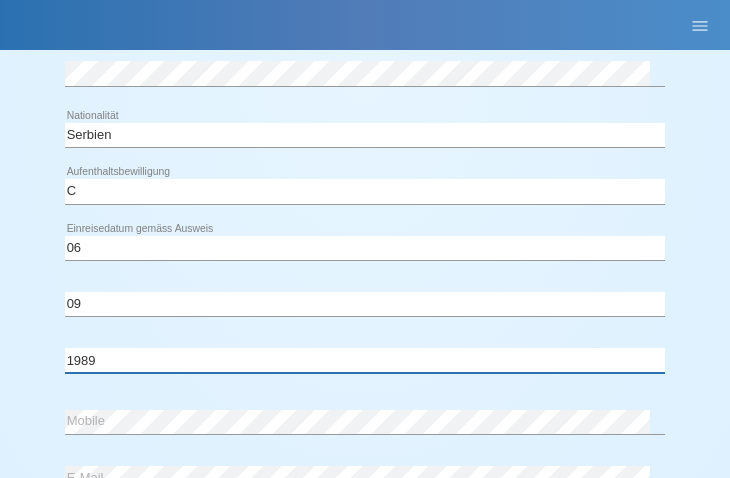 click on "Jahr
2025
2024
2023
2022
2021
2020
2019
2018
2017 2016 2015 2014 2013 2012 2011 2010 2009 2008 2007 2006 2005 2004 2003 2002 2001" at bounding box center [365, 360] 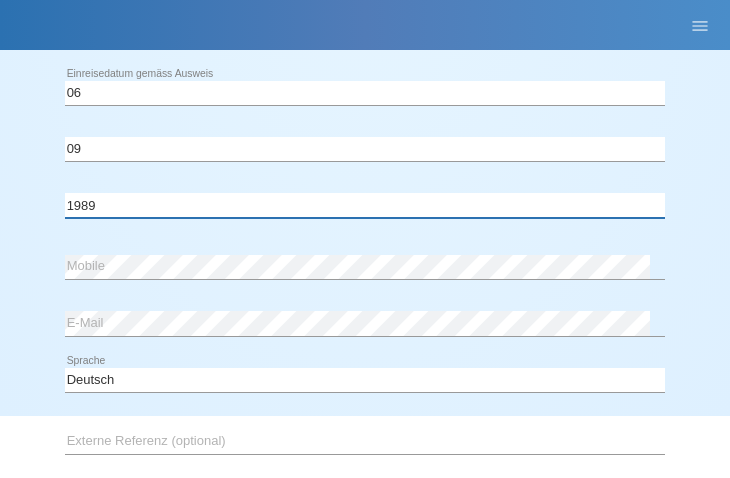 scroll, scrollTop: 736, scrollLeft: 0, axis: vertical 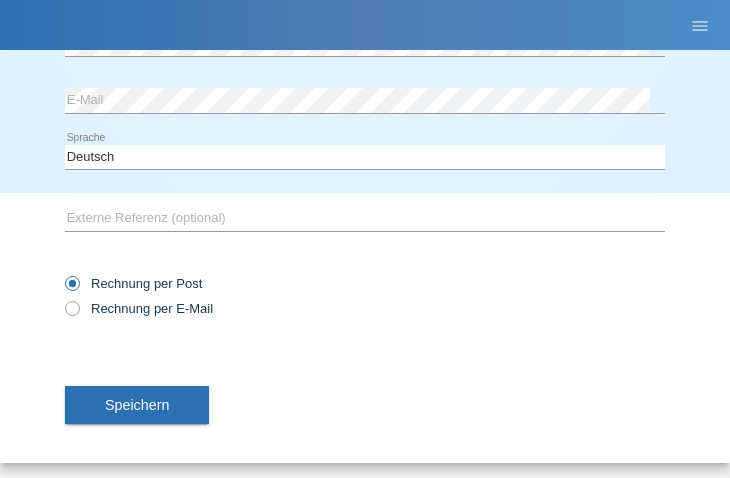 click on "Speichern" at bounding box center [137, 405] 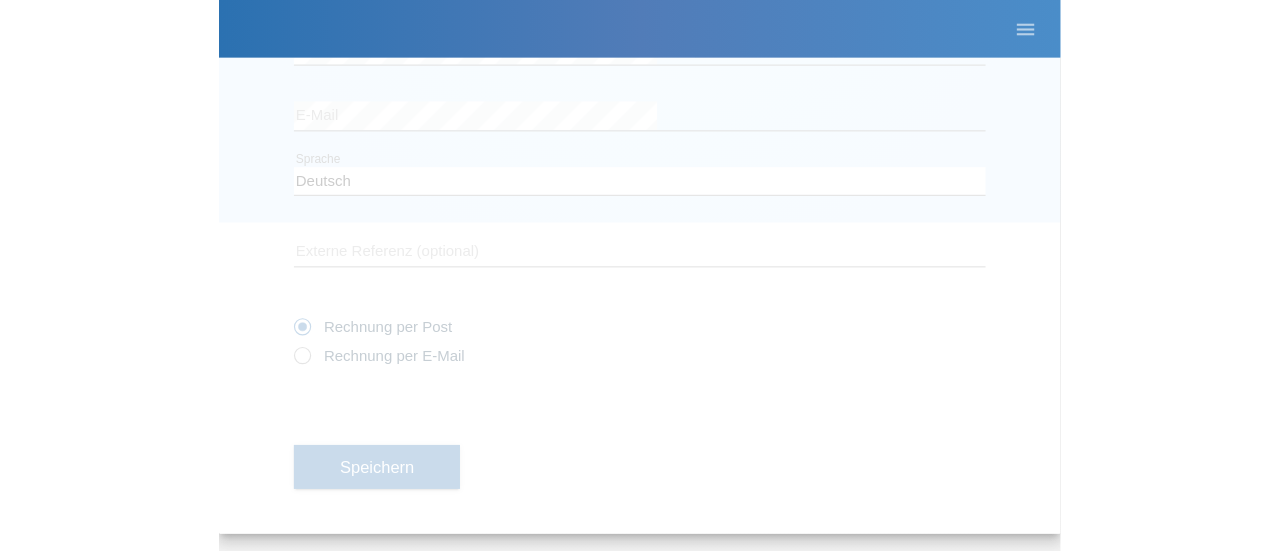scroll, scrollTop: 283, scrollLeft: 0, axis: vertical 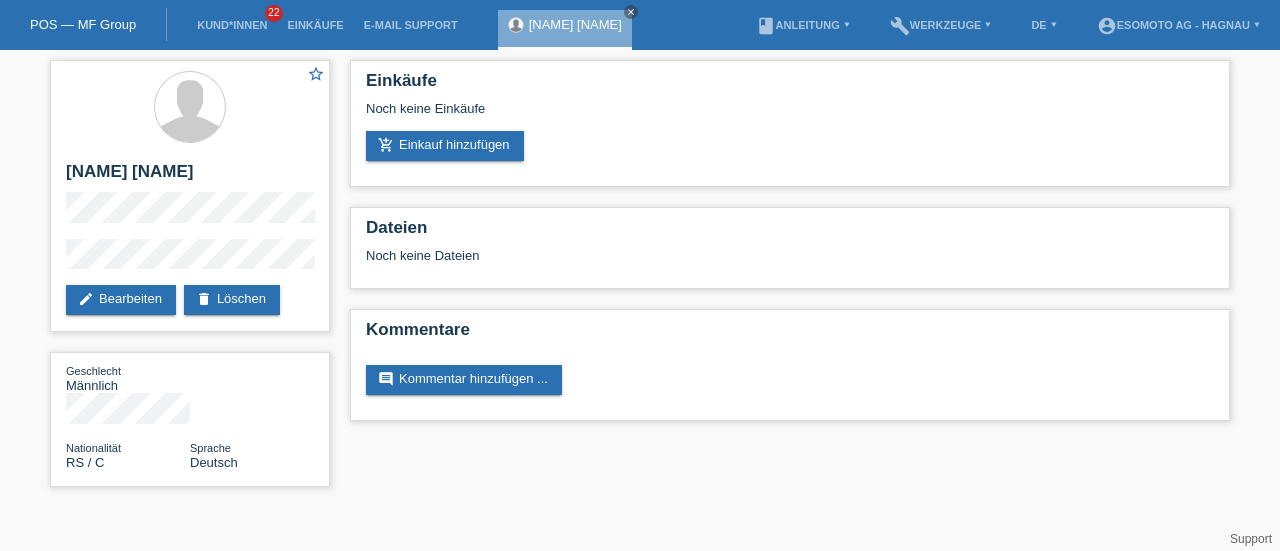 click on "add_shopping_cart  Einkauf hinzufügen" at bounding box center [445, 146] 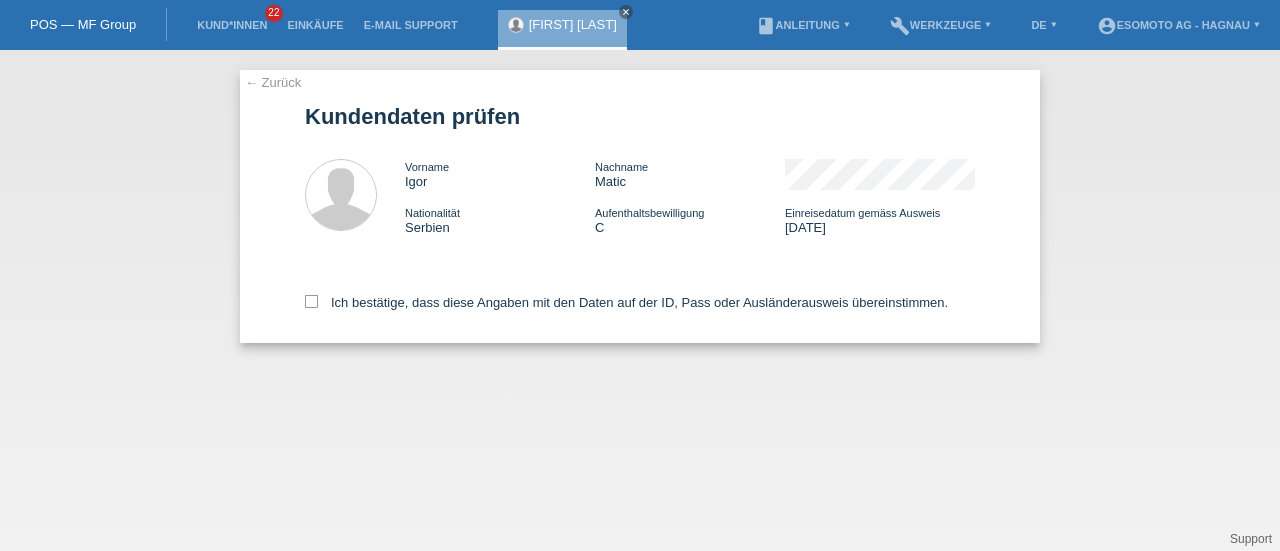 scroll, scrollTop: 0, scrollLeft: 0, axis: both 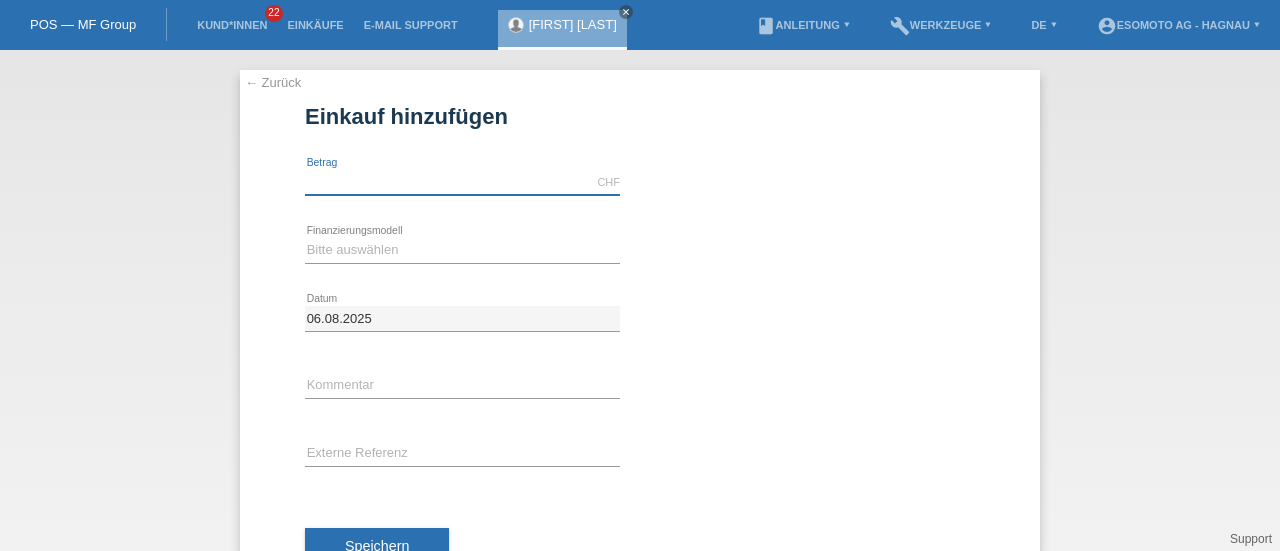 click at bounding box center [462, 182] 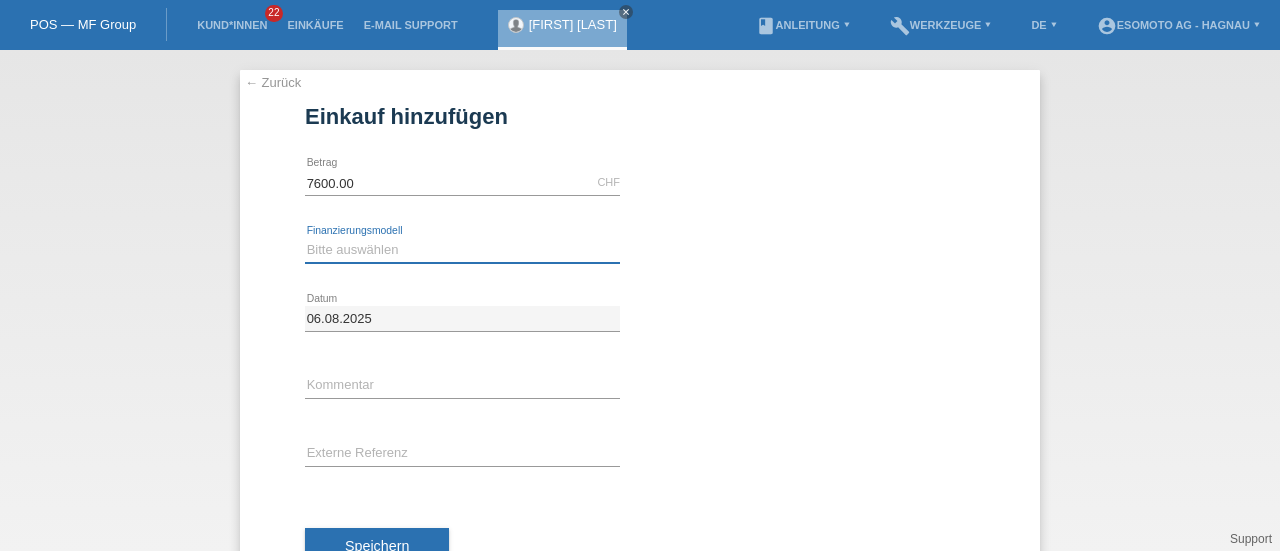 click on "Bitte auswählen
Fixe Raten
Kauf auf Rechnung mit Teilzahlungsoption" at bounding box center (462, 250) 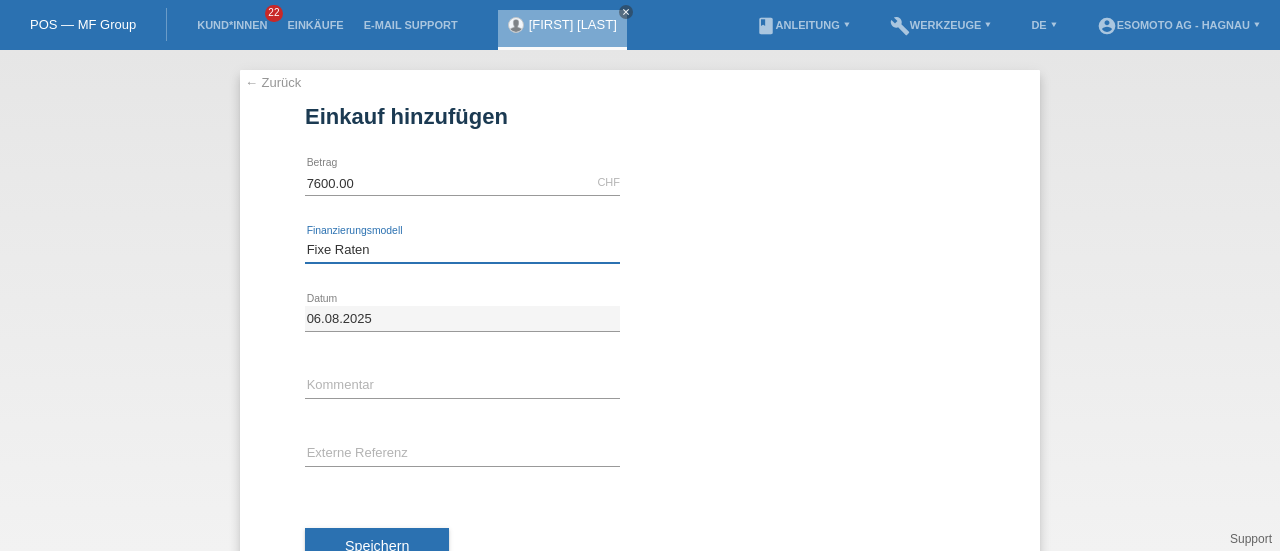 click on "Bitte auswählen
Fixe Raten
Kauf auf Rechnung mit Teilzahlungsoption" at bounding box center (462, 250) 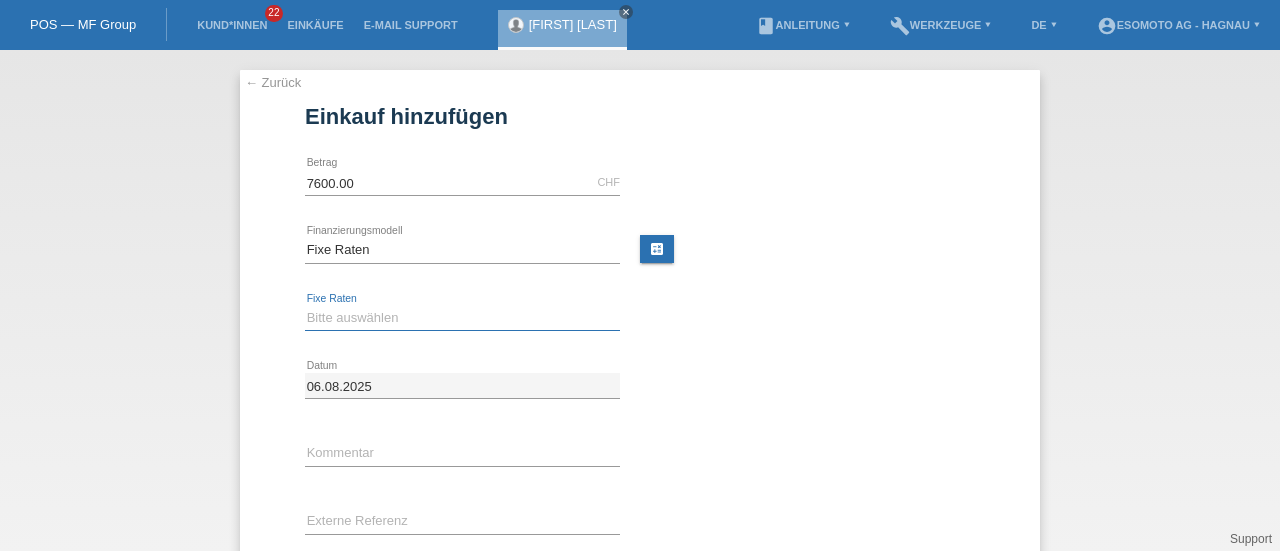 click on "Bitte auswählen
12 Raten
24 Raten
36 Raten
48 Raten" at bounding box center [462, 318] 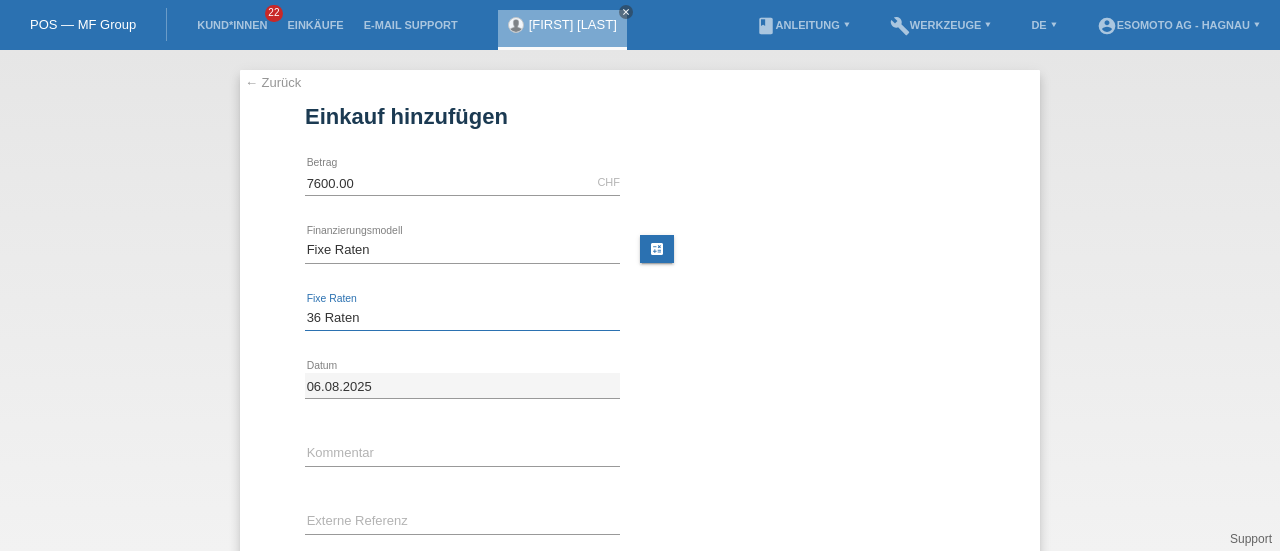 click on "Bitte auswählen
12 Raten
24 Raten
36 Raten
48 Raten" at bounding box center [462, 318] 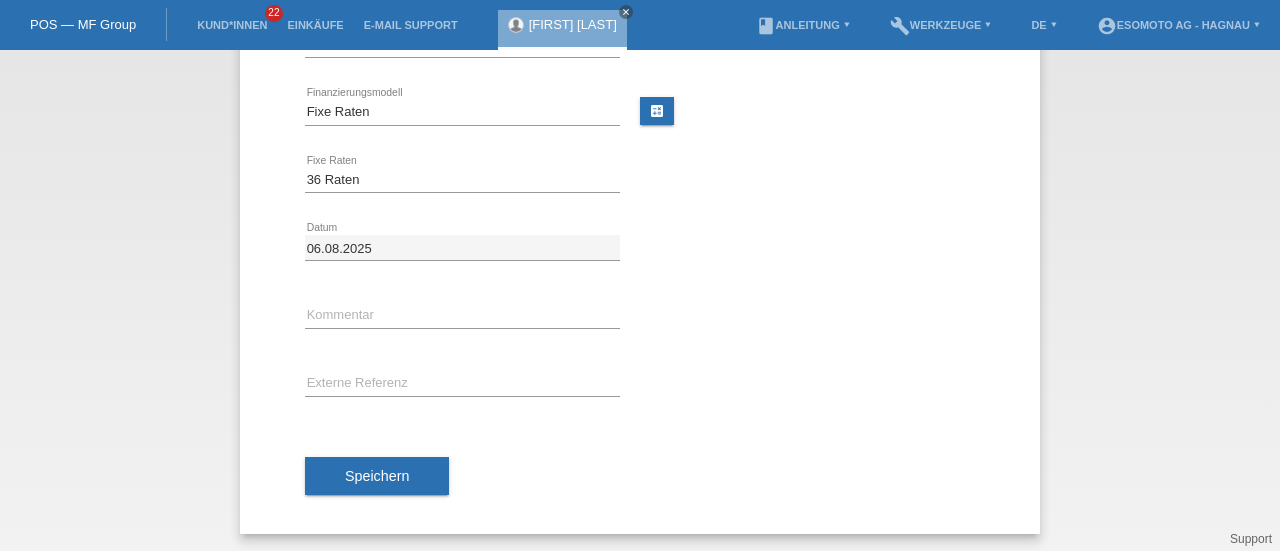 click on "Speichern" at bounding box center (377, 476) 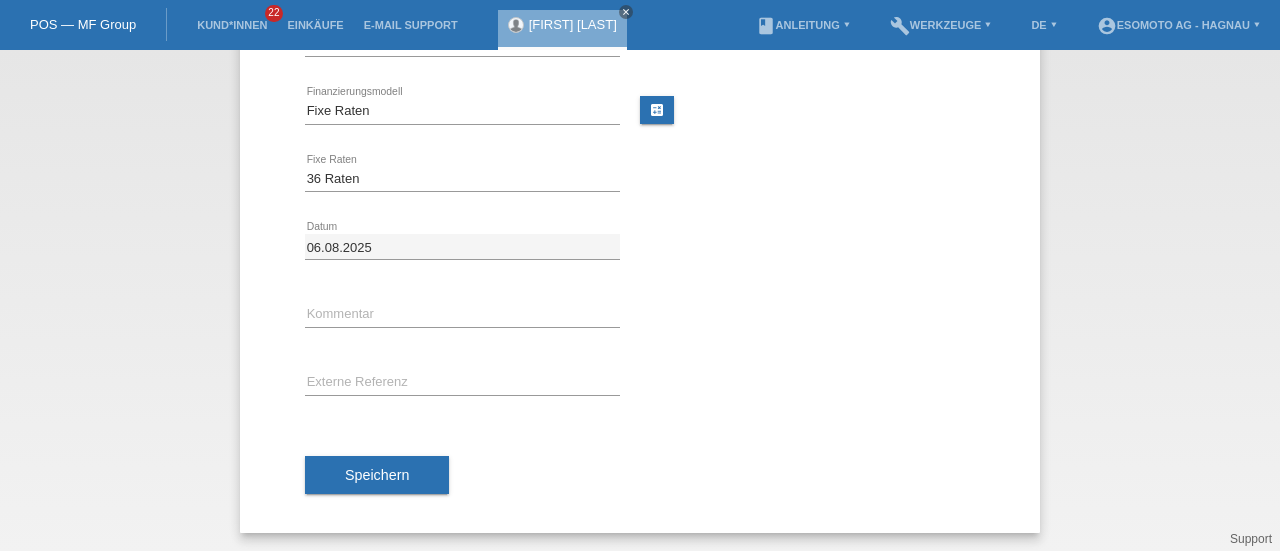 scroll, scrollTop: 0, scrollLeft: 0, axis: both 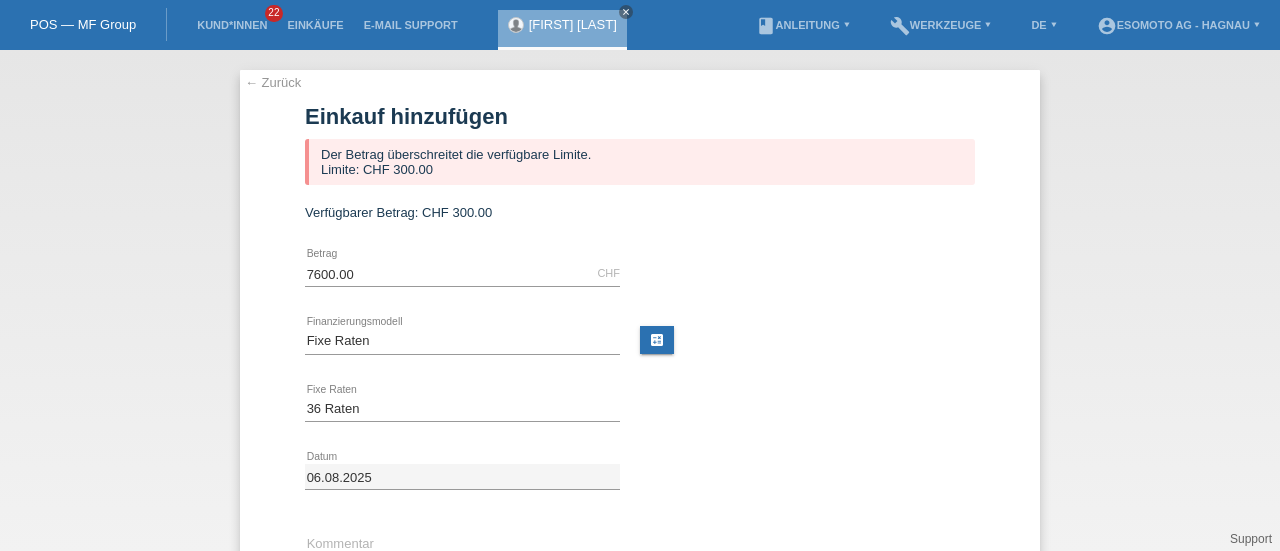 click on "← Zurück" at bounding box center [273, 82] 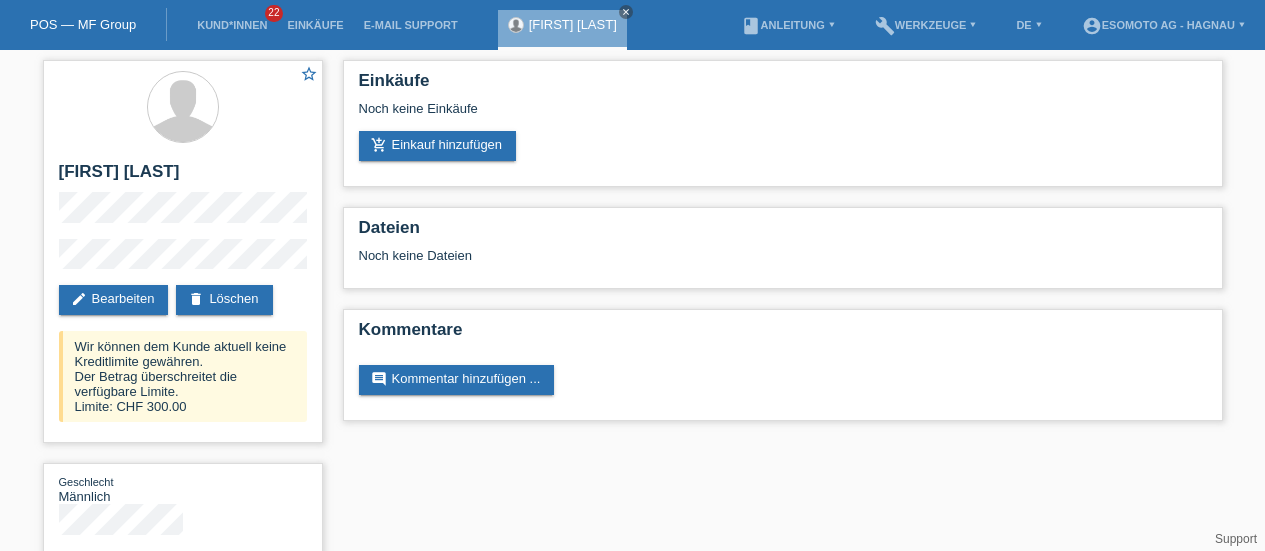 scroll, scrollTop: 0, scrollLeft: 0, axis: both 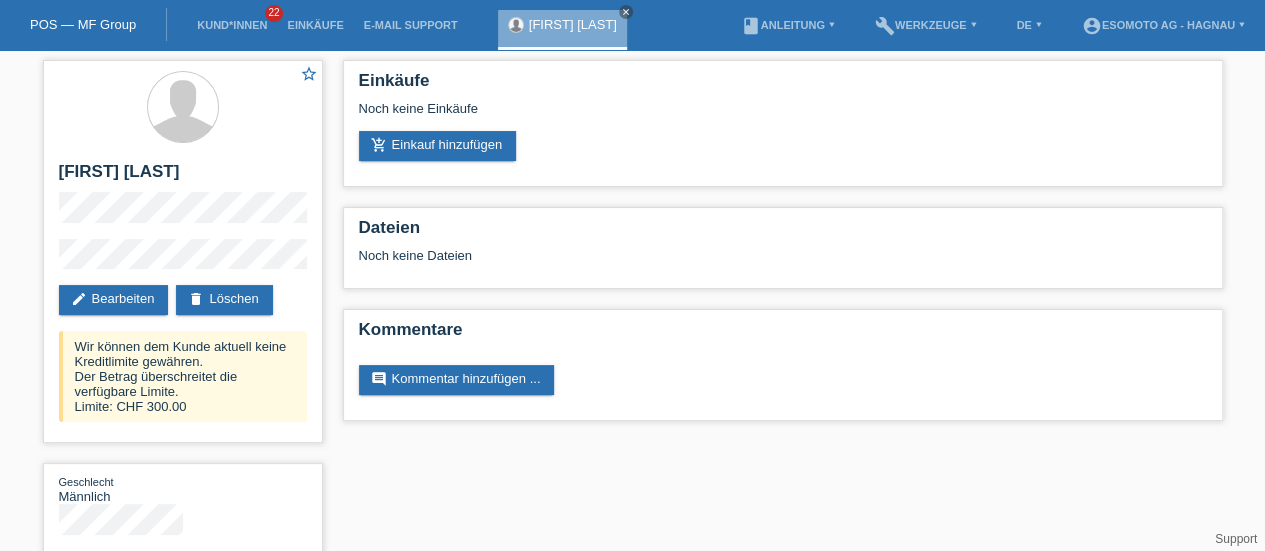 click on "delete  Löschen" at bounding box center (224, 300) 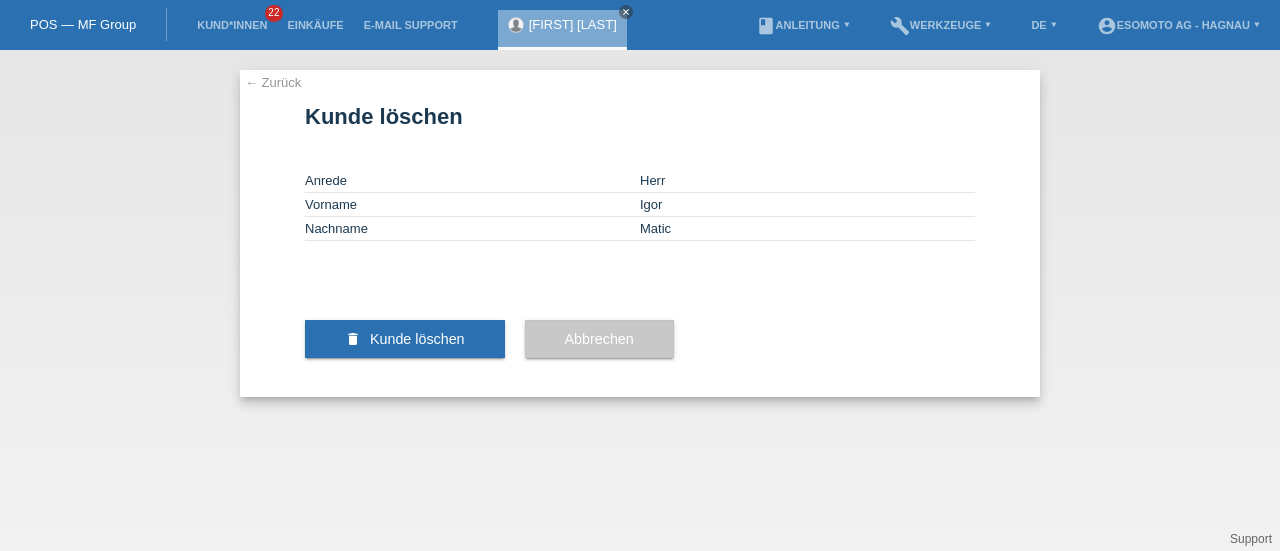 scroll, scrollTop: 0, scrollLeft: 0, axis: both 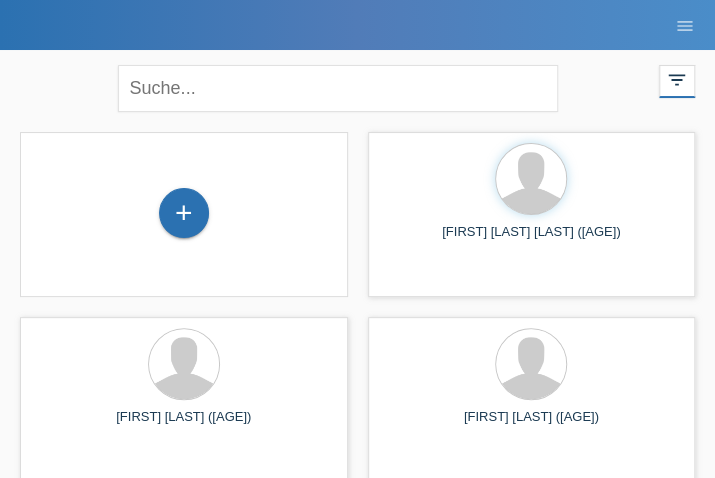 click on "+
Awad Omar Mohamed (31)
launch   Anzeigen" at bounding box center (357, 46464) 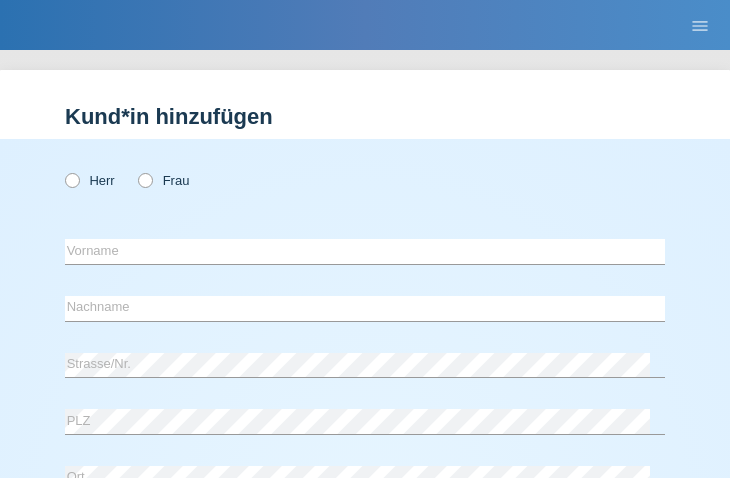 scroll, scrollTop: 0, scrollLeft: 0, axis: both 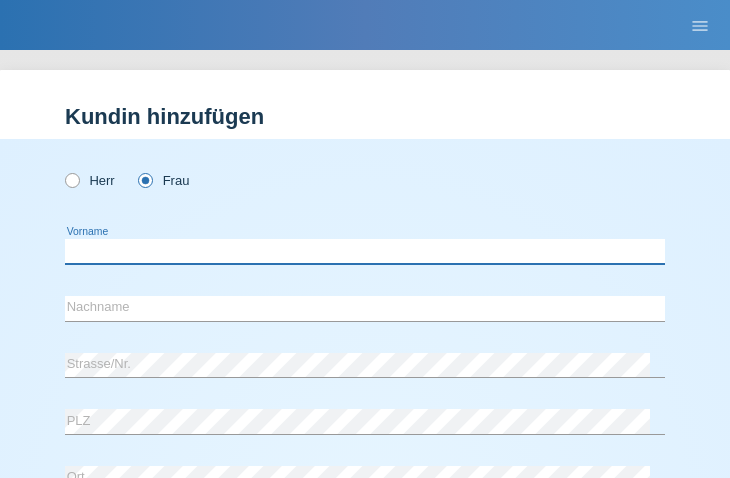 click at bounding box center (365, 251) 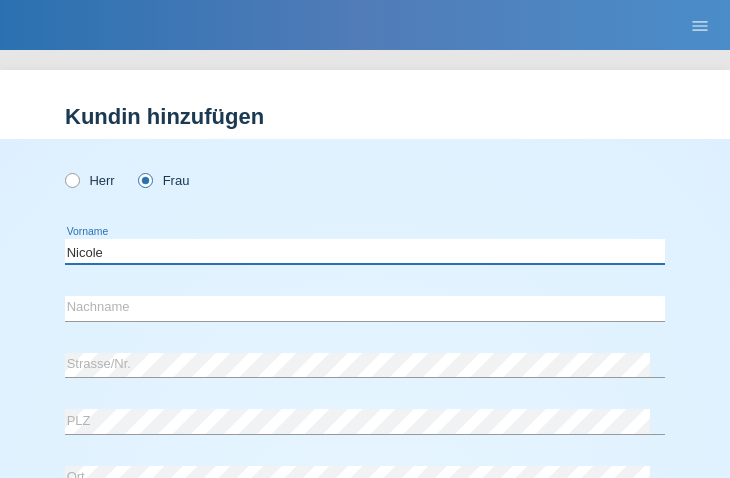 type on "Nicole" 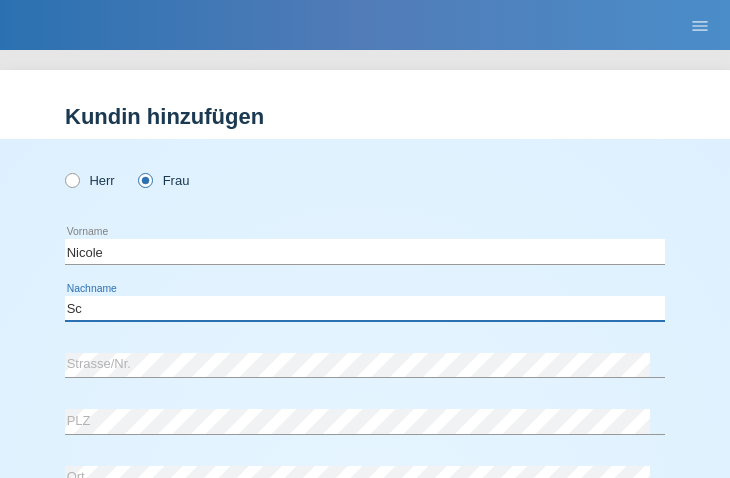 type on "[LAST]" 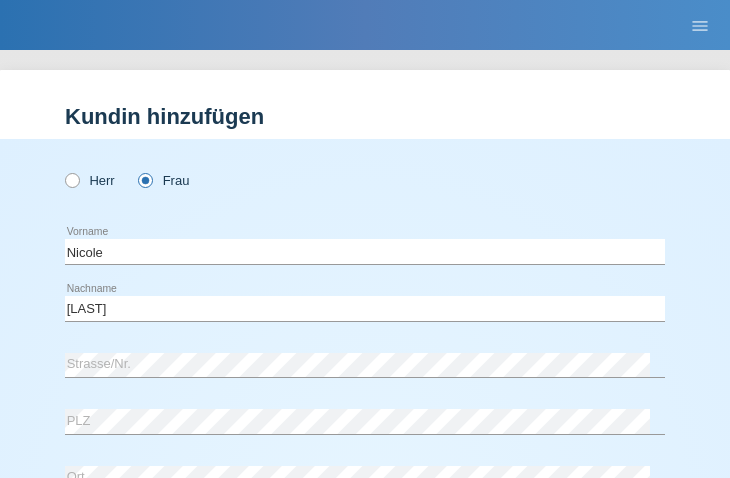 click at bounding box center [365, 377] 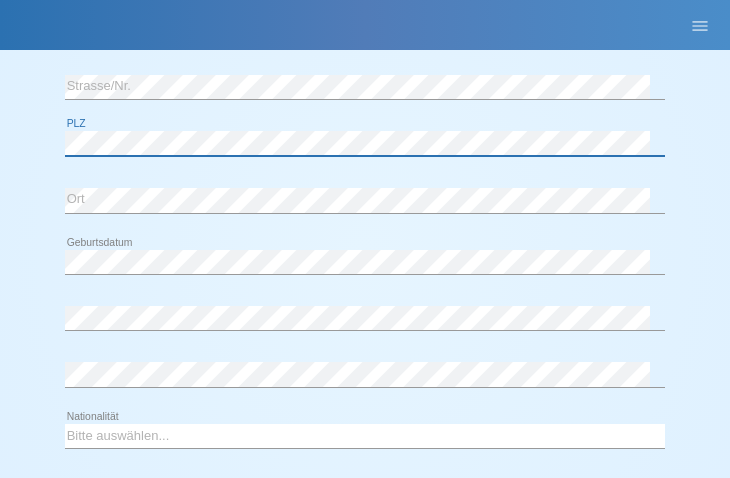 scroll, scrollTop: 279, scrollLeft: 0, axis: vertical 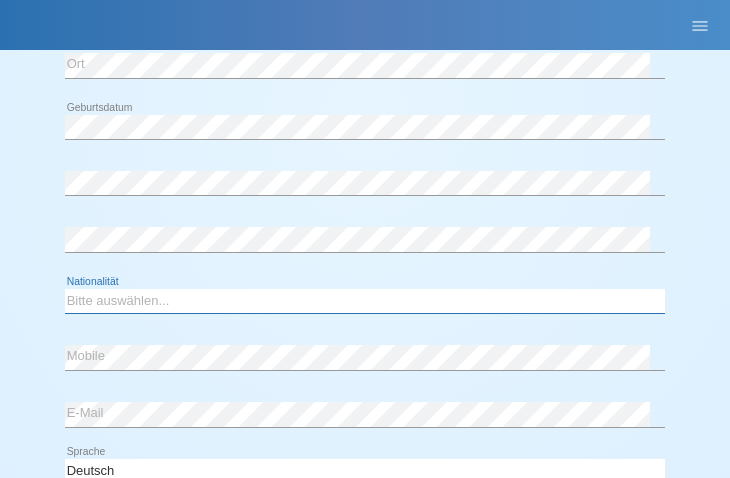 click on "Bitte auswählen...
Schweiz
Deutschland
Liechtenstein
Österreich
------------
Afghanistan
Ägypten
Åland
Albanien
Algerien" at bounding box center [365, 301] 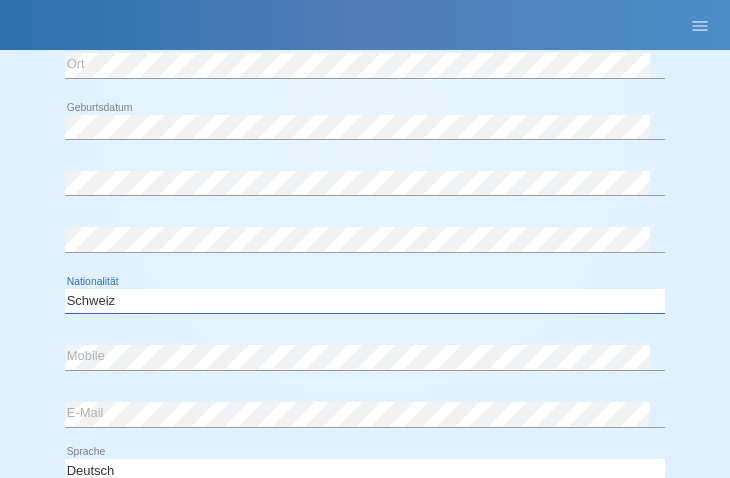 click on "Bitte auswählen...
Schweiz
Deutschland
Liechtenstein
Österreich
------------
Afghanistan
Ägypten
Åland
Albanien
Algerien" at bounding box center [365, 301] 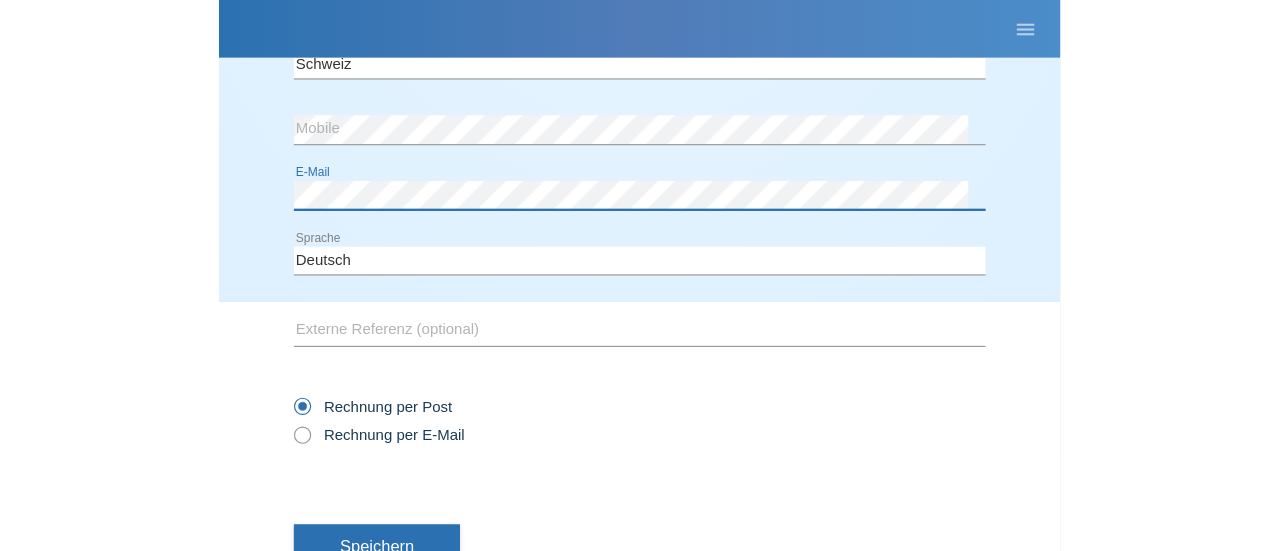 scroll, scrollTop: 728, scrollLeft: 0, axis: vertical 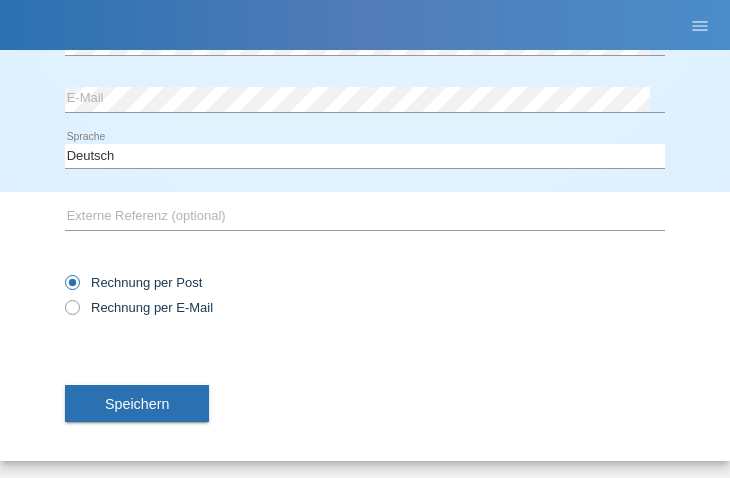 click on "Speichern" at bounding box center [137, 404] 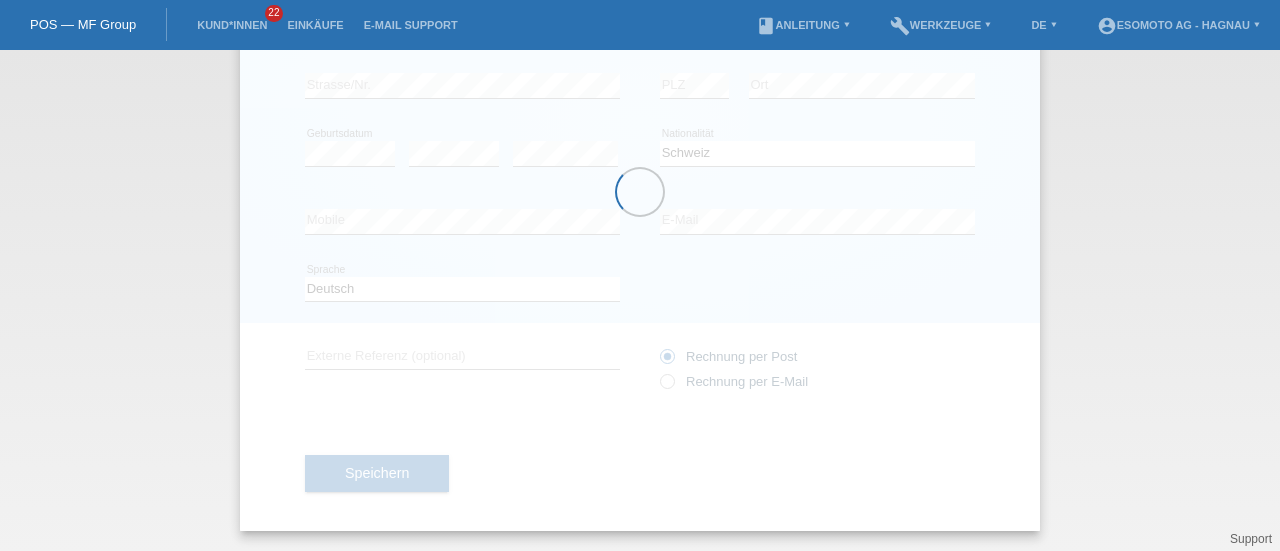 scroll, scrollTop: 216, scrollLeft: 0, axis: vertical 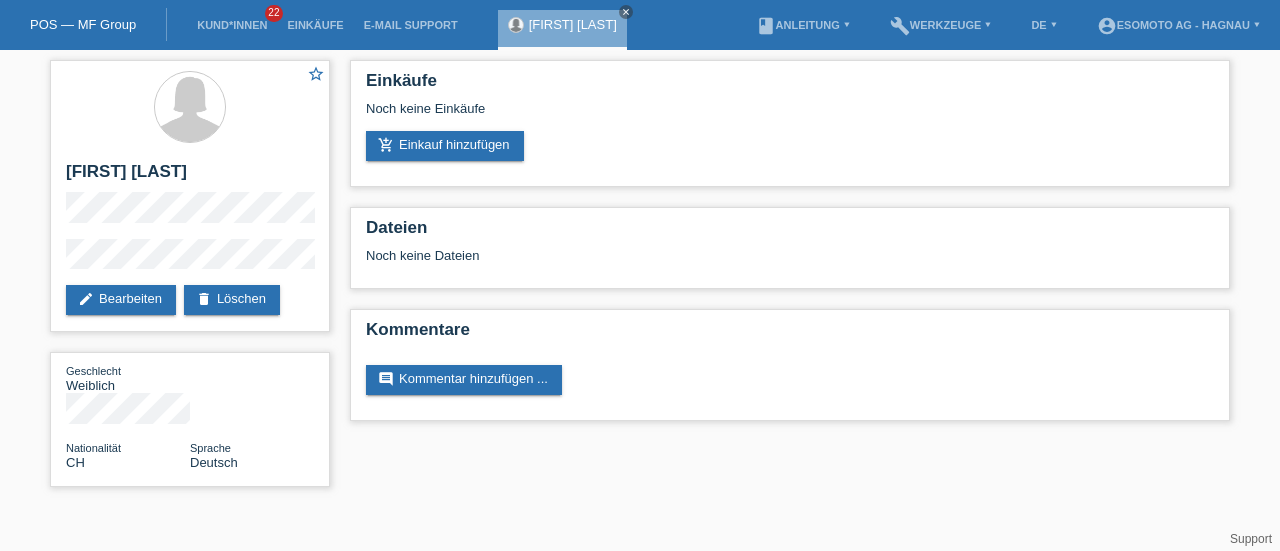 click on "add_shopping_cart  Einkauf hinzufügen" at bounding box center (445, 146) 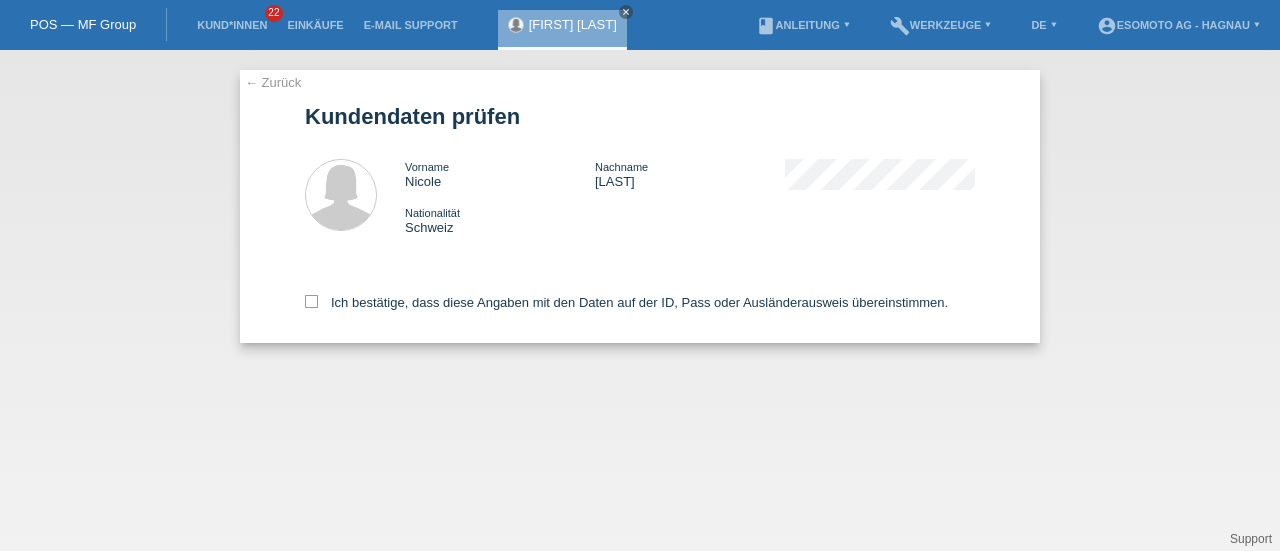 scroll, scrollTop: 0, scrollLeft: 0, axis: both 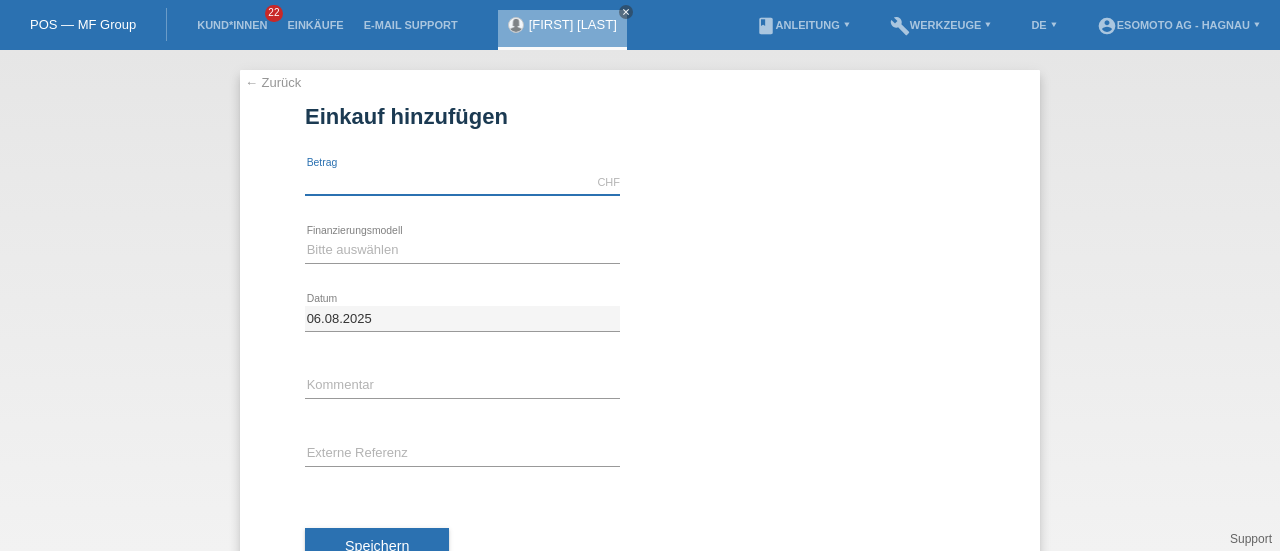 click at bounding box center [462, 182] 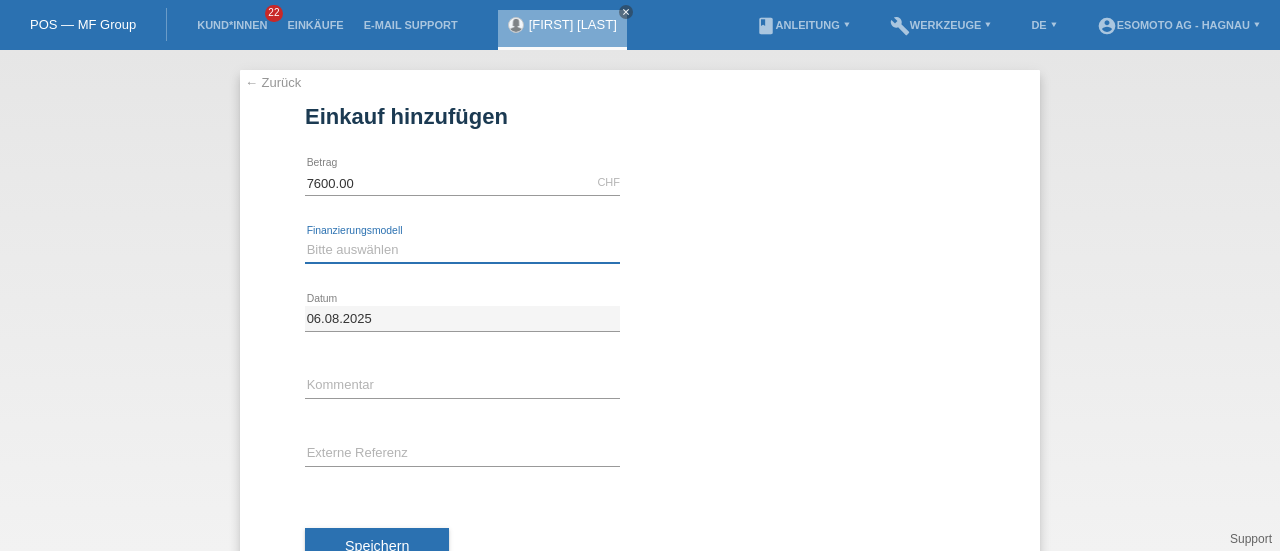 click on "Bitte auswählen
Fixe Raten
Kauf auf Rechnung mit Teilzahlungsoption" at bounding box center (462, 250) 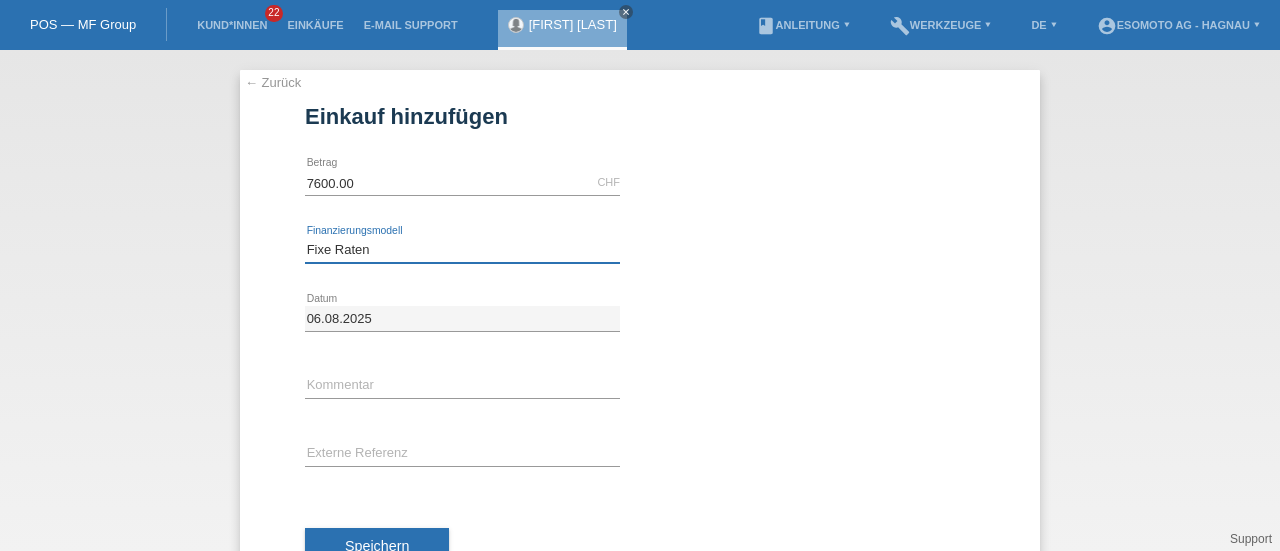 click on "Bitte auswählen
Fixe Raten
Kauf auf Rechnung mit Teilzahlungsoption" at bounding box center (462, 250) 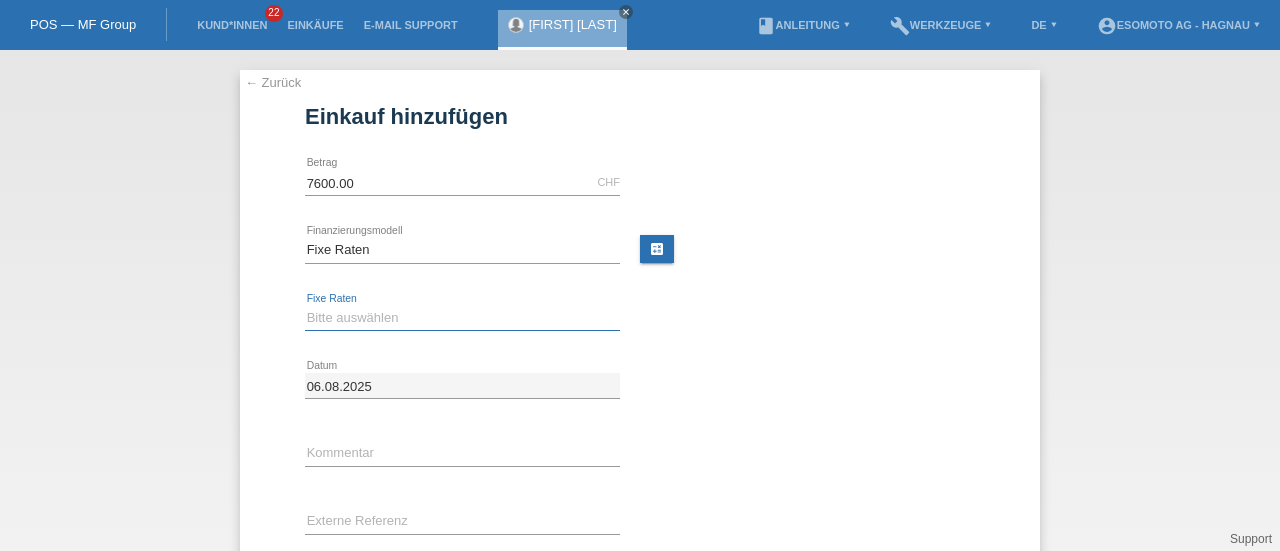 click on "Bitte auswählen
12 Raten
24 Raten
36 Raten
48 Raten" at bounding box center [462, 318] 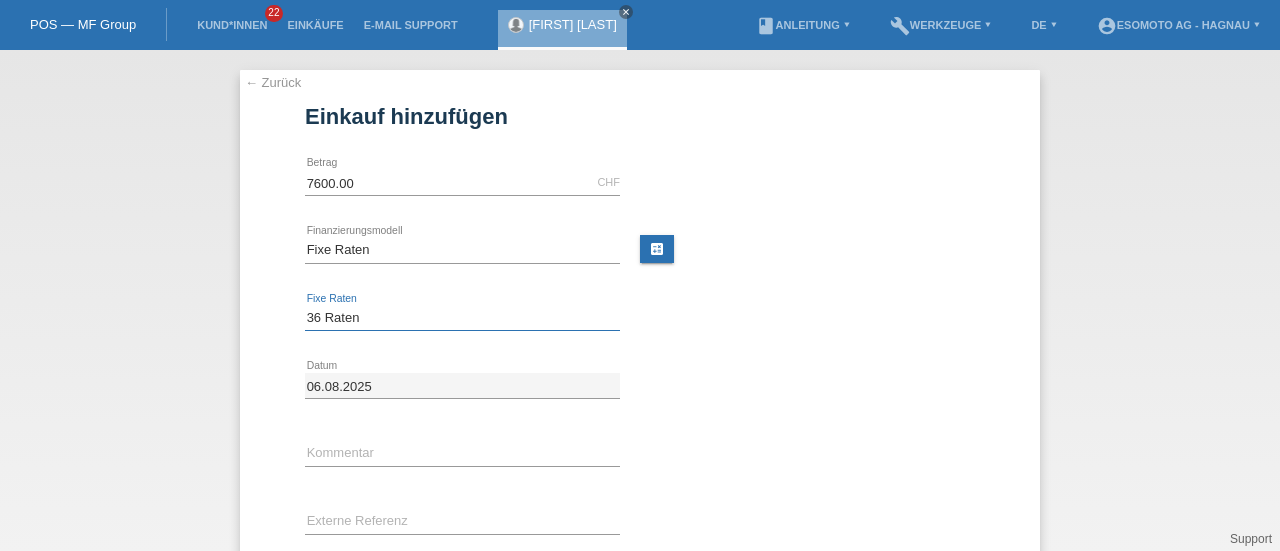 click on "Bitte auswählen
12 Raten
24 Raten
36 Raten
48 Raten" at bounding box center [462, 318] 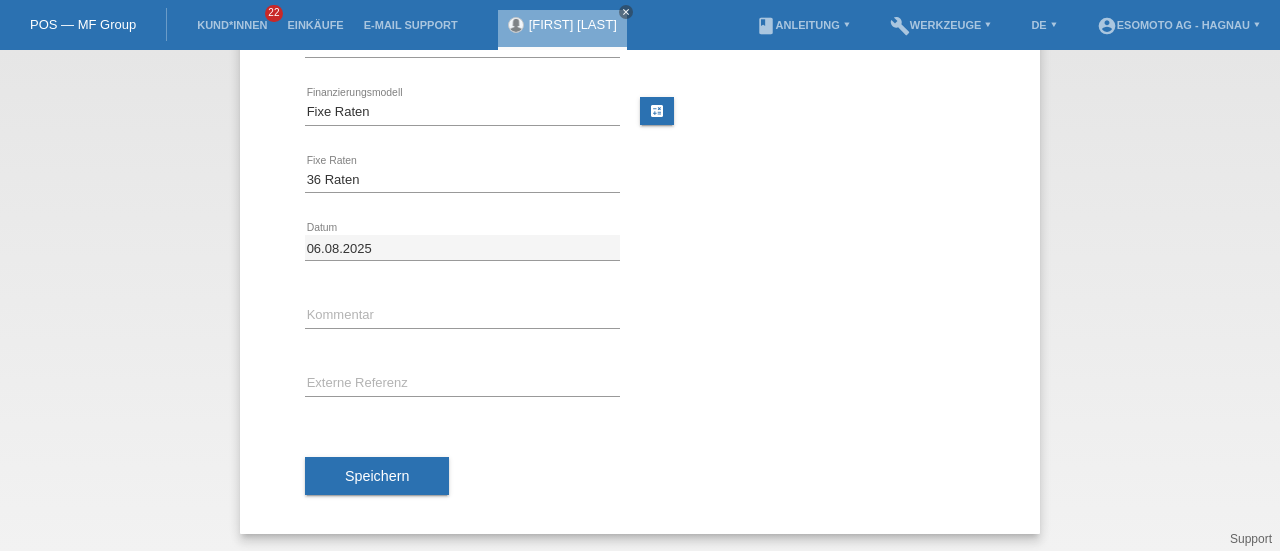click on "Speichern" at bounding box center (377, 476) 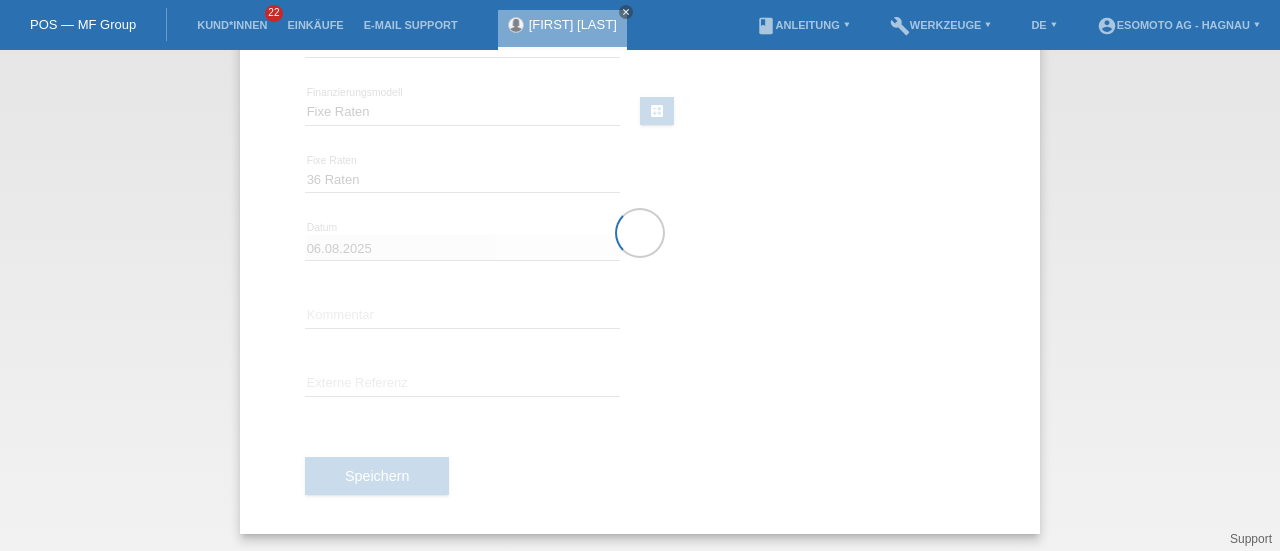scroll, scrollTop: 0, scrollLeft: 0, axis: both 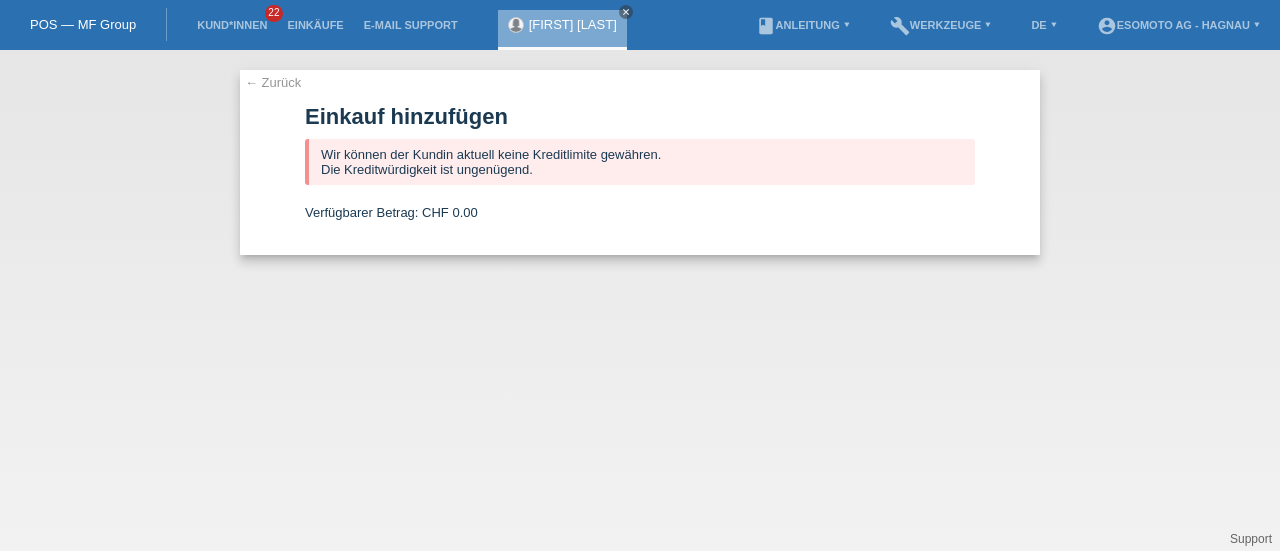 click on "← Zurück" at bounding box center [273, 82] 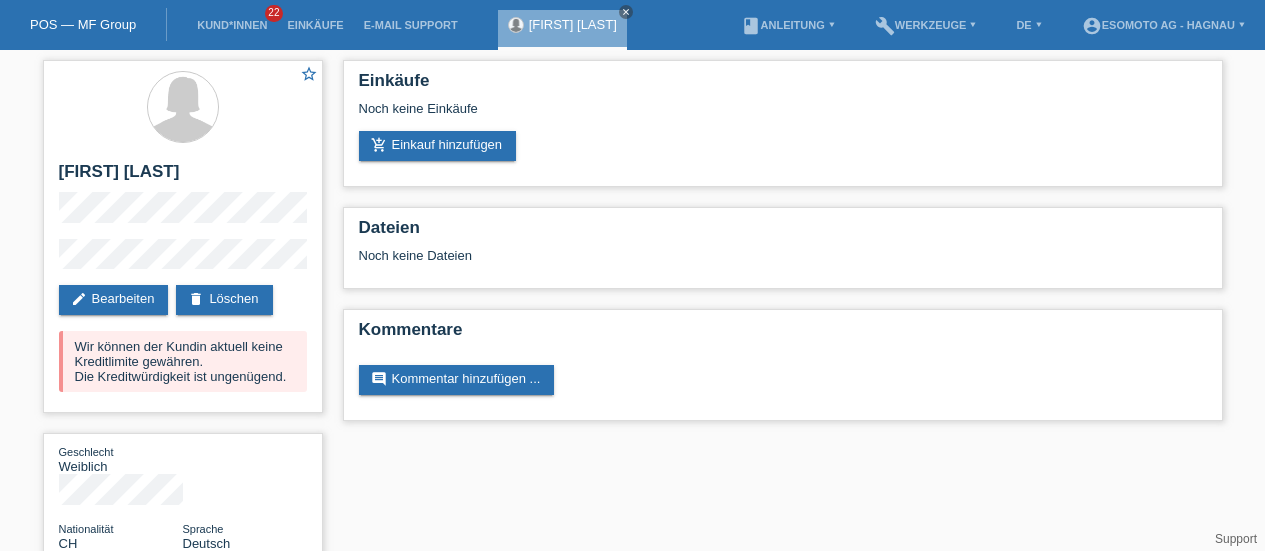 scroll, scrollTop: 0, scrollLeft: 0, axis: both 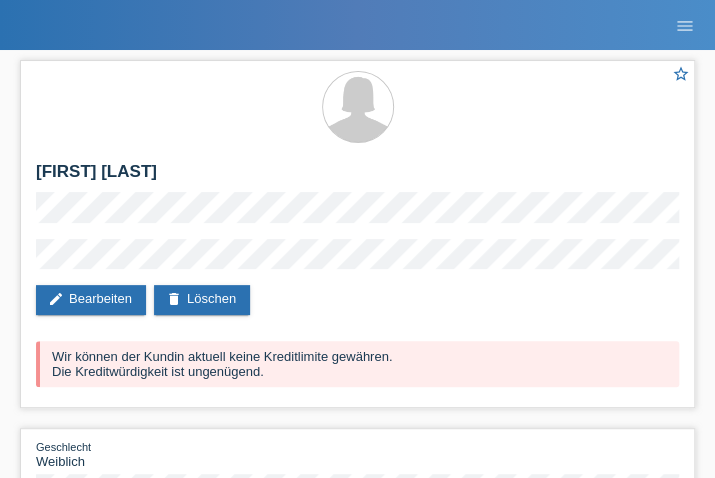 click on "POS — MF Group
Kund*innen
22
Einkäufe
E-Mail Support
[FIRST] [LAST]
close" at bounding box center [357, 25] 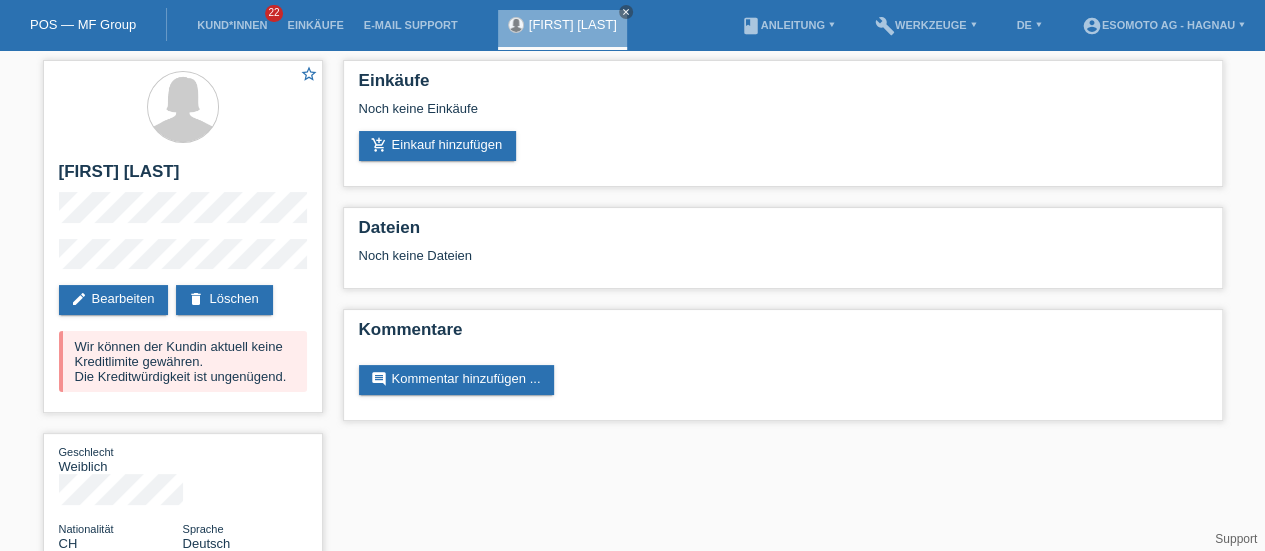 click on "delete  Löschen" at bounding box center (224, 300) 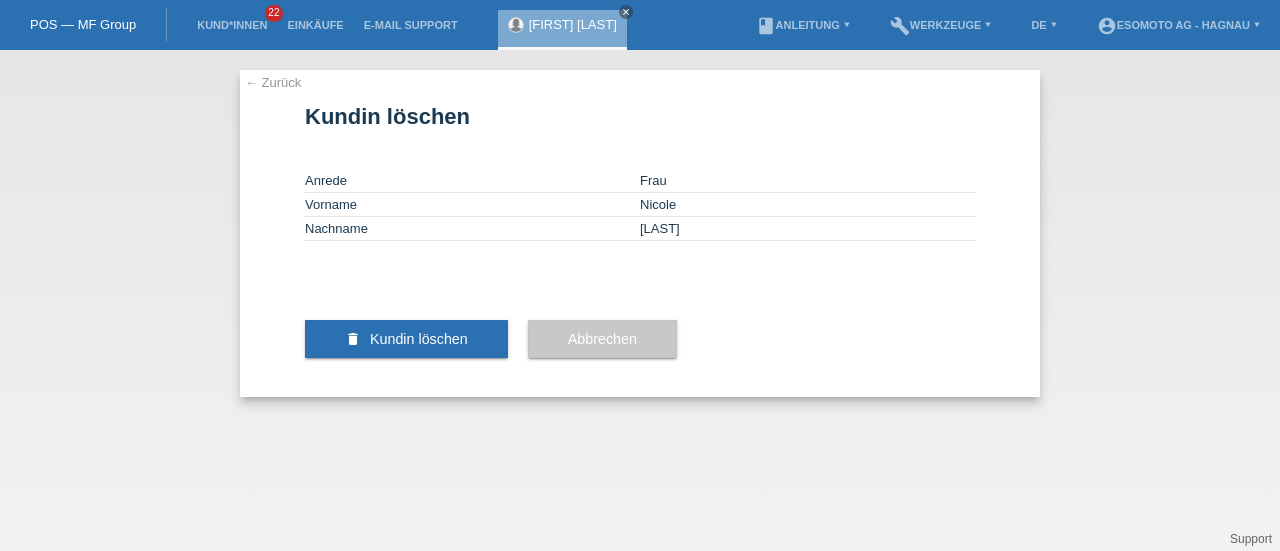 scroll, scrollTop: 0, scrollLeft: 0, axis: both 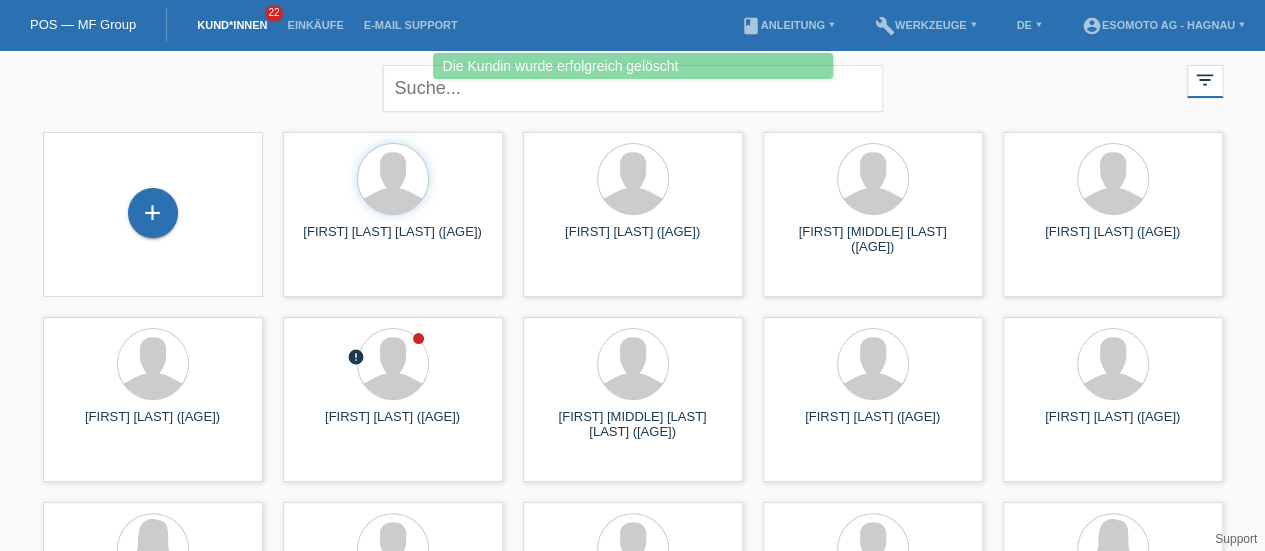 click on "+" at bounding box center [153, 213] 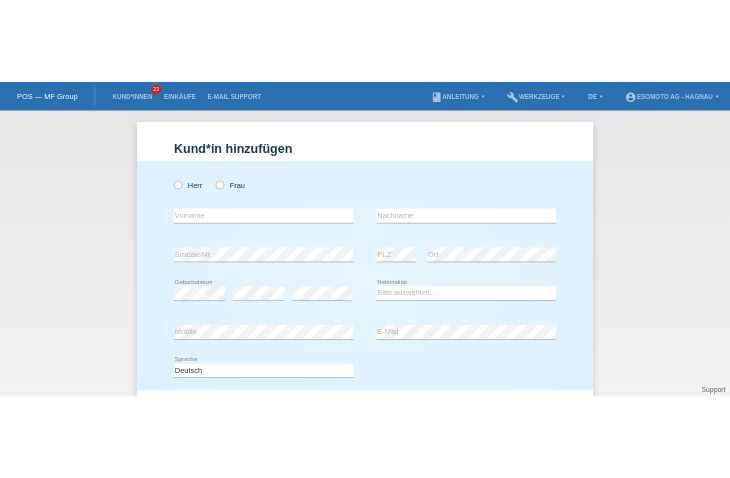 scroll, scrollTop: 0, scrollLeft: 0, axis: both 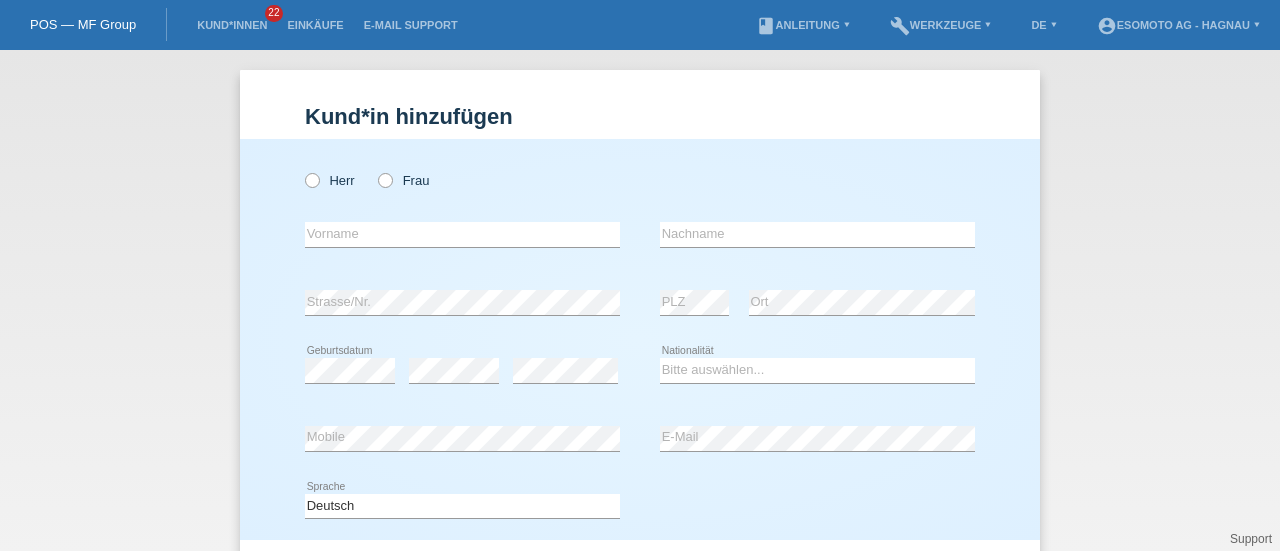 click on "Herr" at bounding box center (330, 180) 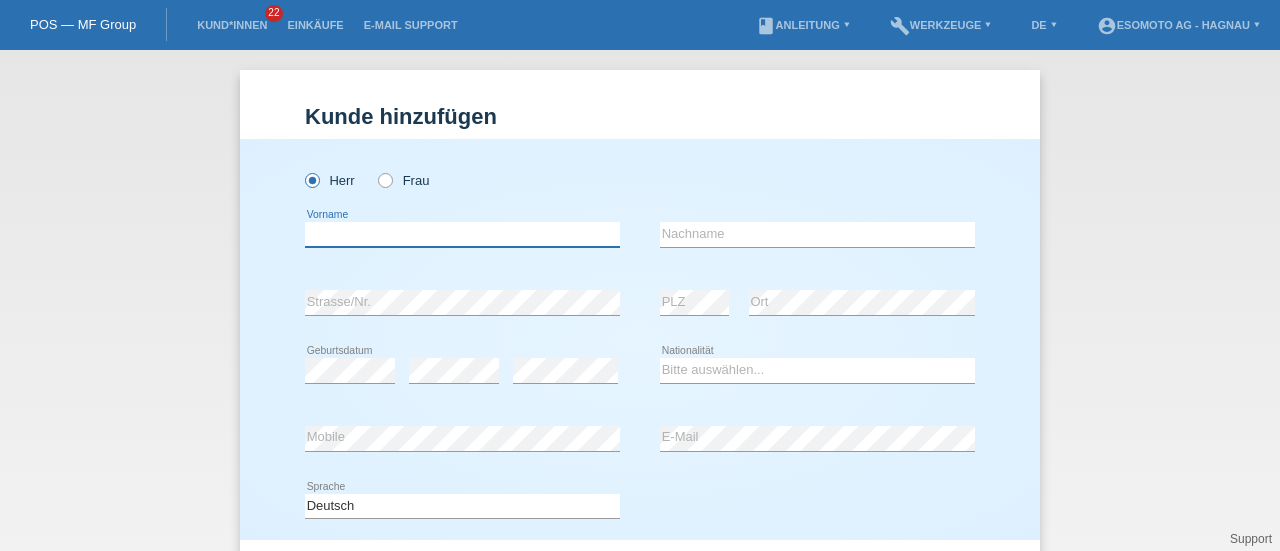 click at bounding box center [462, 234] 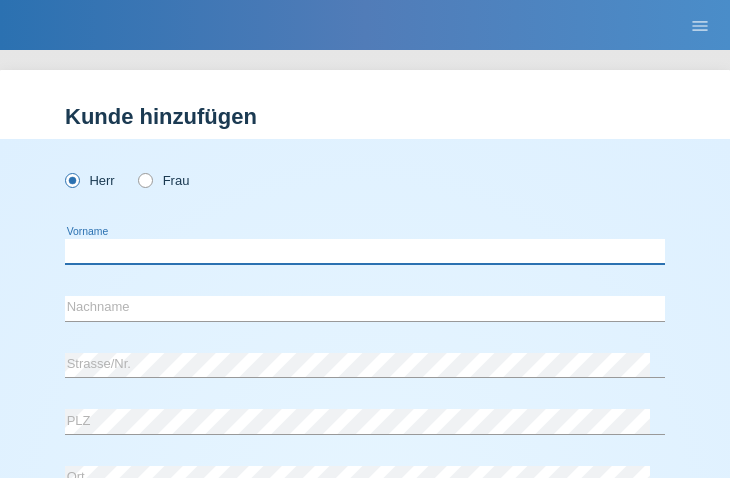 click at bounding box center (365, 251) 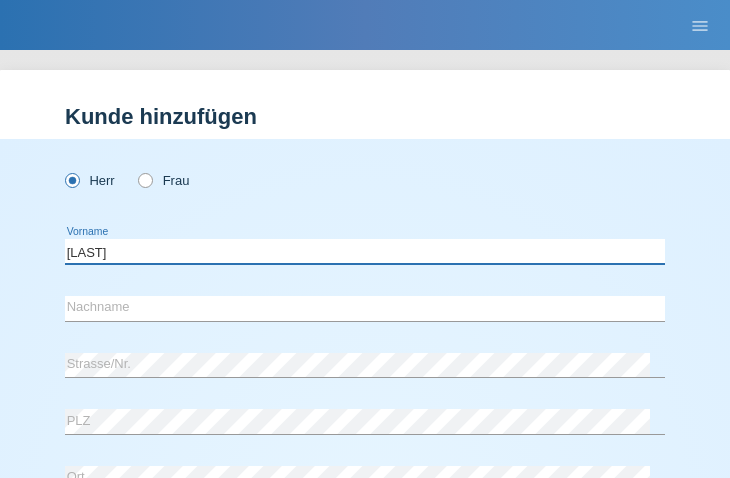 type on "[LAST]" 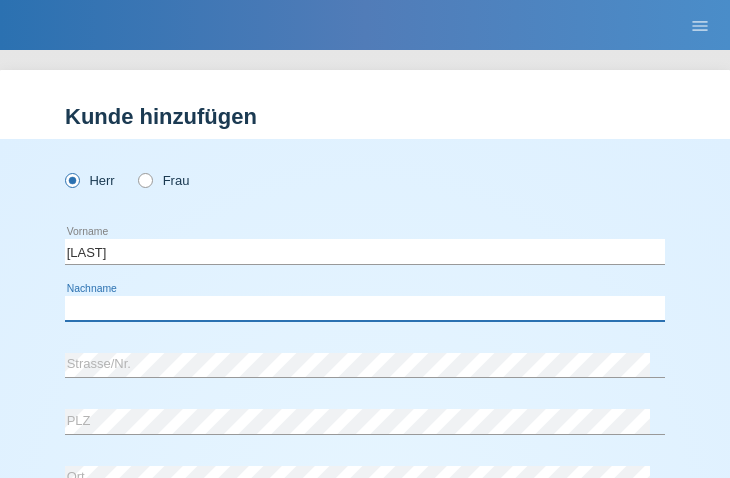 click at bounding box center (365, 308) 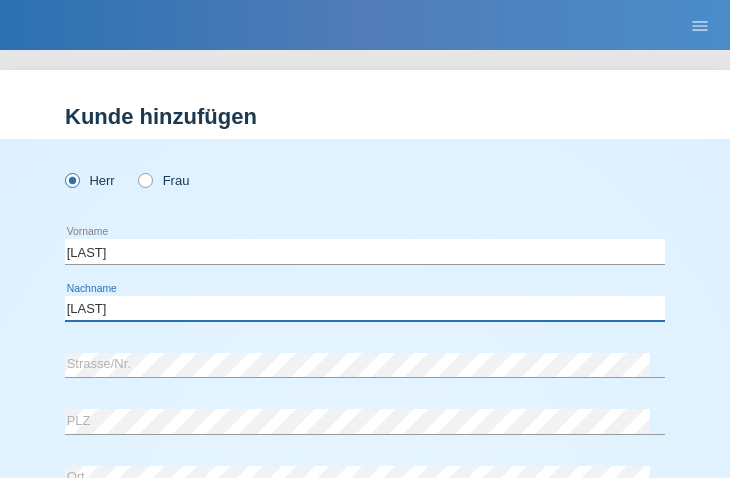 click on "Al-gharib" at bounding box center (365, 308) 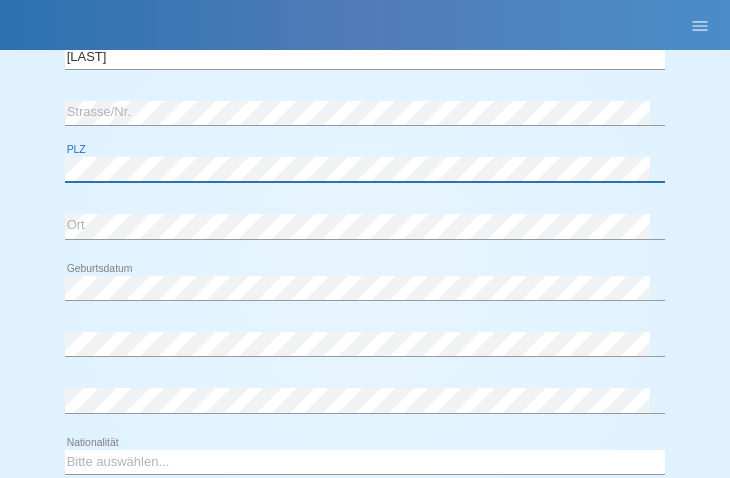 scroll, scrollTop: 344, scrollLeft: 0, axis: vertical 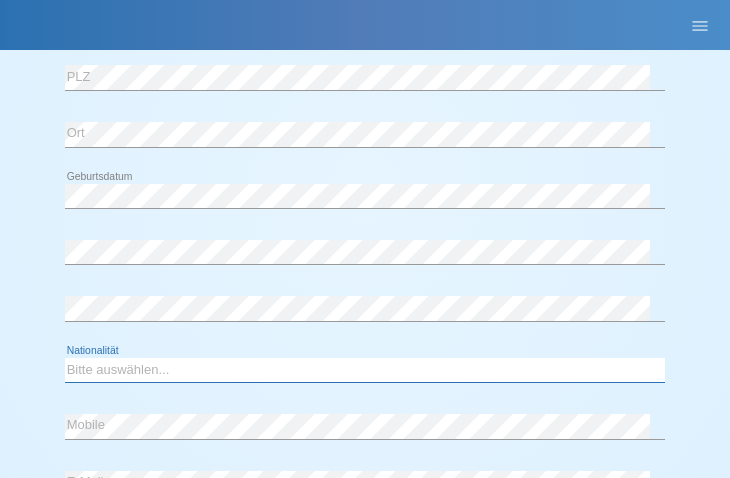 click on "Bitte auswählen...
Schweiz
Deutschland
Liechtenstein
Österreich
------------
Afghanistan
Ägypten
Åland
Albanien
Algerien" at bounding box center [365, 370] 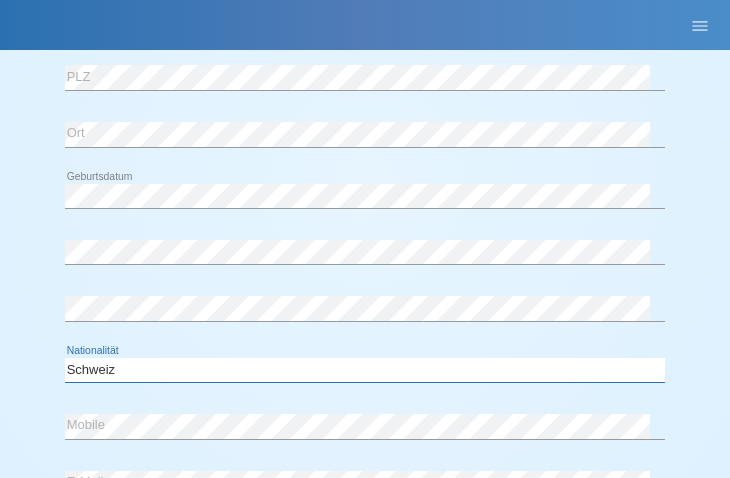 click on "Bitte auswählen...
Schweiz
Deutschland
Liechtenstein
Österreich
------------
Afghanistan
Ägypten
Åland
Albanien
Algerien" at bounding box center [365, 370] 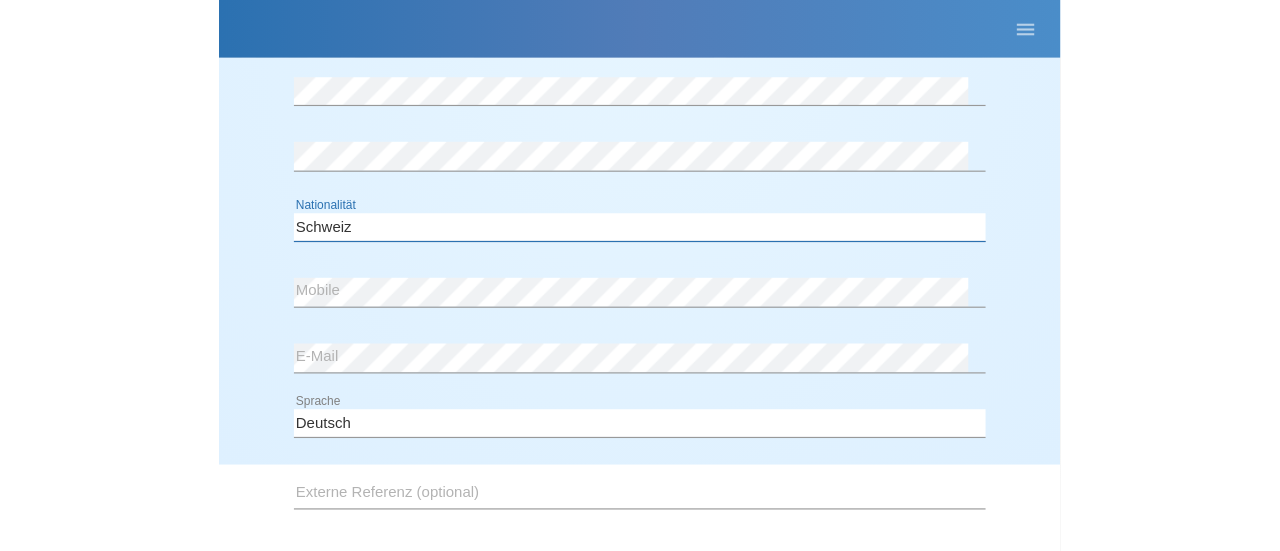 scroll, scrollTop: 535, scrollLeft: 0, axis: vertical 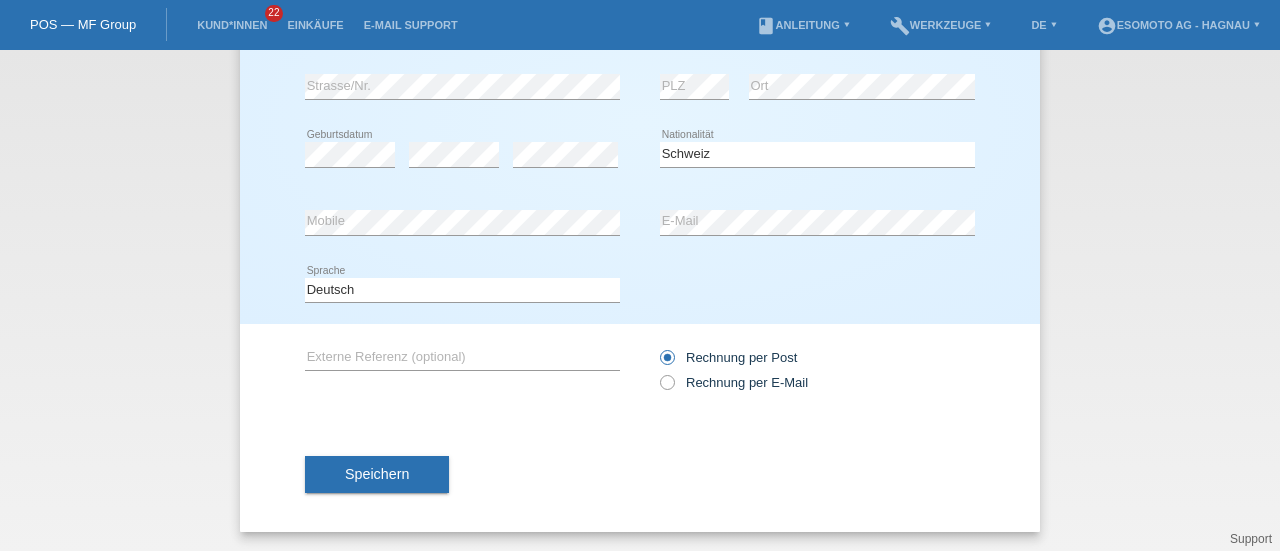 click on "Speichern" at bounding box center (377, 474) 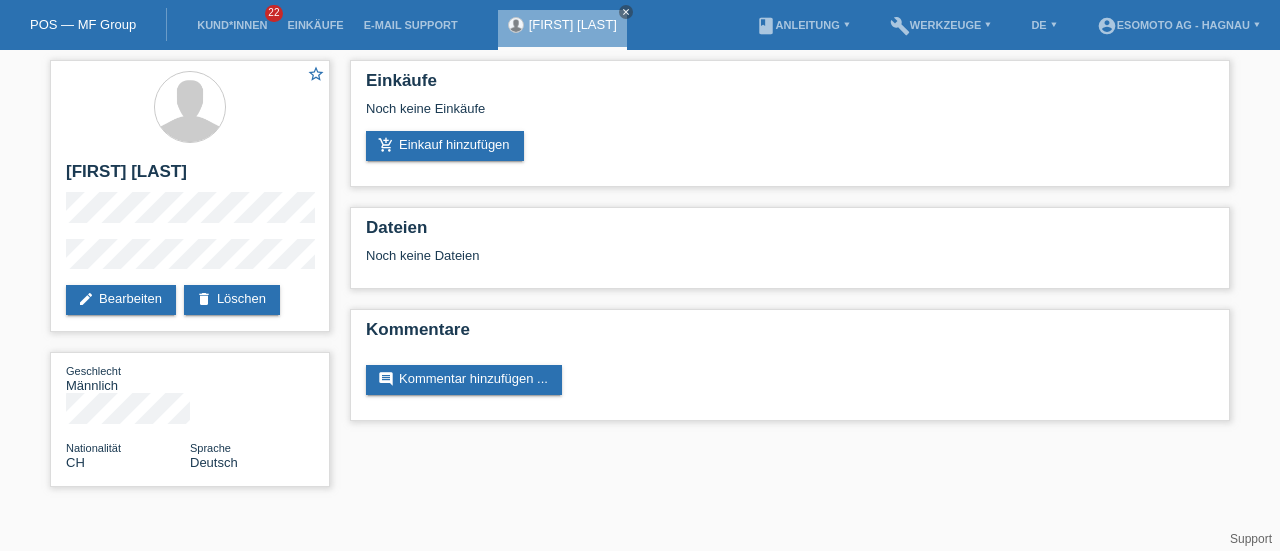 scroll, scrollTop: 0, scrollLeft: 0, axis: both 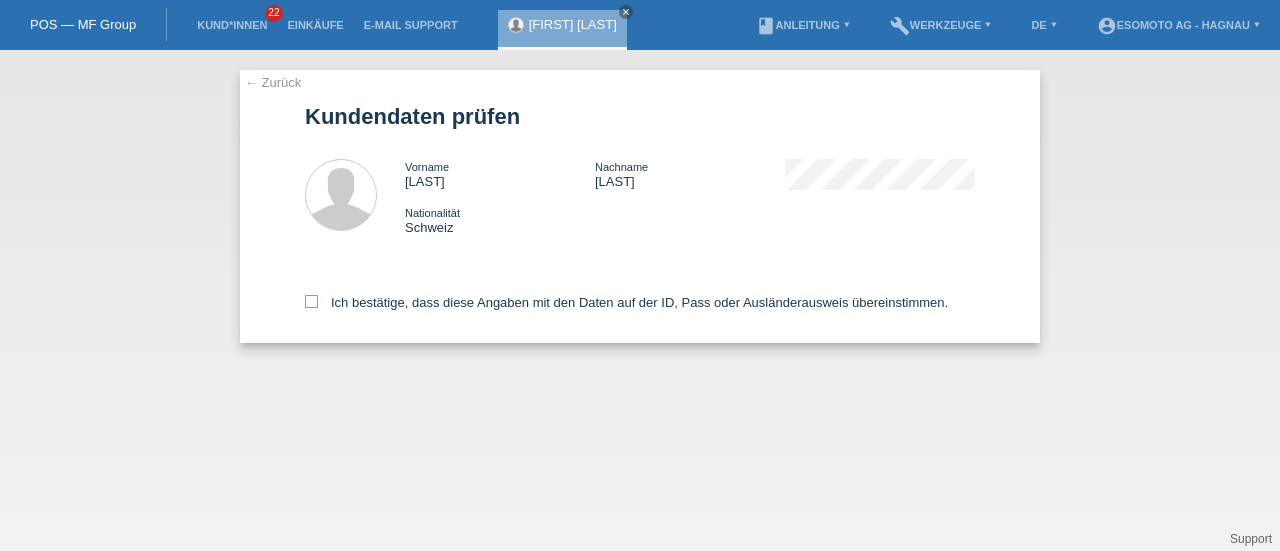 click at bounding box center (311, 301) 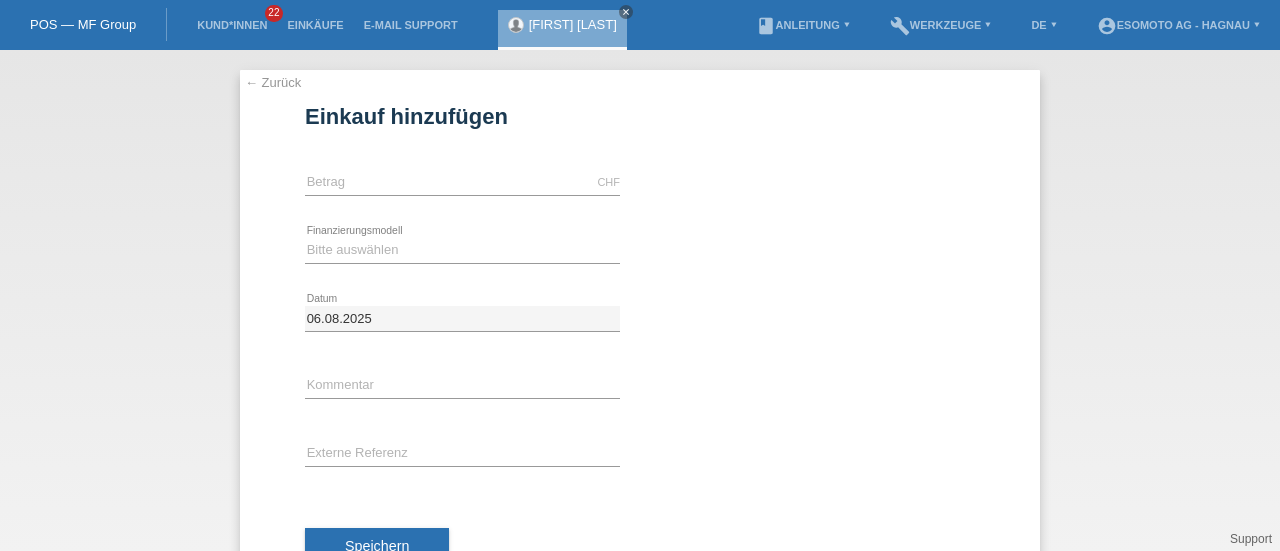 scroll, scrollTop: 0, scrollLeft: 0, axis: both 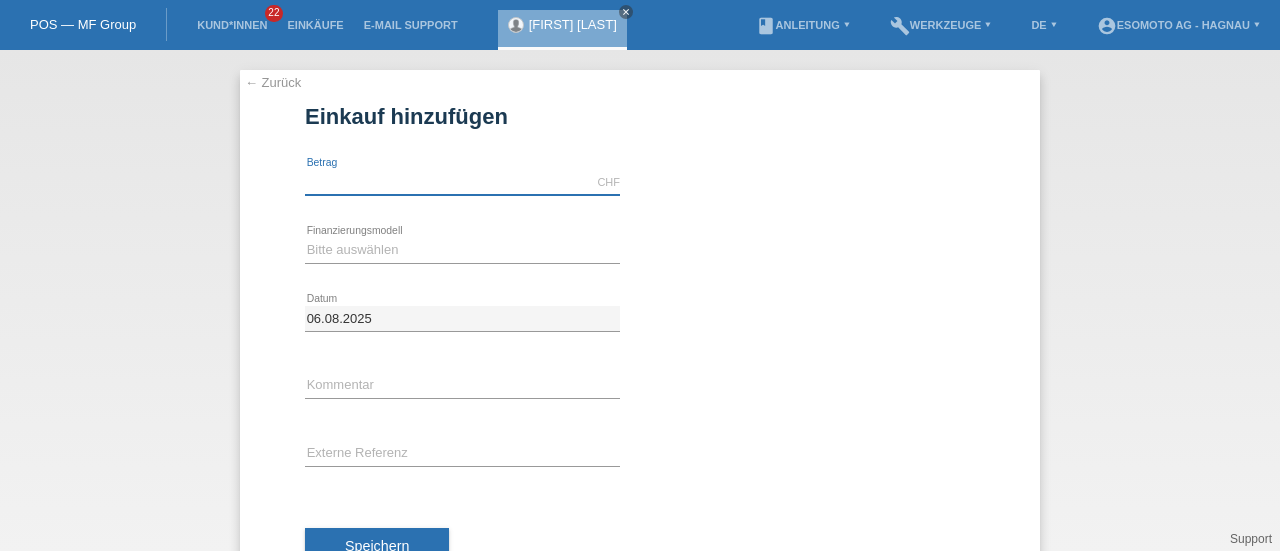 click at bounding box center [462, 182] 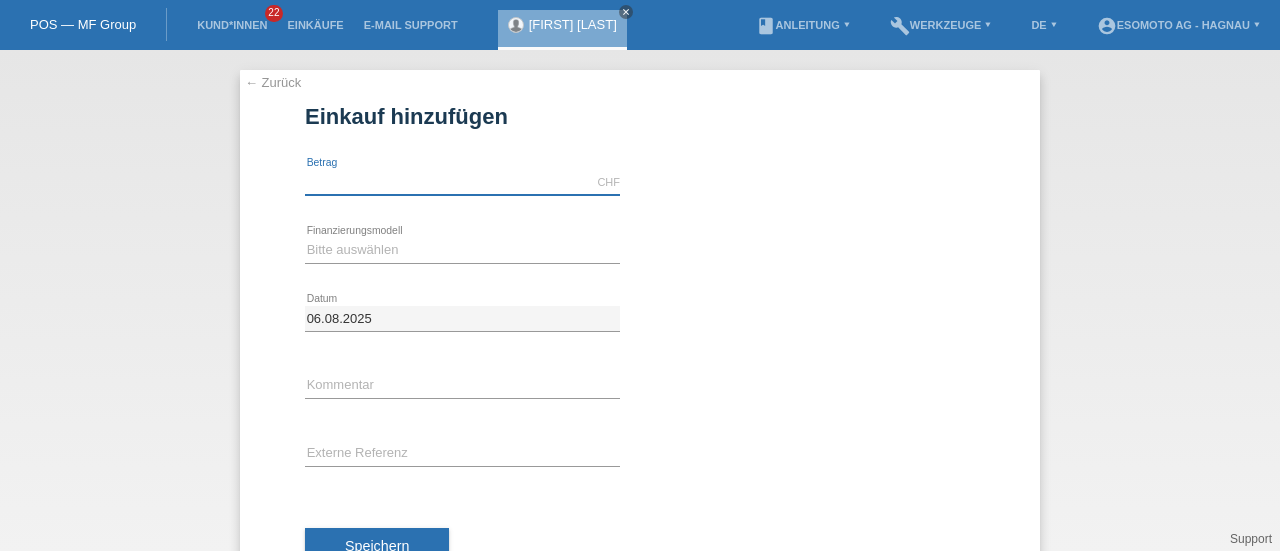 type on "7600.00" 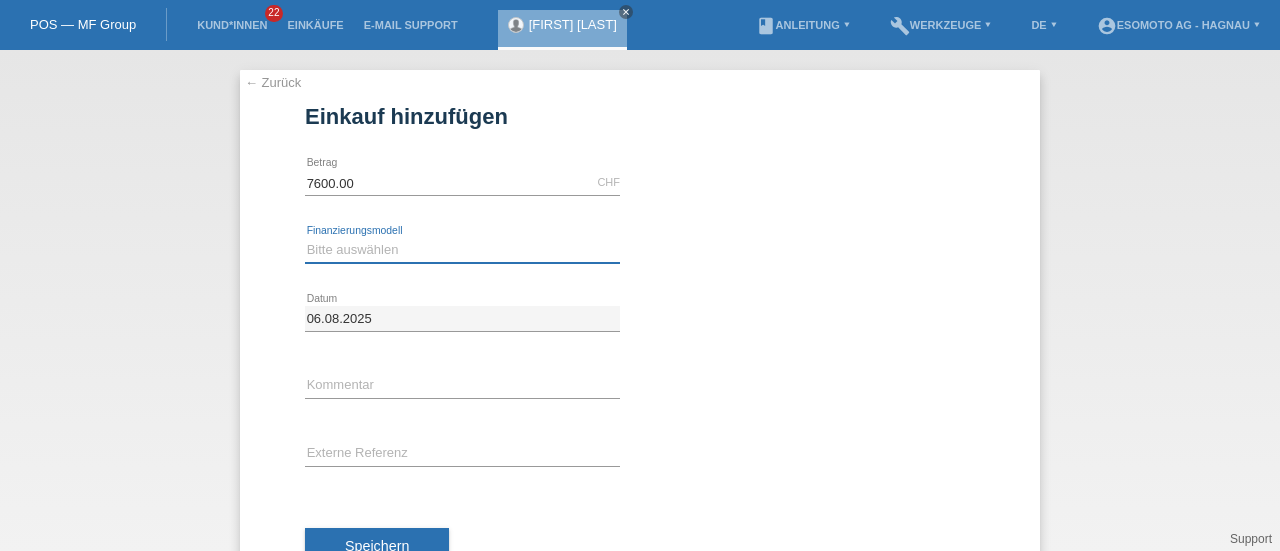 click on "Bitte auswählen
Fixe Raten
Kauf auf Rechnung mit Teilzahlungsoption" at bounding box center [462, 250] 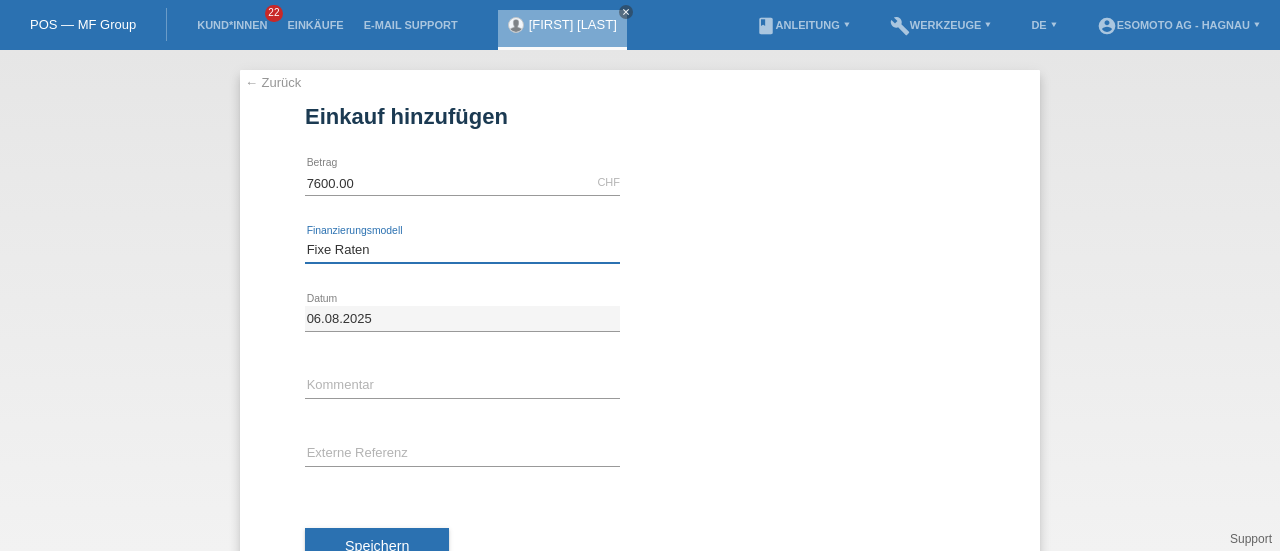 click on "Bitte auswählen
Fixe Raten
Kauf auf Rechnung mit Teilzahlungsoption" at bounding box center [462, 250] 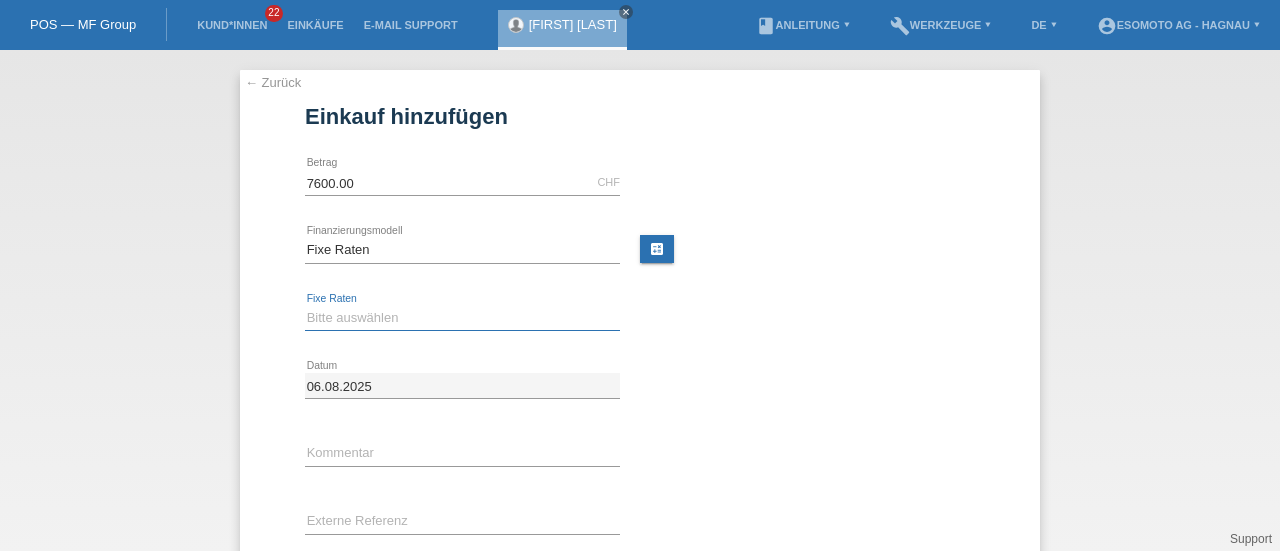 click on "Bitte auswählen
12 Raten
24 Raten
36 Raten
48 Raten" at bounding box center (462, 318) 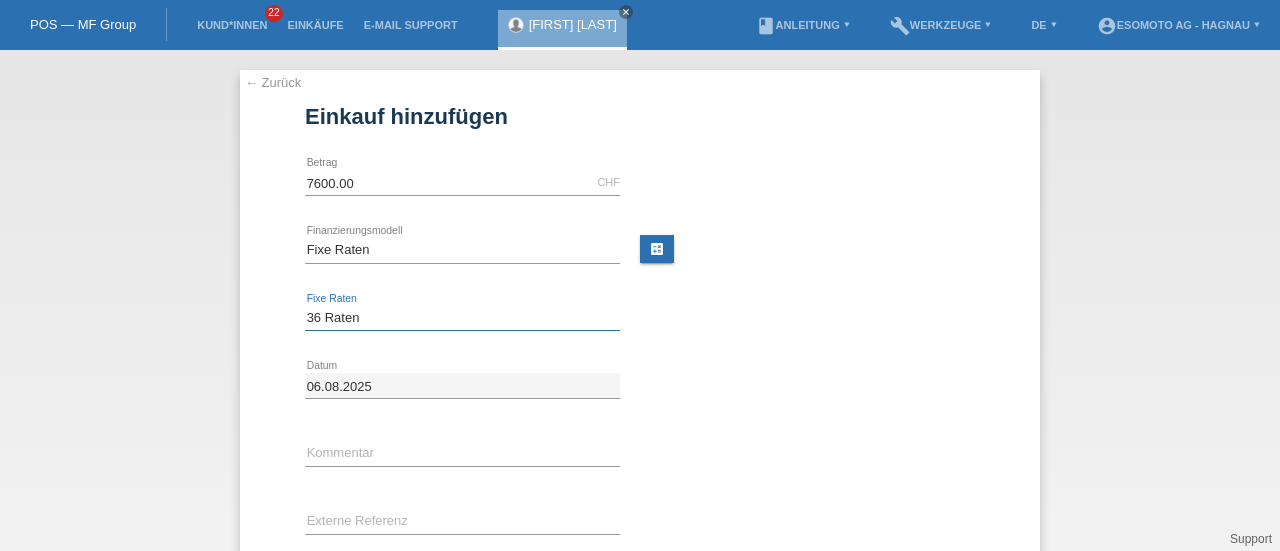 click on "Bitte auswählen
12 Raten
24 Raten
36 Raten
48 Raten" at bounding box center (462, 318) 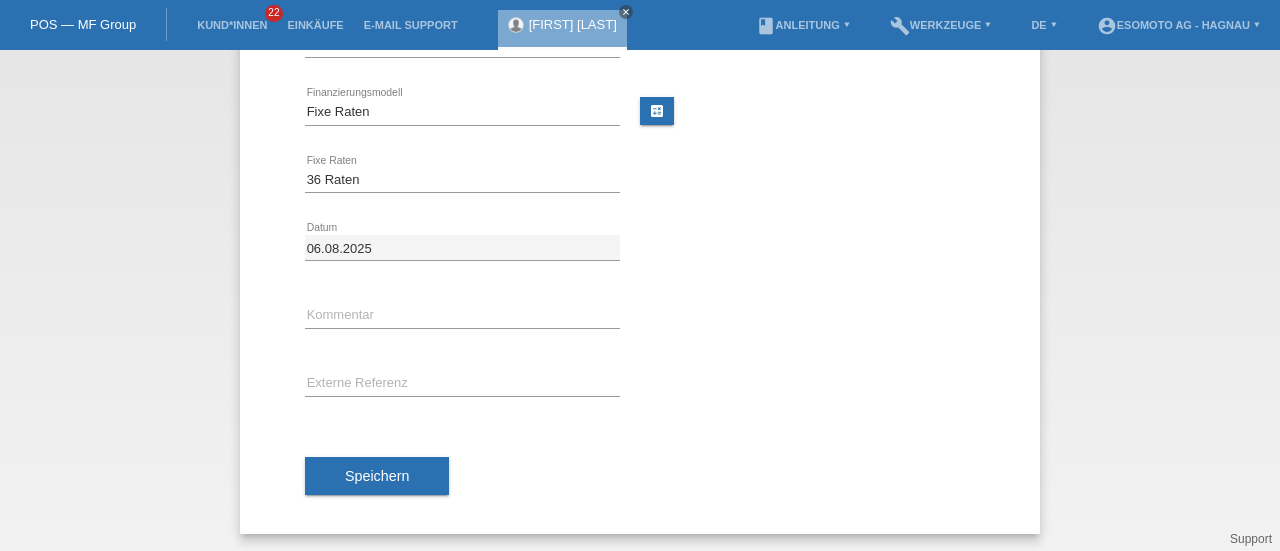 click on "Speichern" at bounding box center [377, 476] 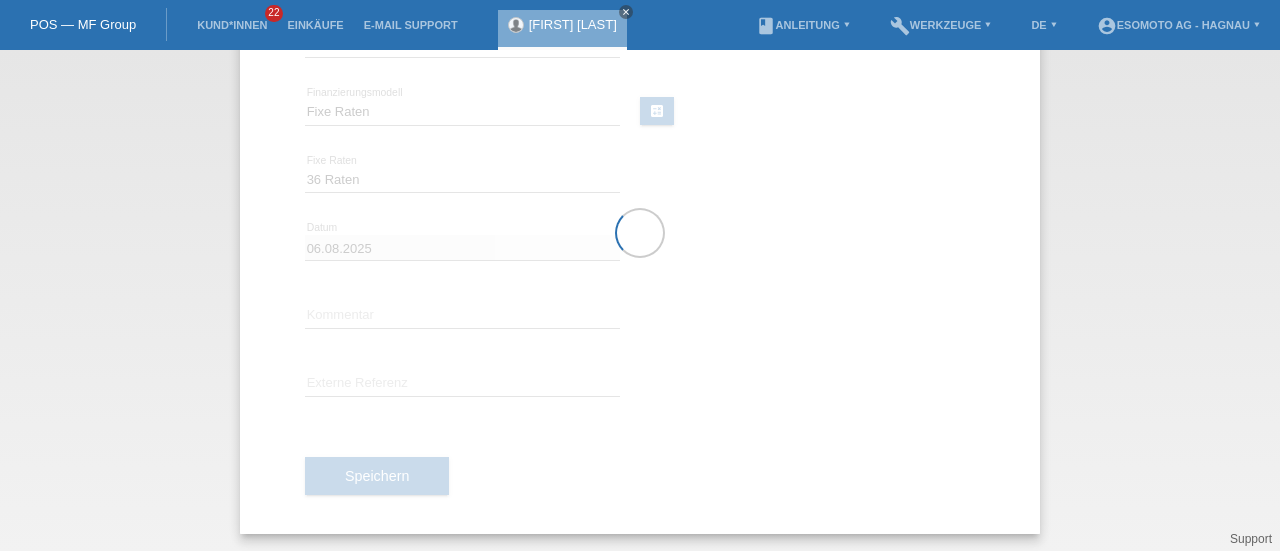 scroll, scrollTop: 0, scrollLeft: 0, axis: both 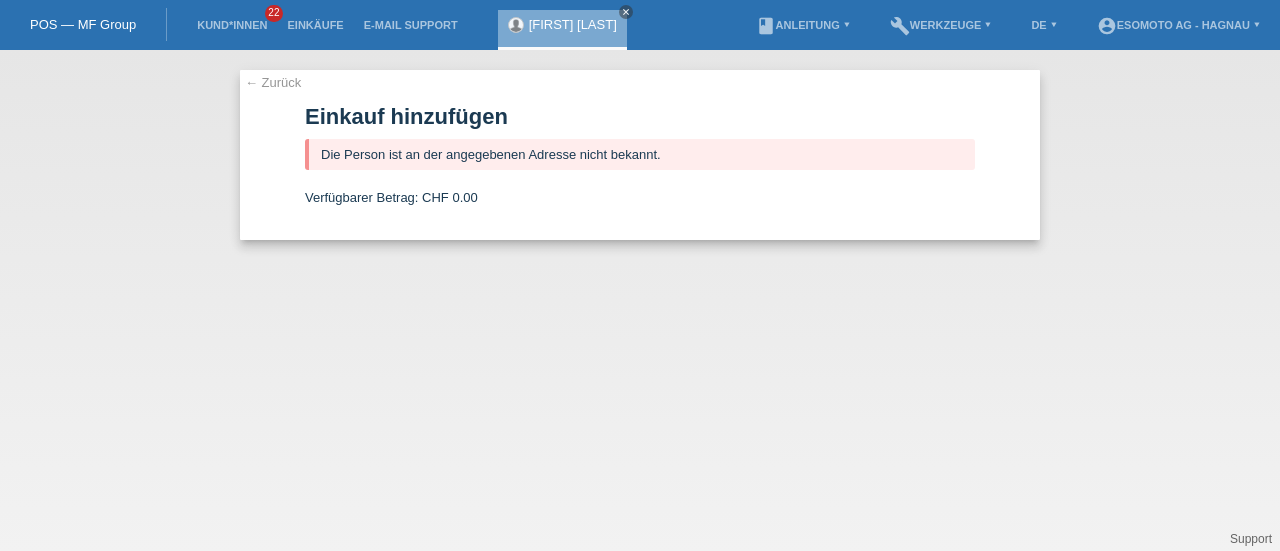 click on "← Zurück" at bounding box center (273, 82) 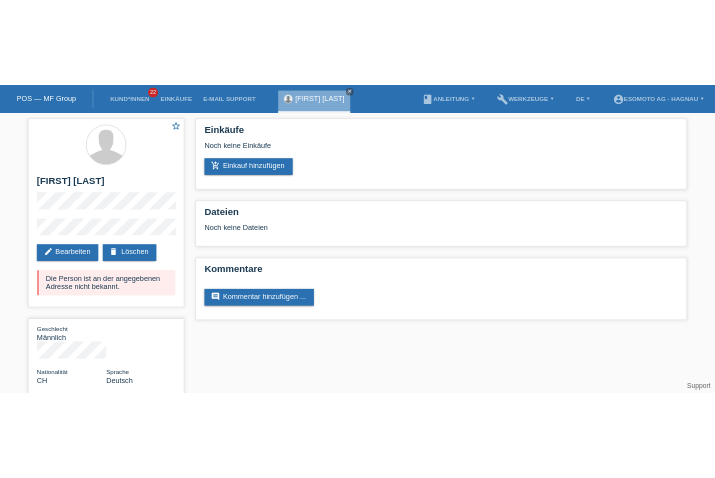 scroll, scrollTop: 0, scrollLeft: 0, axis: both 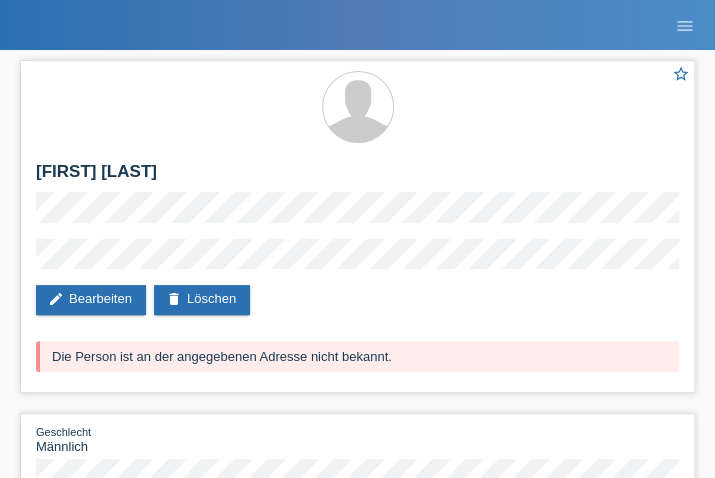 click on "edit  Bearbeiten" at bounding box center (91, 300) 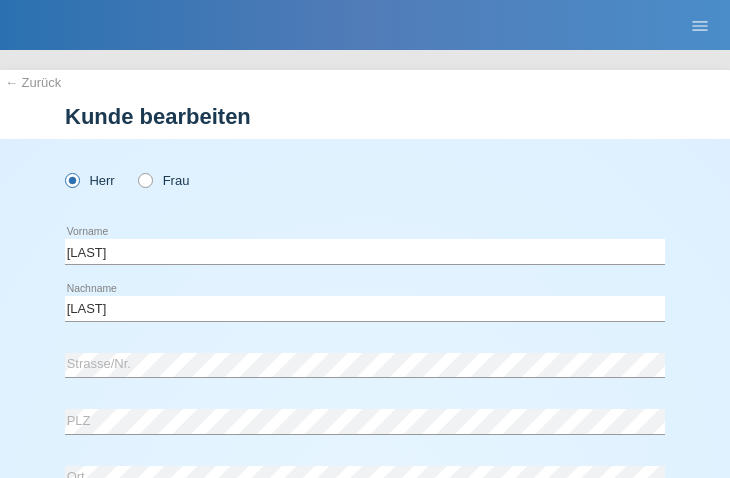 select on "CH" 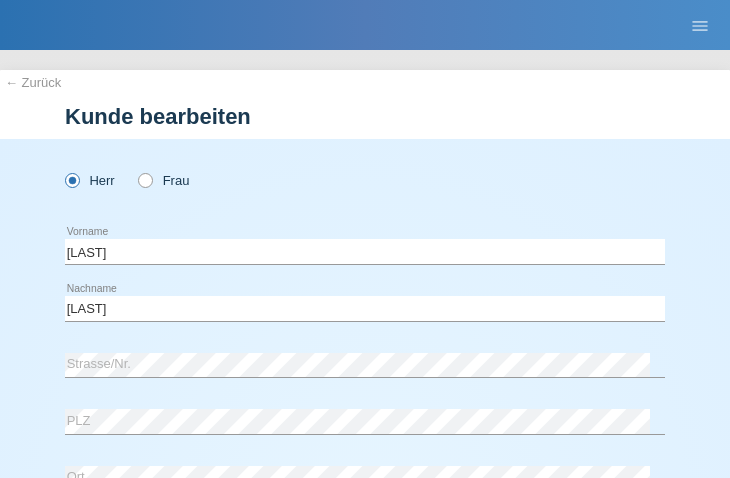 scroll, scrollTop: 0, scrollLeft: 0, axis: both 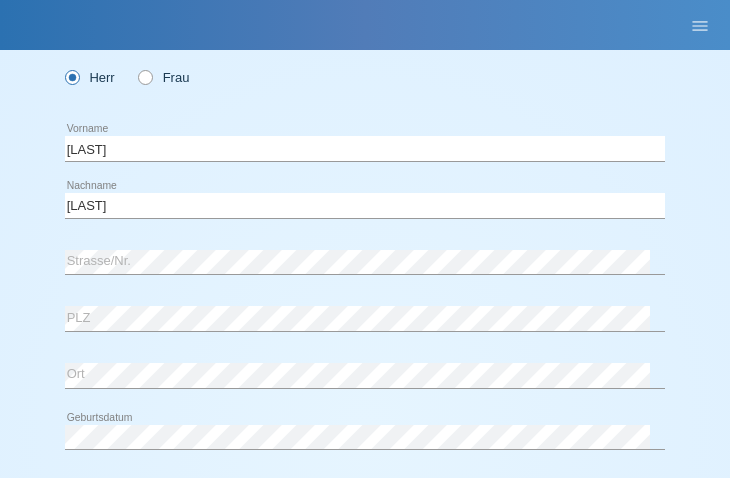 click on "Herr
Frau
Abdallah
error
Vorname" at bounding box center [365, 426] 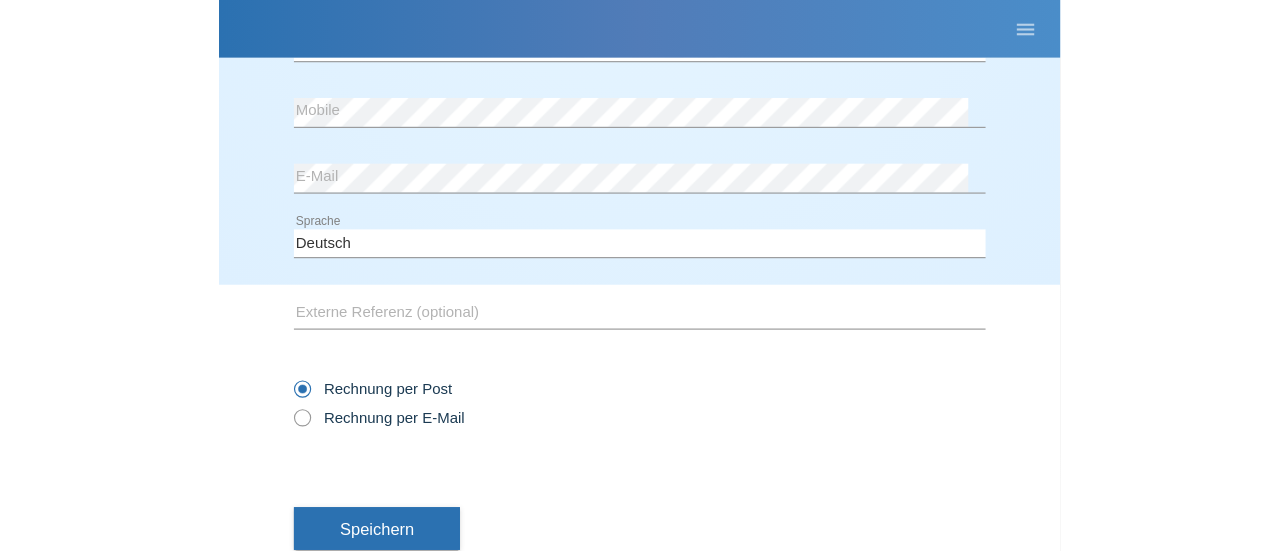 scroll, scrollTop: 728, scrollLeft: 0, axis: vertical 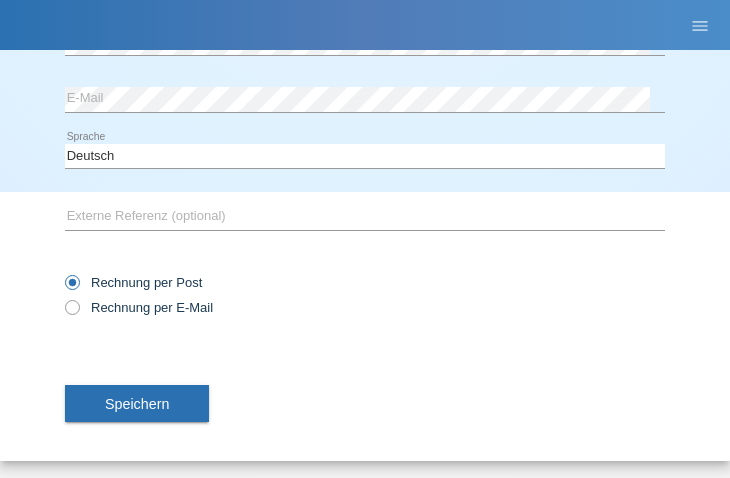 click on "Speichern" at bounding box center [137, 404] 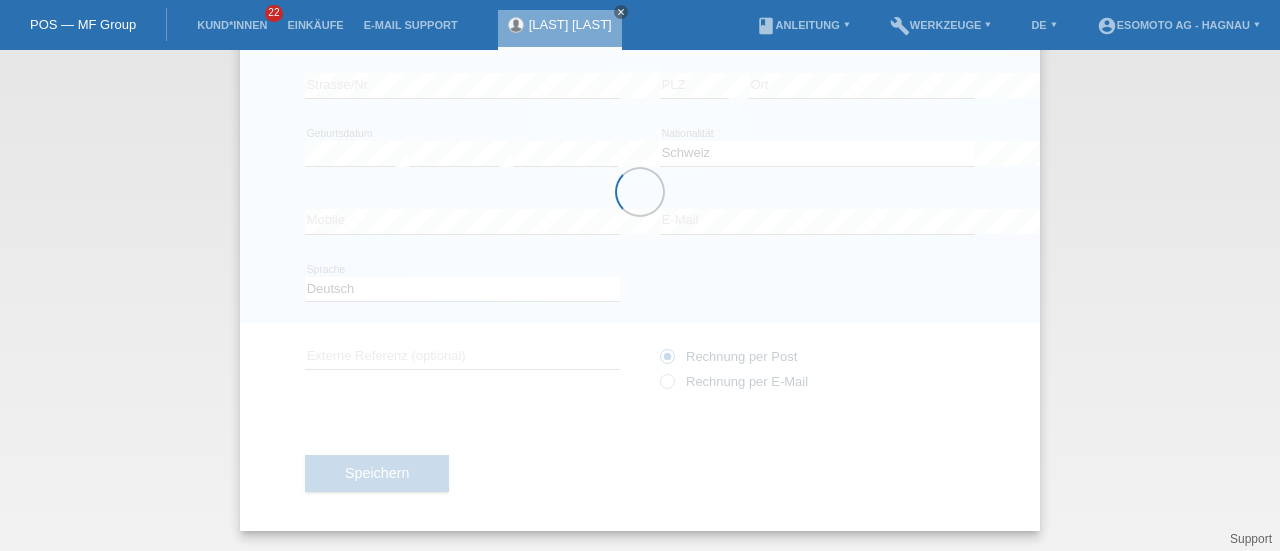 scroll, scrollTop: 216, scrollLeft: 0, axis: vertical 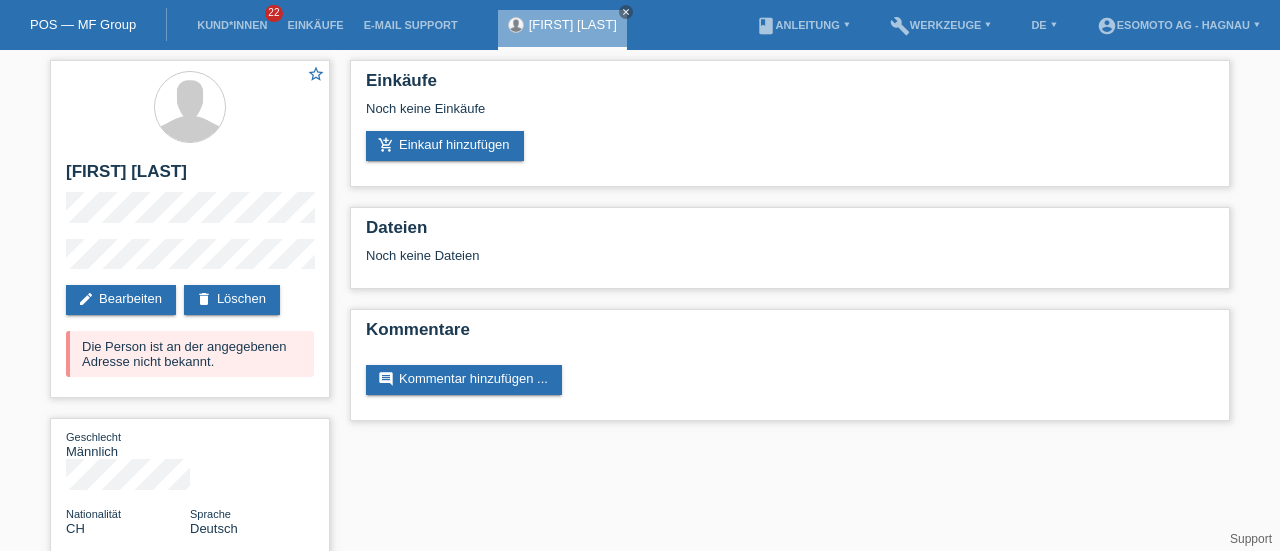 click on "add_shopping_cart  Einkauf hinzufügen" at bounding box center [445, 146] 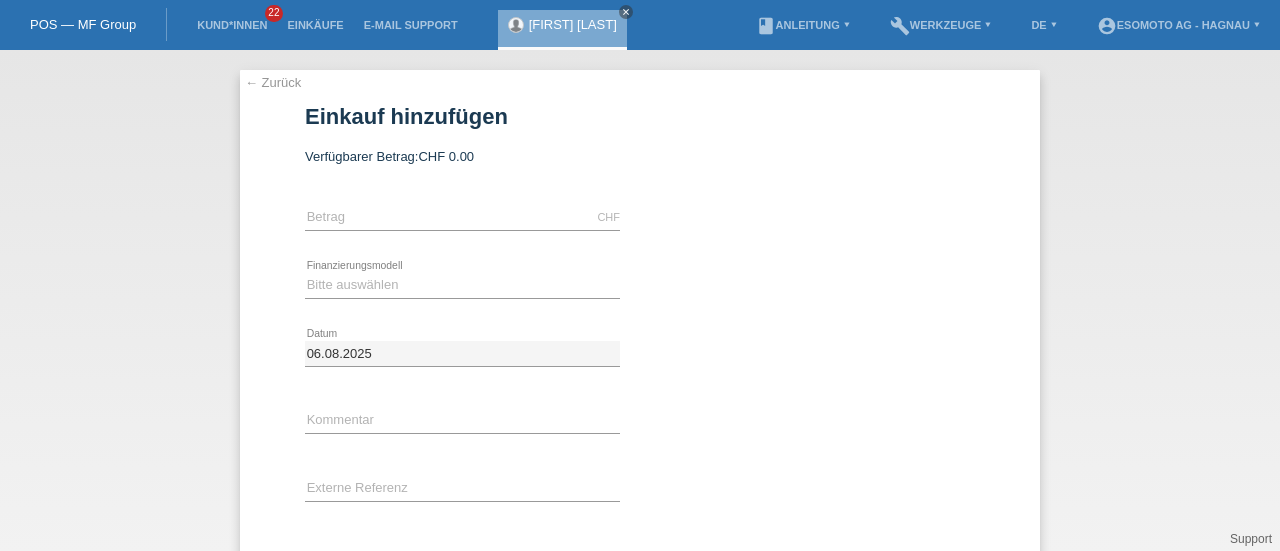 scroll, scrollTop: 0, scrollLeft: 0, axis: both 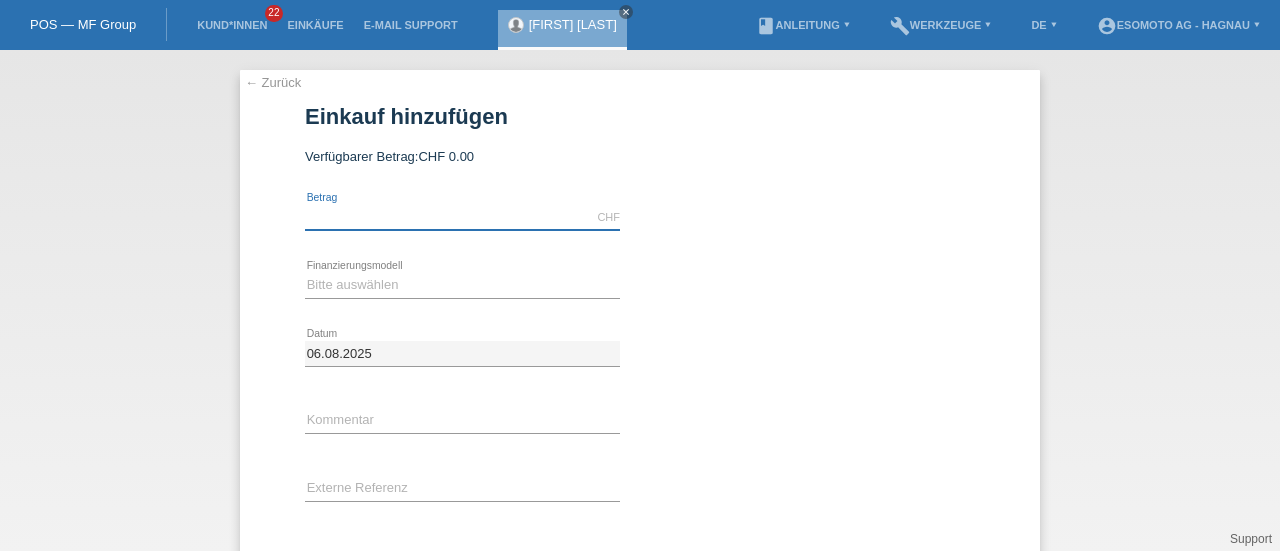 click at bounding box center [462, 217] 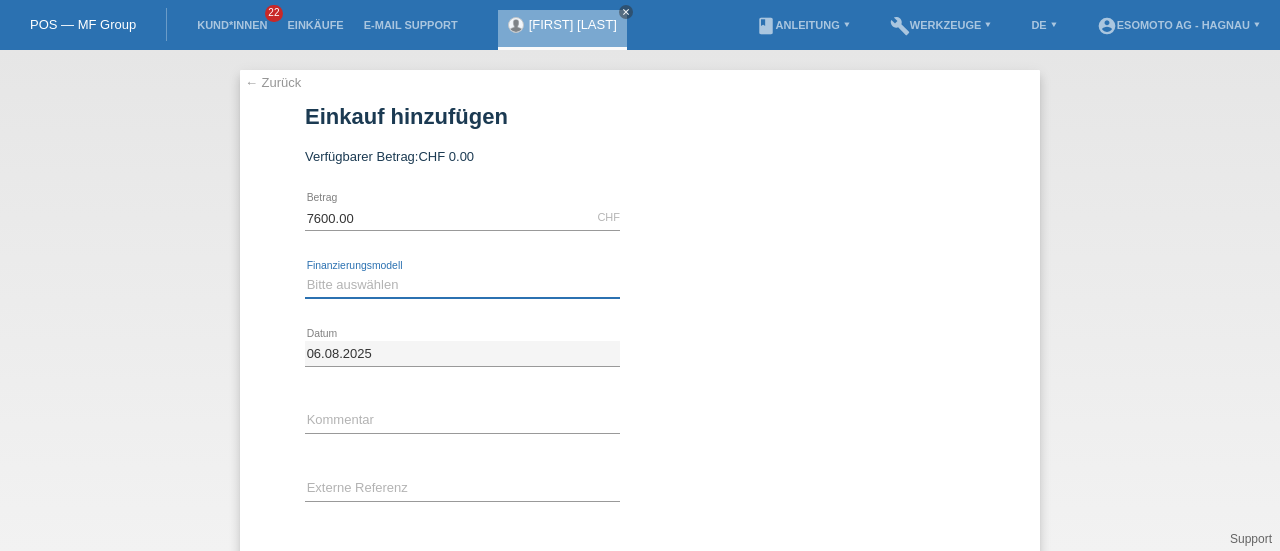 click on "Bitte auswählen
Fixe Raten
Kauf auf Rechnung mit Teilzahlungsoption" at bounding box center [462, 285] 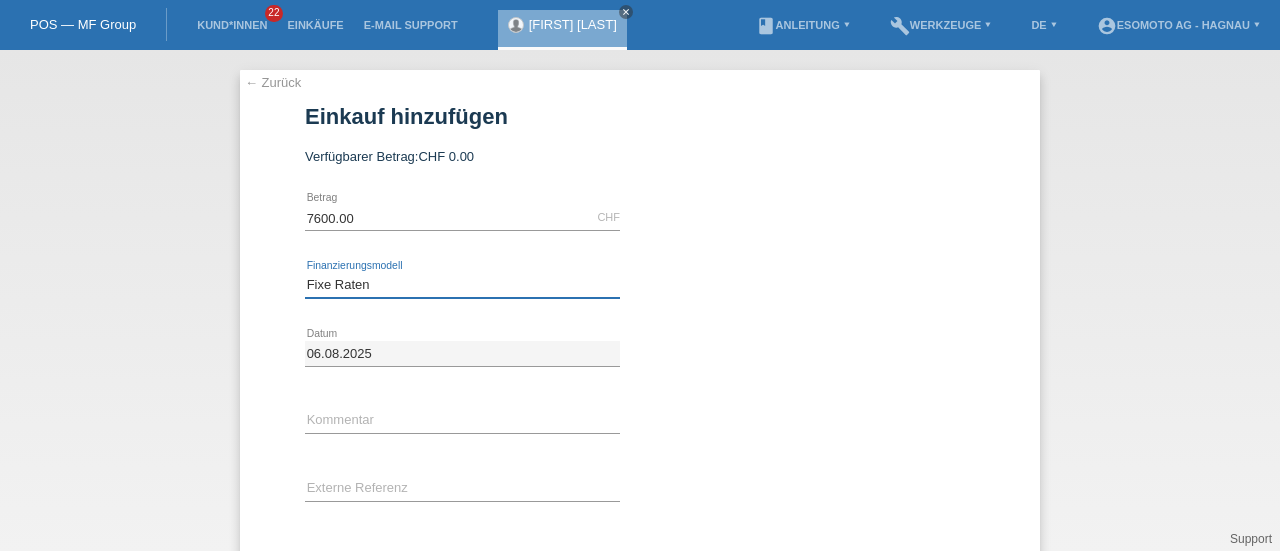 click on "Bitte auswählen
Fixe Raten
Kauf auf Rechnung mit Teilzahlungsoption" at bounding box center [462, 285] 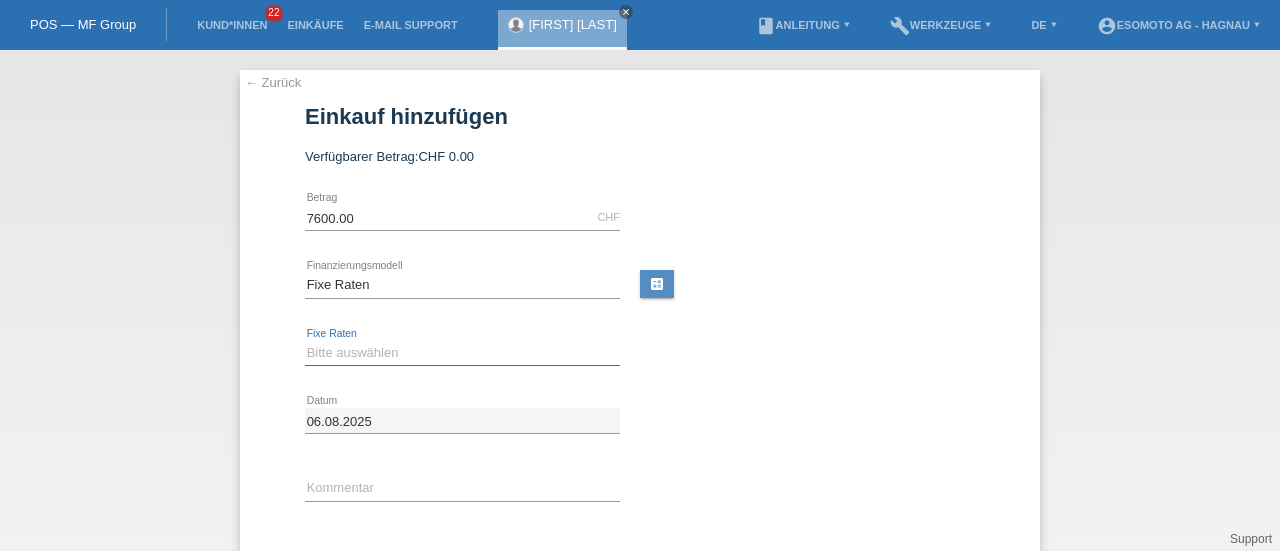 click on "Bitte auswählen
12 Raten
24 Raten
36 Raten
48 Raten" at bounding box center (462, 353) 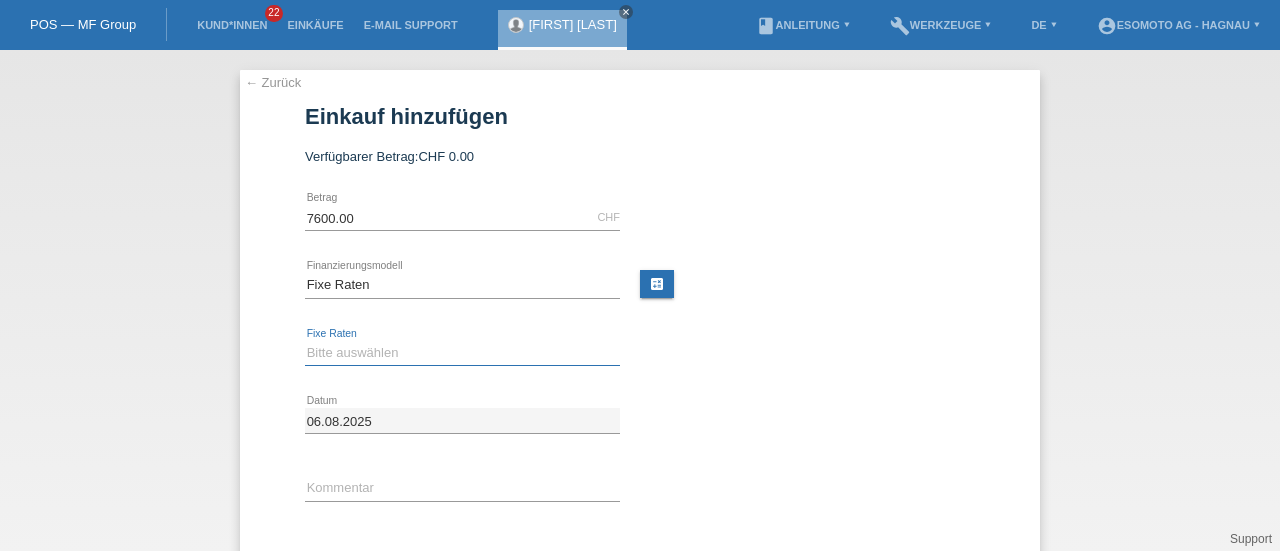 select on "140" 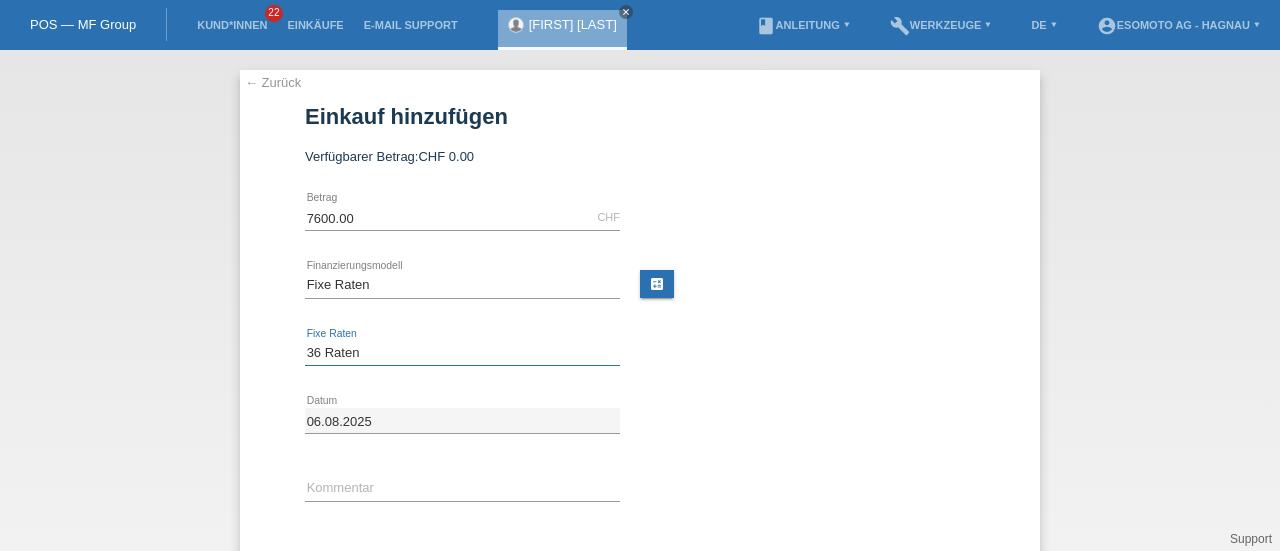 click on "Bitte auswählen
12 Raten
24 Raten
36 Raten
48 Raten" at bounding box center [462, 353] 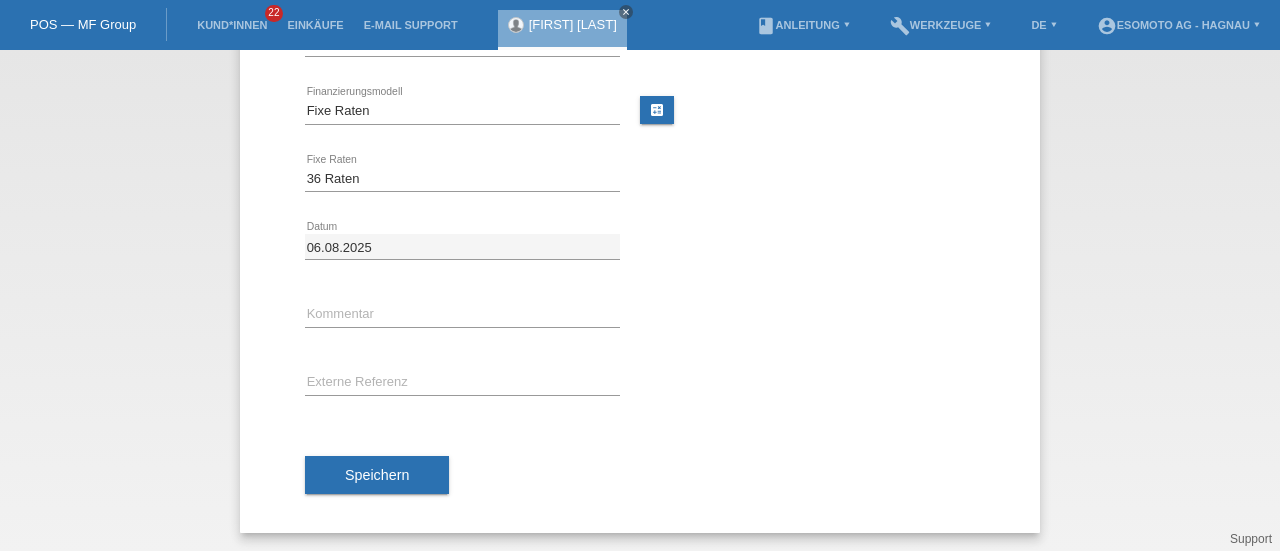 click on "Speichern" at bounding box center (377, 475) 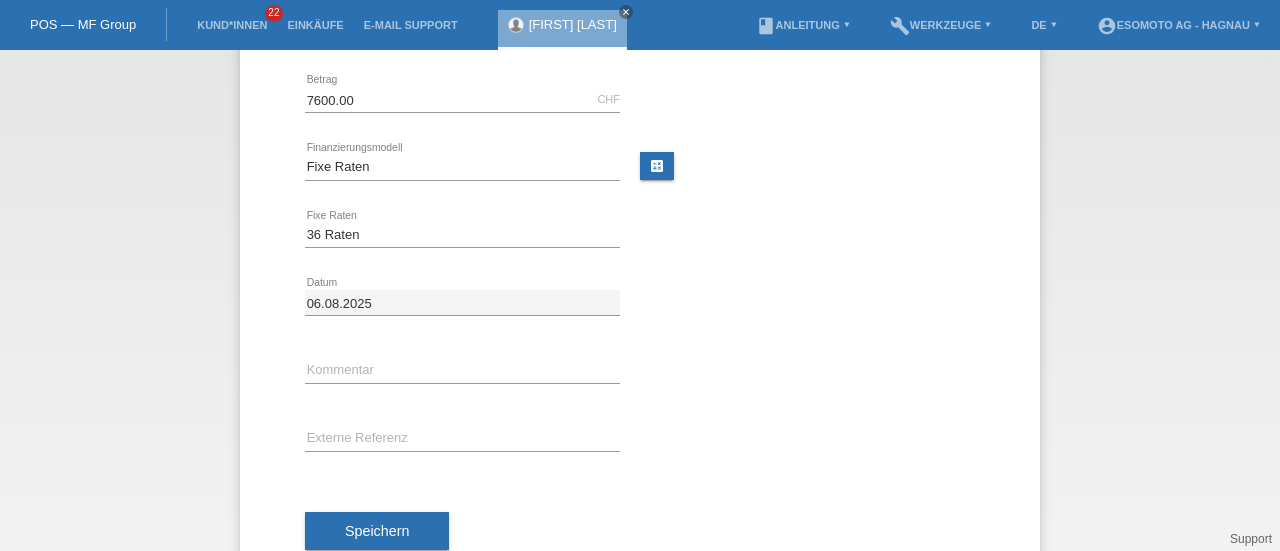 scroll, scrollTop: 0, scrollLeft: 0, axis: both 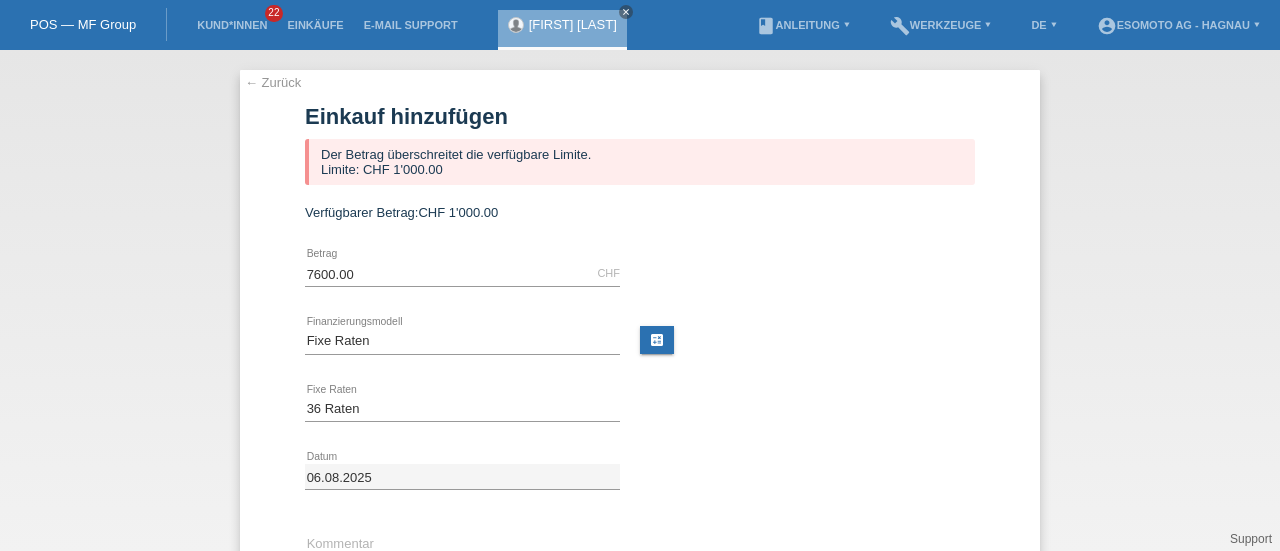 click on "← Zurück" at bounding box center [273, 82] 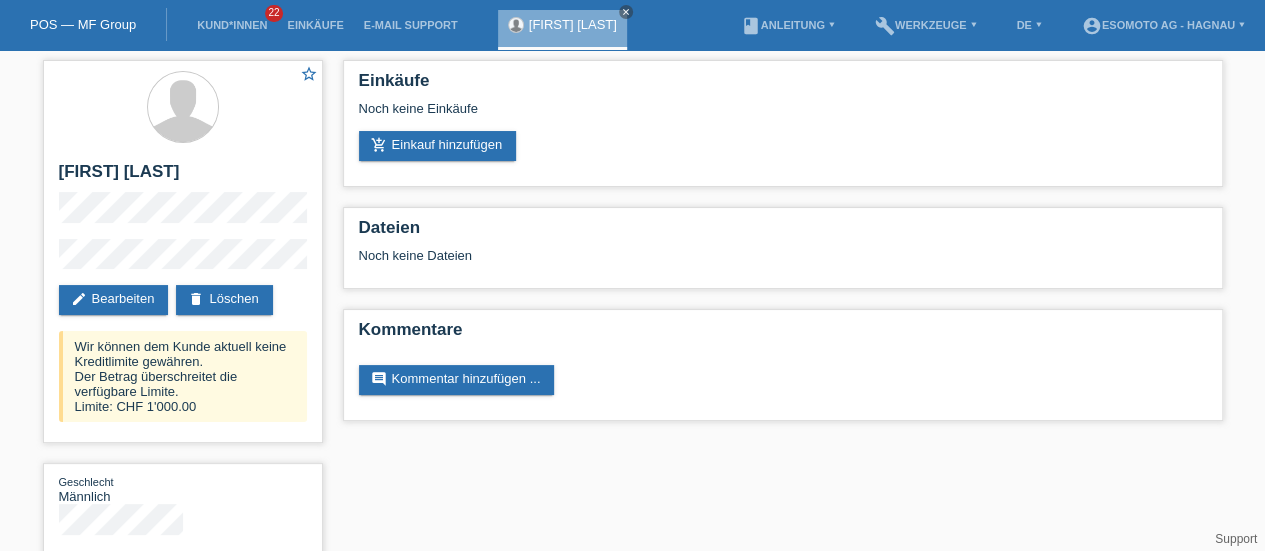 scroll, scrollTop: 38, scrollLeft: 0, axis: vertical 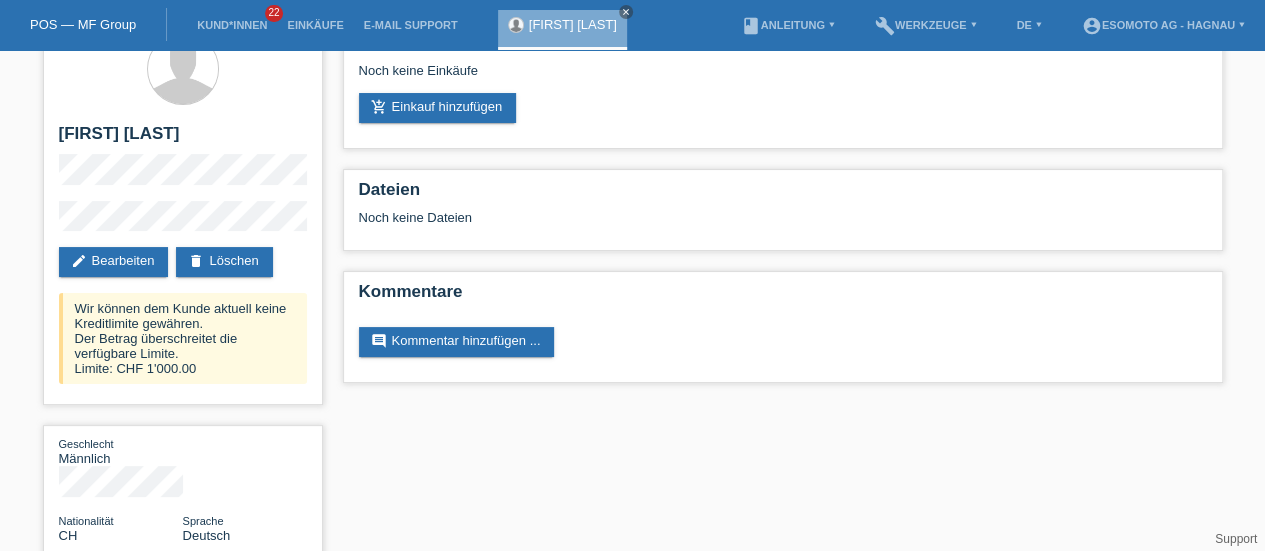 click on "delete  Löschen" at bounding box center (224, 262) 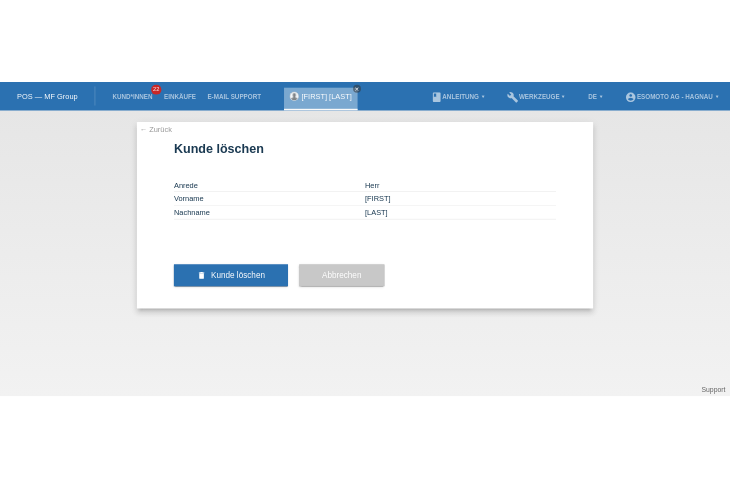 scroll, scrollTop: 0, scrollLeft: 0, axis: both 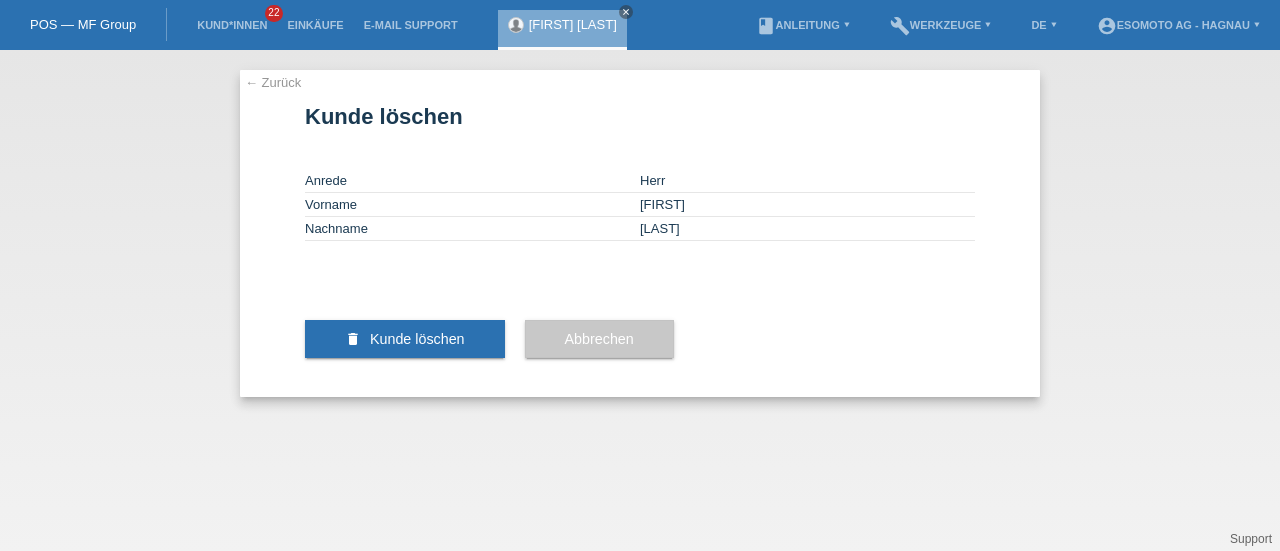 click on "Kunde löschen" at bounding box center [417, 339] 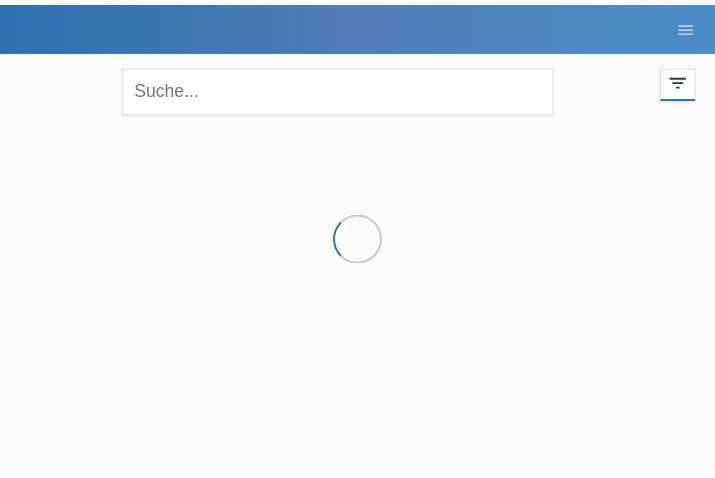 scroll, scrollTop: 0, scrollLeft: 0, axis: both 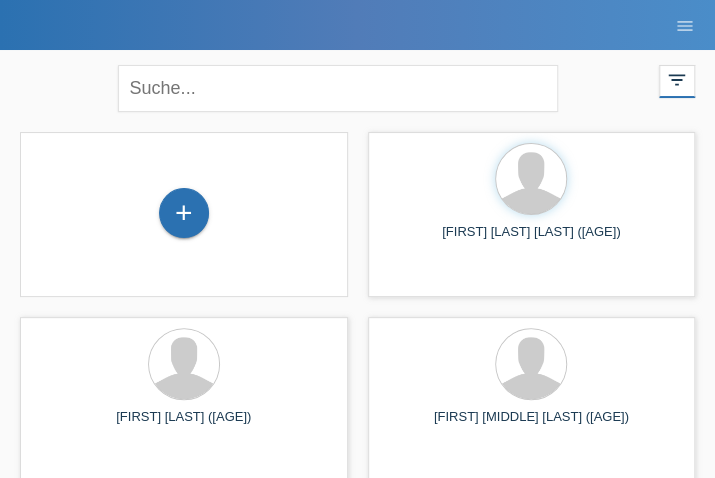 click on "[NAME] [NAME] [NAME] ([AGE])" at bounding box center [357, 46464] 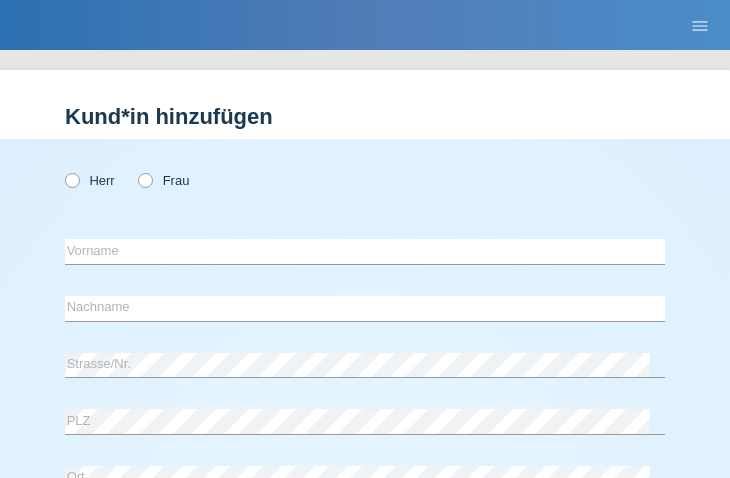 scroll, scrollTop: 0, scrollLeft: 0, axis: both 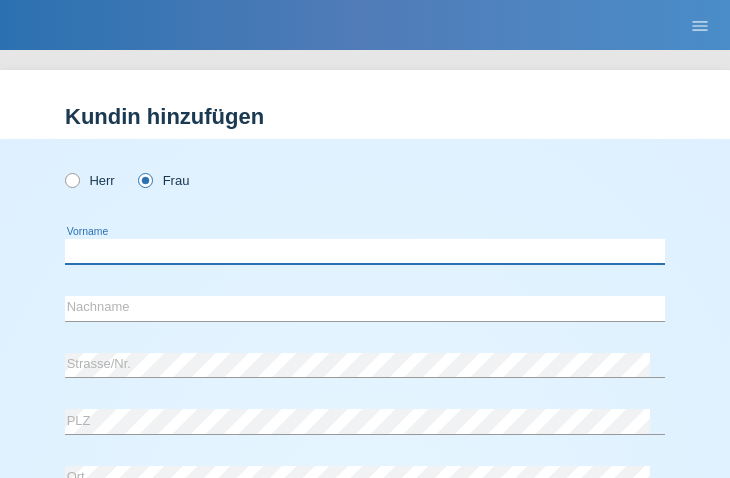 click at bounding box center [365, 251] 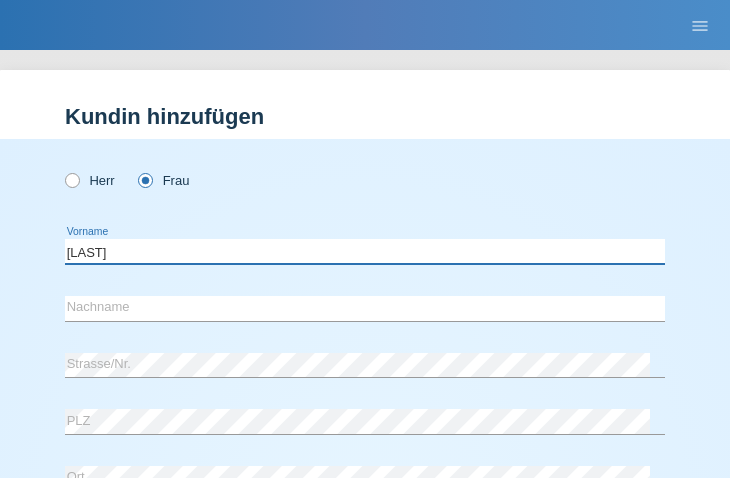 type on "[LAST]" 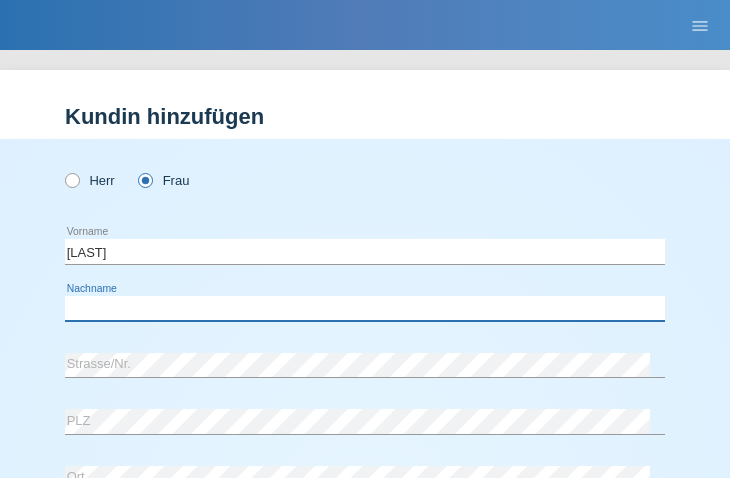 click at bounding box center [365, 308] 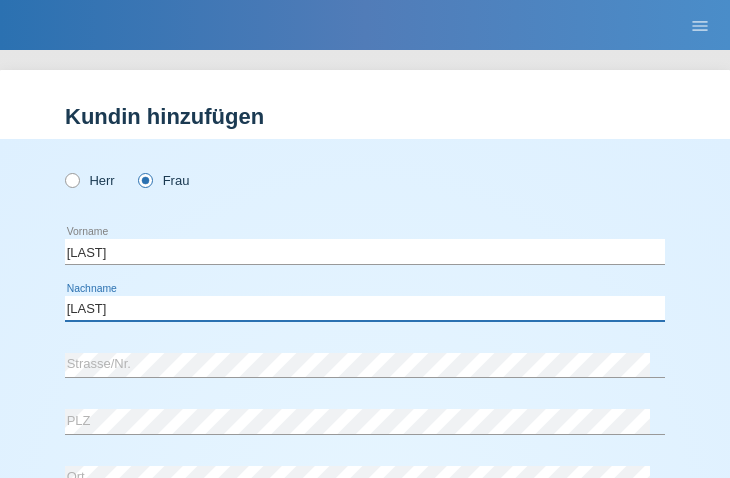 type on "[LAST]" 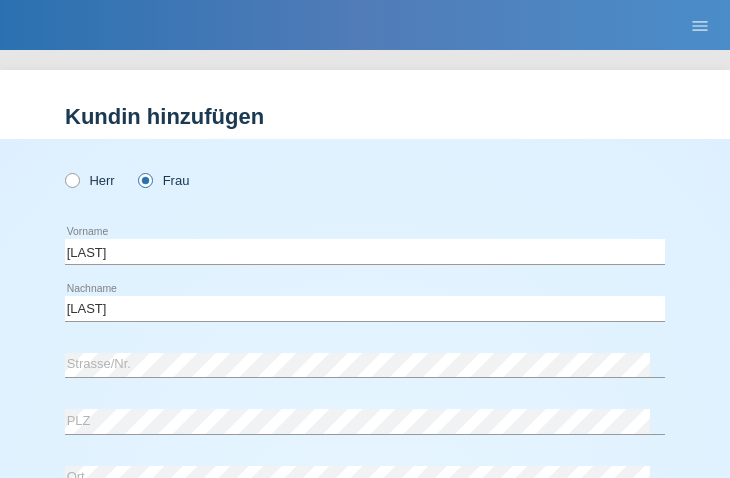 click on "Kund*in hinzufügen
Kunde hinzufügen
Kundin hinzufügen
Herr
Frau
Donatella error Bono" at bounding box center [365, 264] 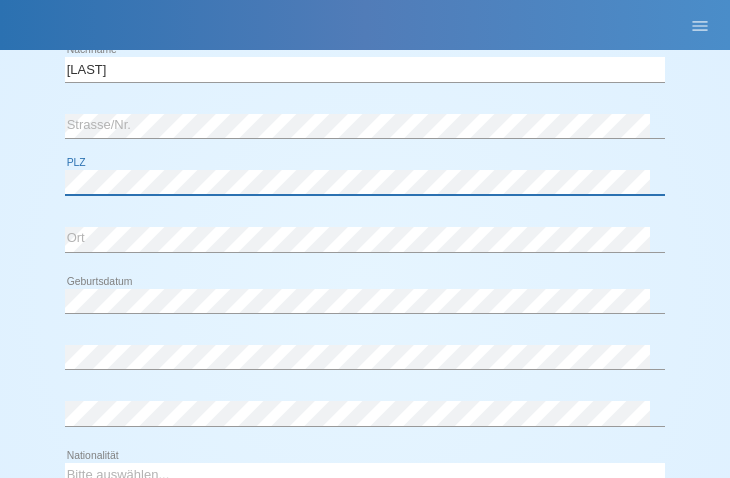 scroll, scrollTop: 240, scrollLeft: 0, axis: vertical 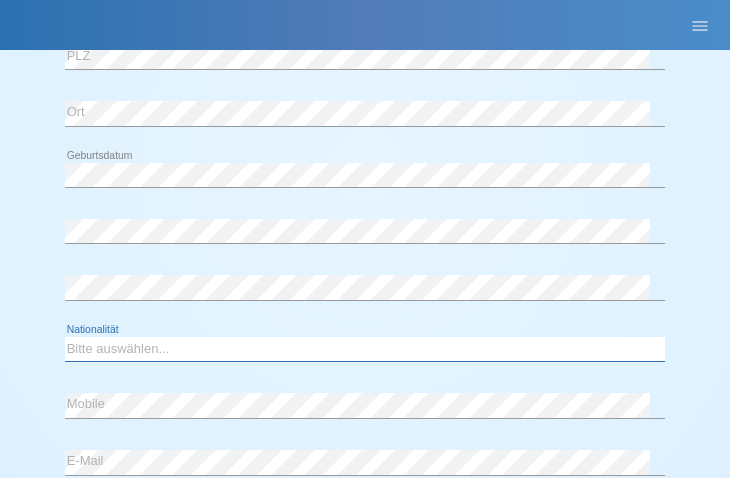 click on "Bitte auswählen...
Schweiz
Deutschland
Liechtenstein
Österreich
------------
Afghanistan
Ägypten
Åland
Albanien
Algerien" at bounding box center (365, 349) 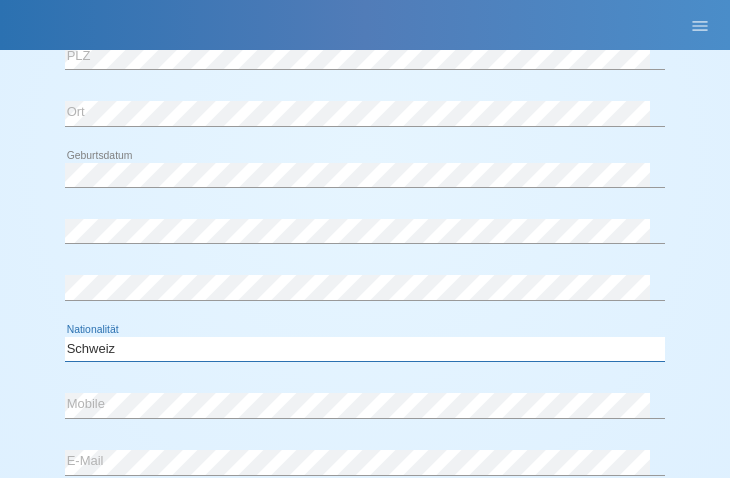 click on "Bitte auswählen...
Schweiz
Deutschland
Liechtenstein
Österreich
------------
Afghanistan
Ägypten
Åland
Albanien
Algerien" at bounding box center [365, 349] 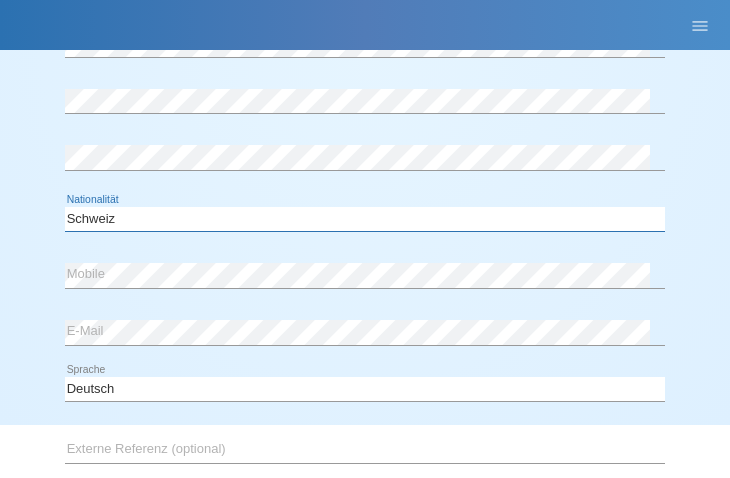scroll, scrollTop: 497, scrollLeft: 0, axis: vertical 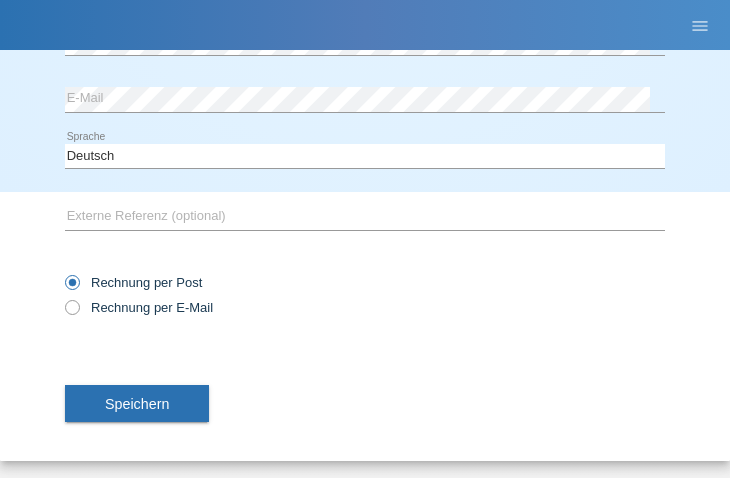 click on "Speichern" at bounding box center (137, 404) 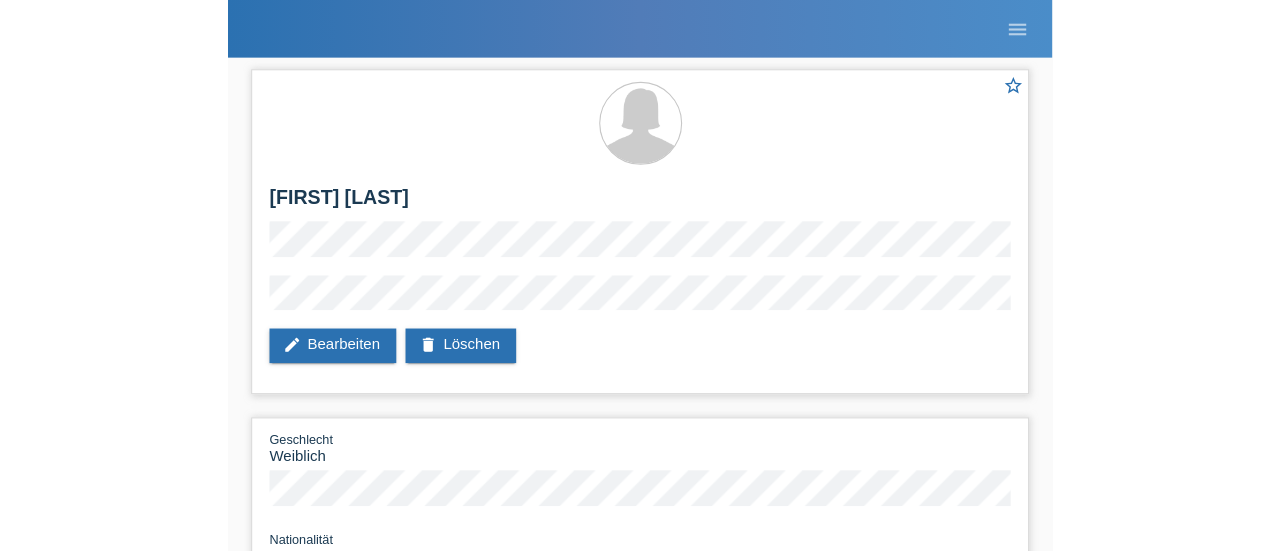 scroll, scrollTop: 0, scrollLeft: 0, axis: both 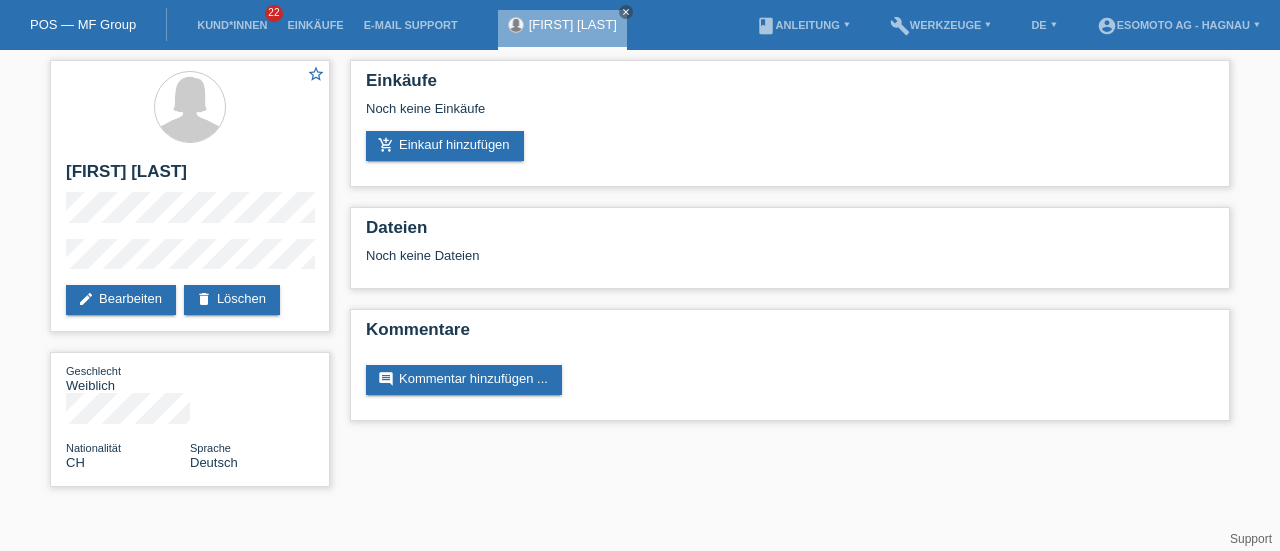 click on "add_shopping_cart  Einkauf hinzufügen" at bounding box center [445, 146] 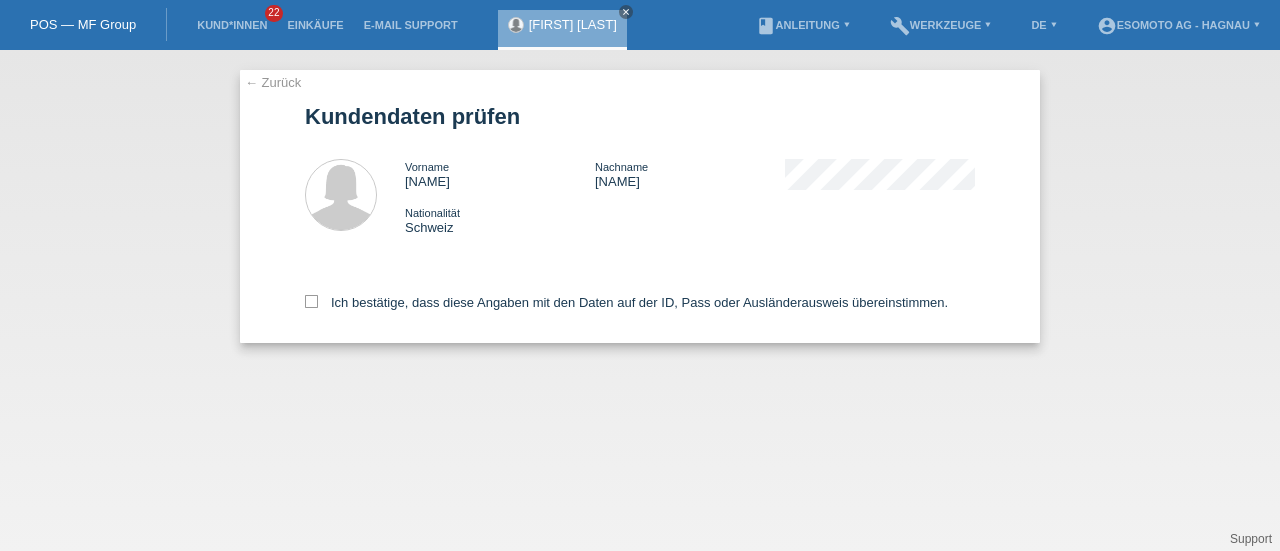 scroll, scrollTop: 0, scrollLeft: 0, axis: both 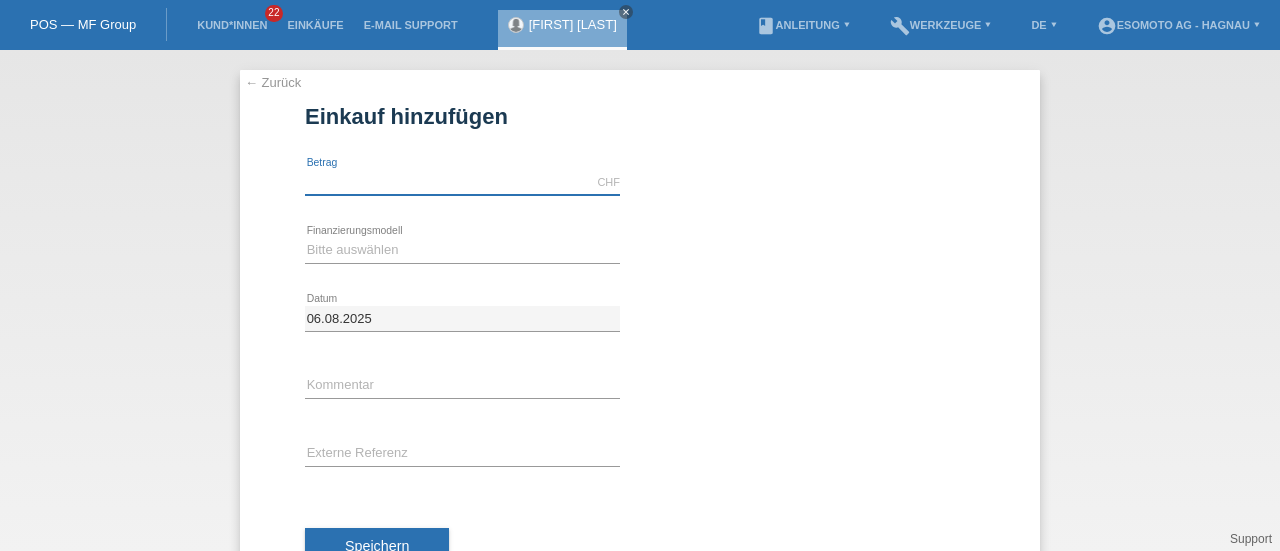 click at bounding box center [462, 182] 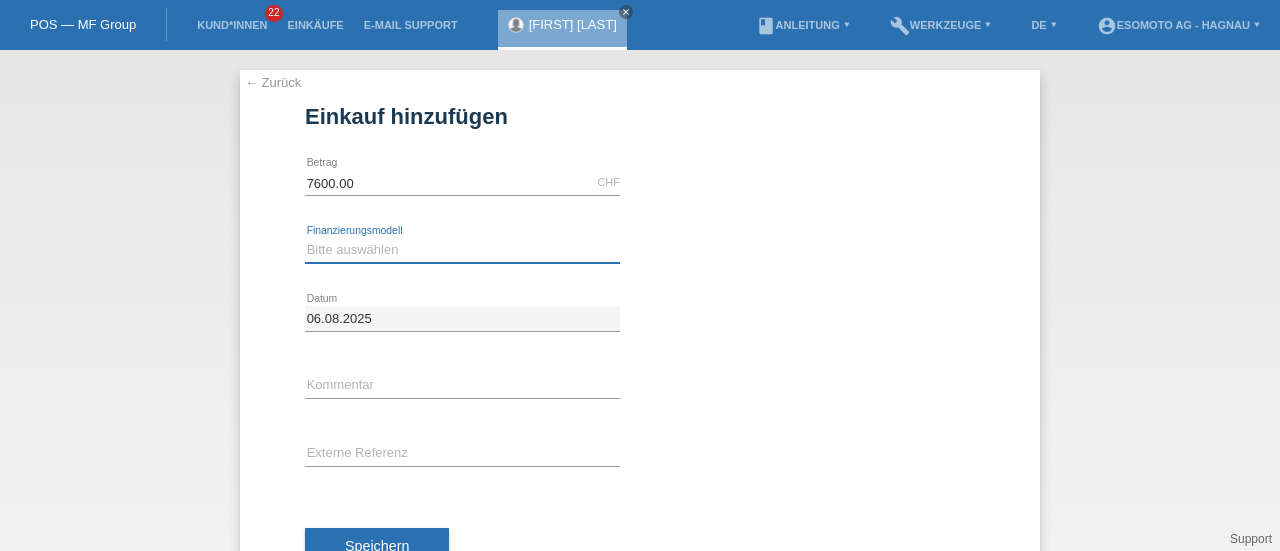 click on "Bitte auswählen
Fixe Raten
Kauf auf Rechnung mit Teilzahlungsoption" at bounding box center (462, 250) 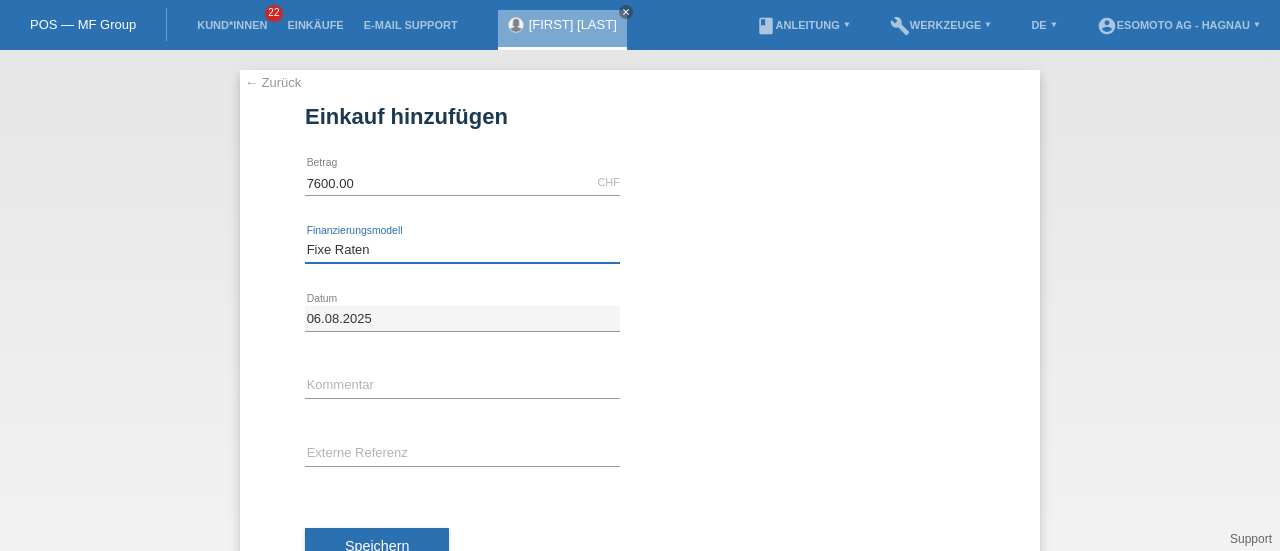 click on "Bitte auswählen
Fixe Raten
Kauf auf Rechnung mit Teilzahlungsoption" at bounding box center (462, 250) 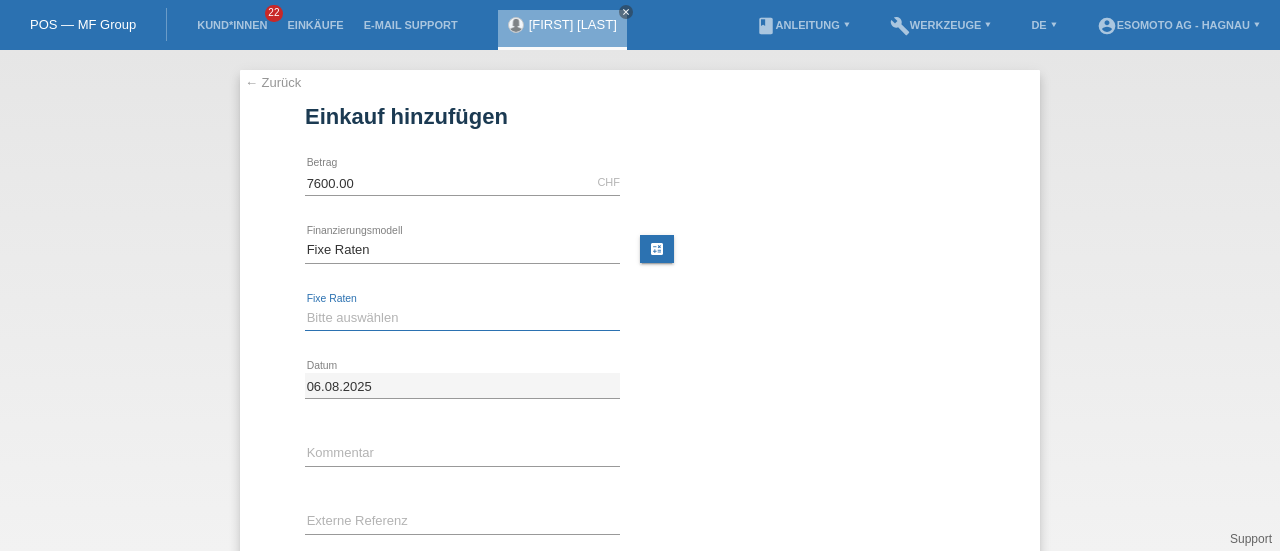 click on "Bitte auswählen
12 Raten
24 Raten
36 Raten
48 Raten" at bounding box center [462, 318] 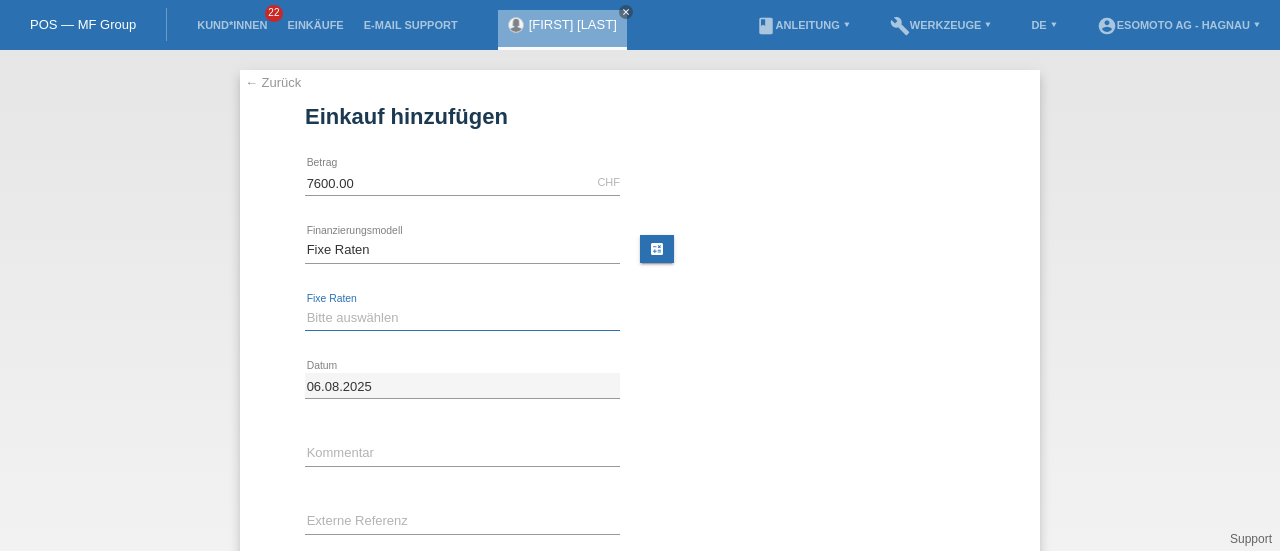 select on "140" 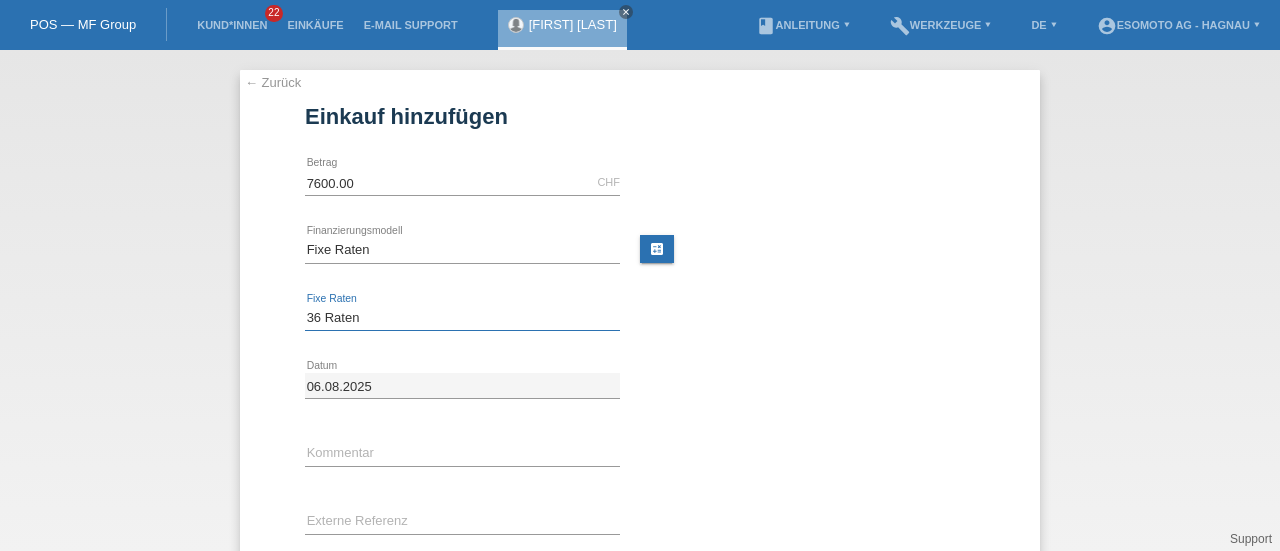 click on "Bitte auswählen
12 Raten
24 Raten
36 Raten
48 Raten" at bounding box center (462, 318) 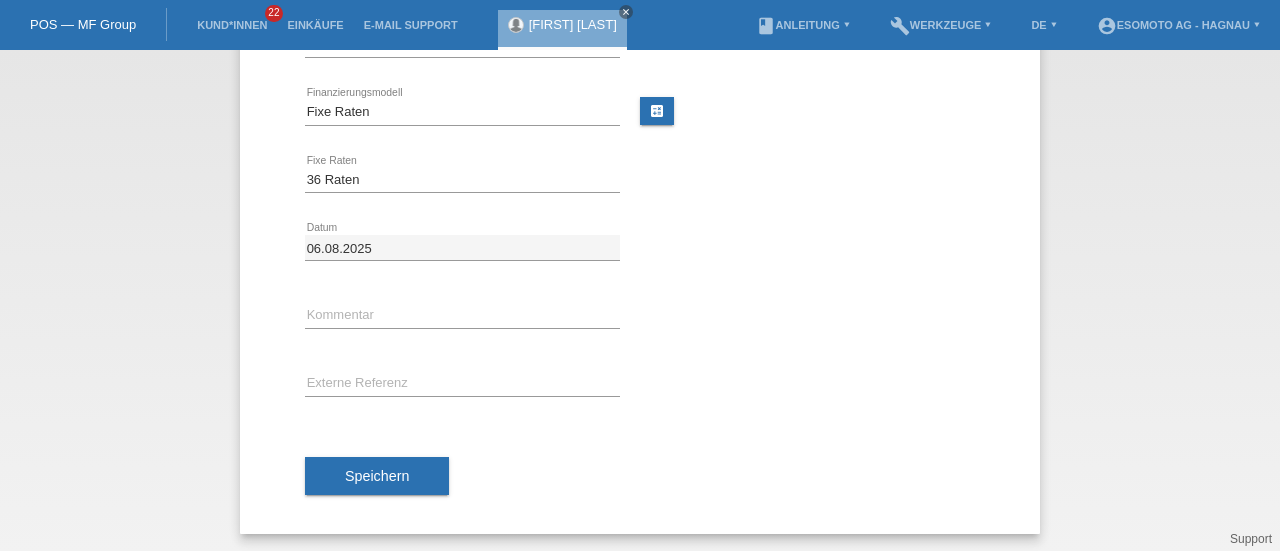 click on "Speichern" at bounding box center (377, 476) 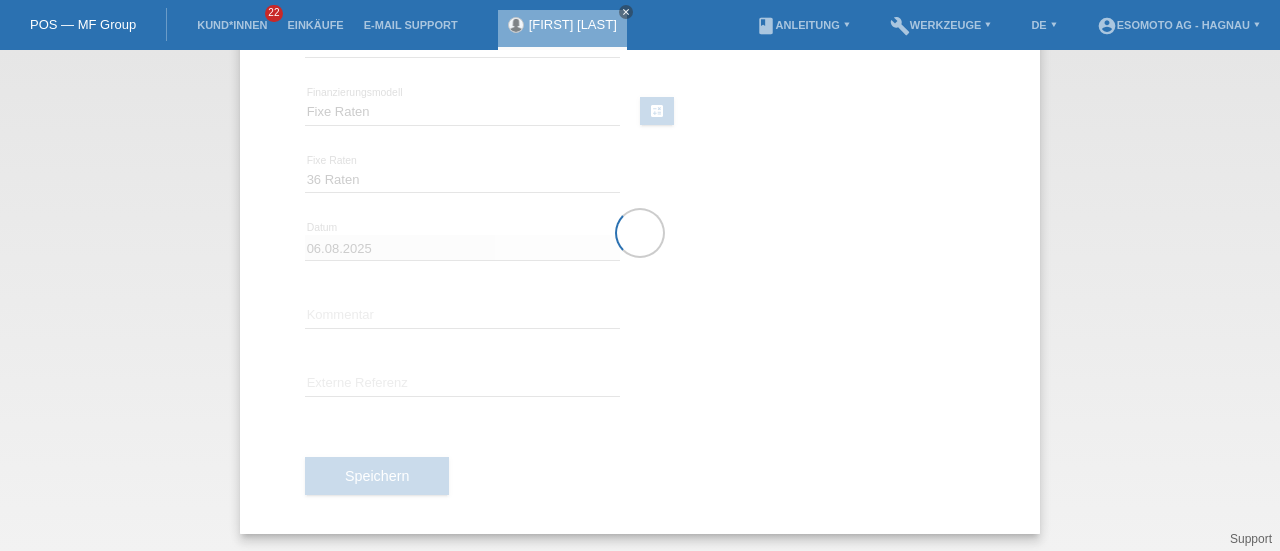 scroll, scrollTop: 0, scrollLeft: 0, axis: both 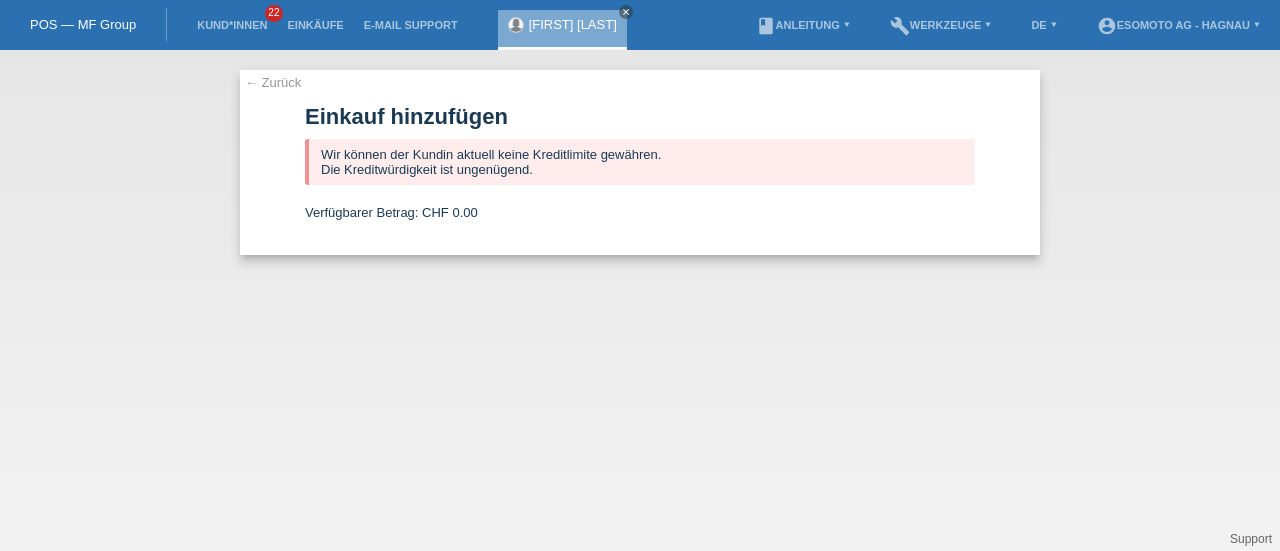 click on "← Zurück" at bounding box center (273, 82) 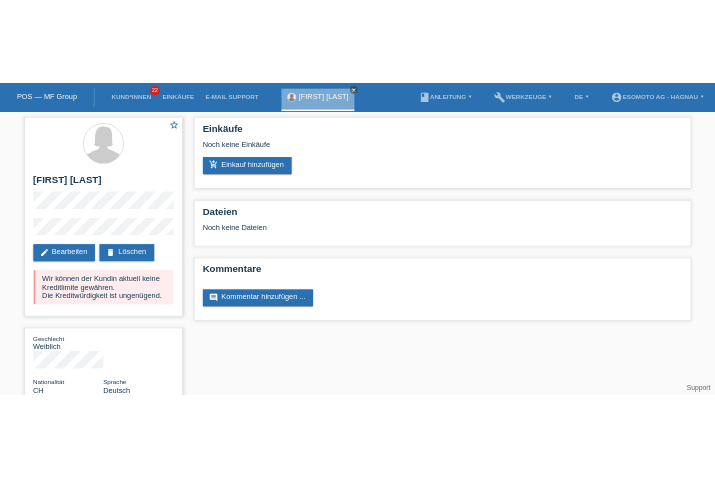 scroll, scrollTop: 0, scrollLeft: 0, axis: both 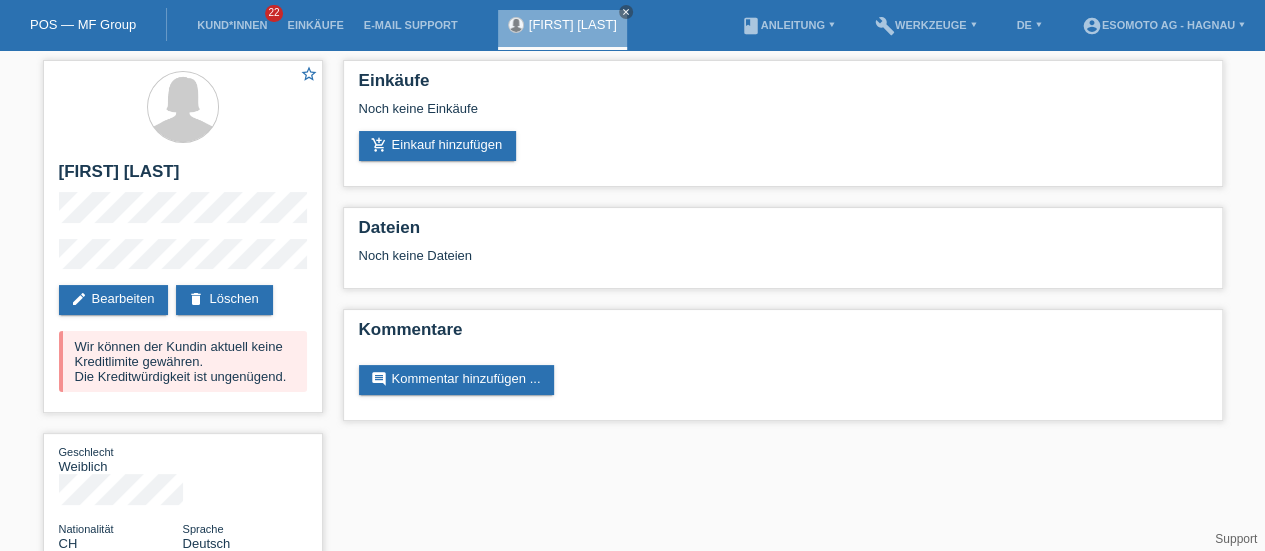 click on "close" at bounding box center [626, 12] 